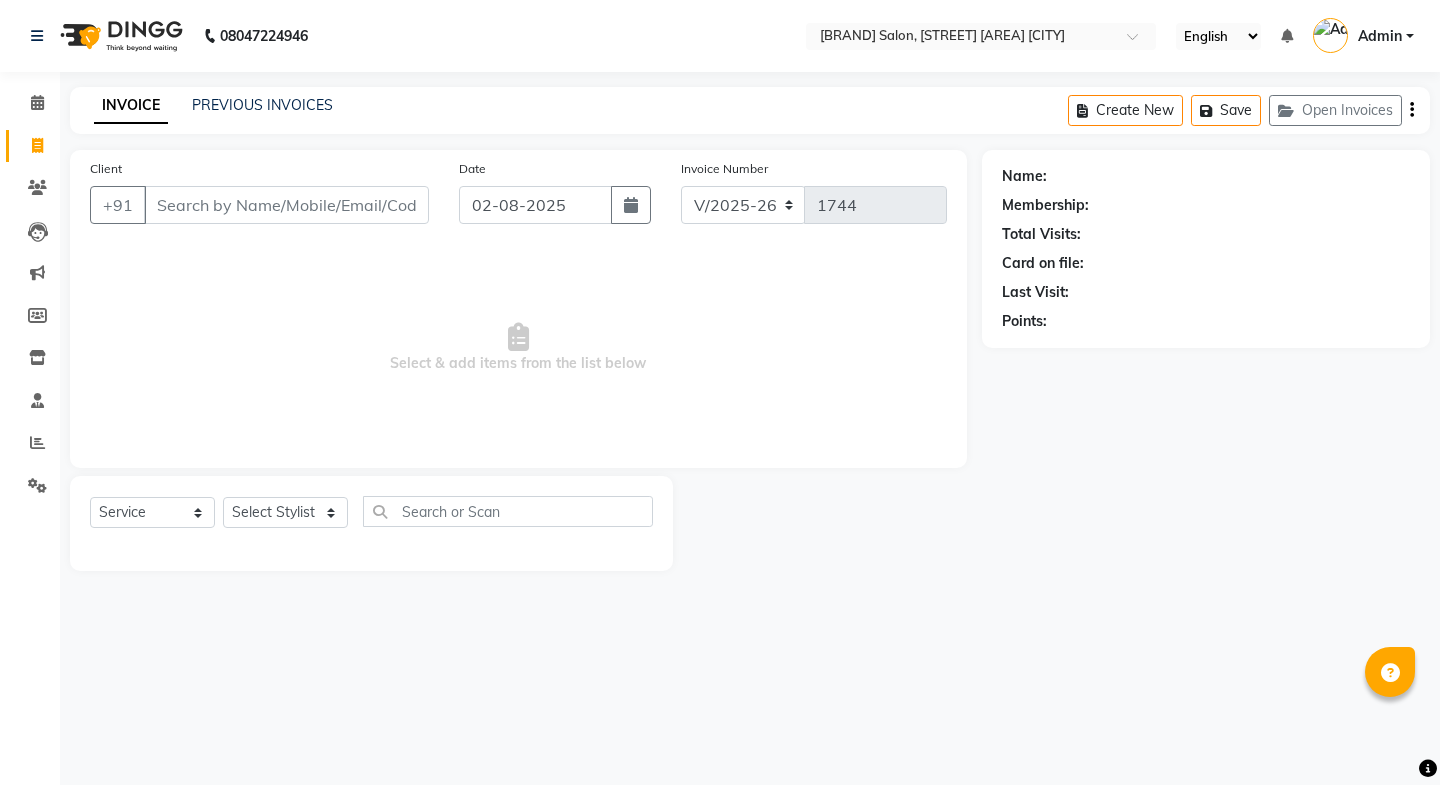 select on "6052" 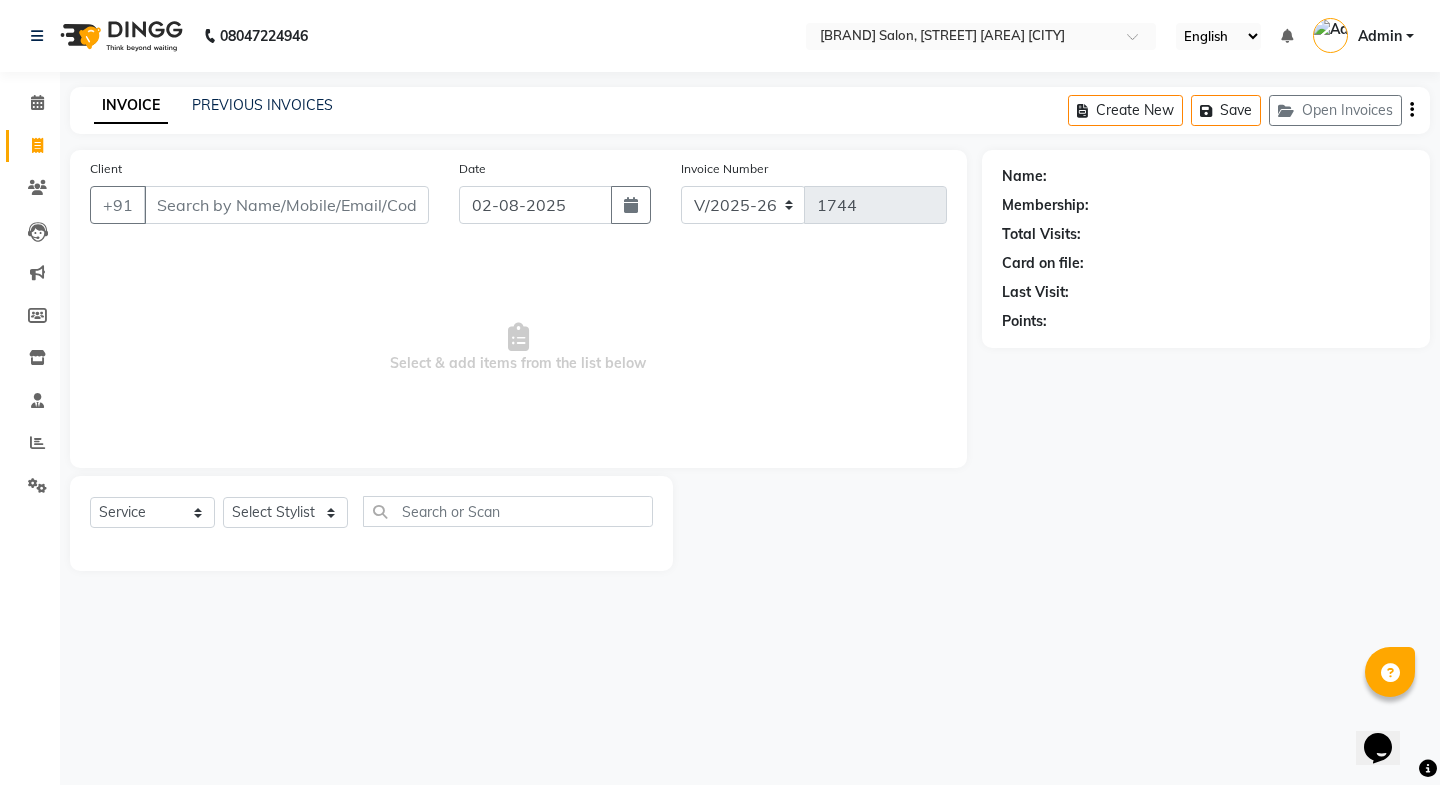 scroll, scrollTop: 0, scrollLeft: 0, axis: both 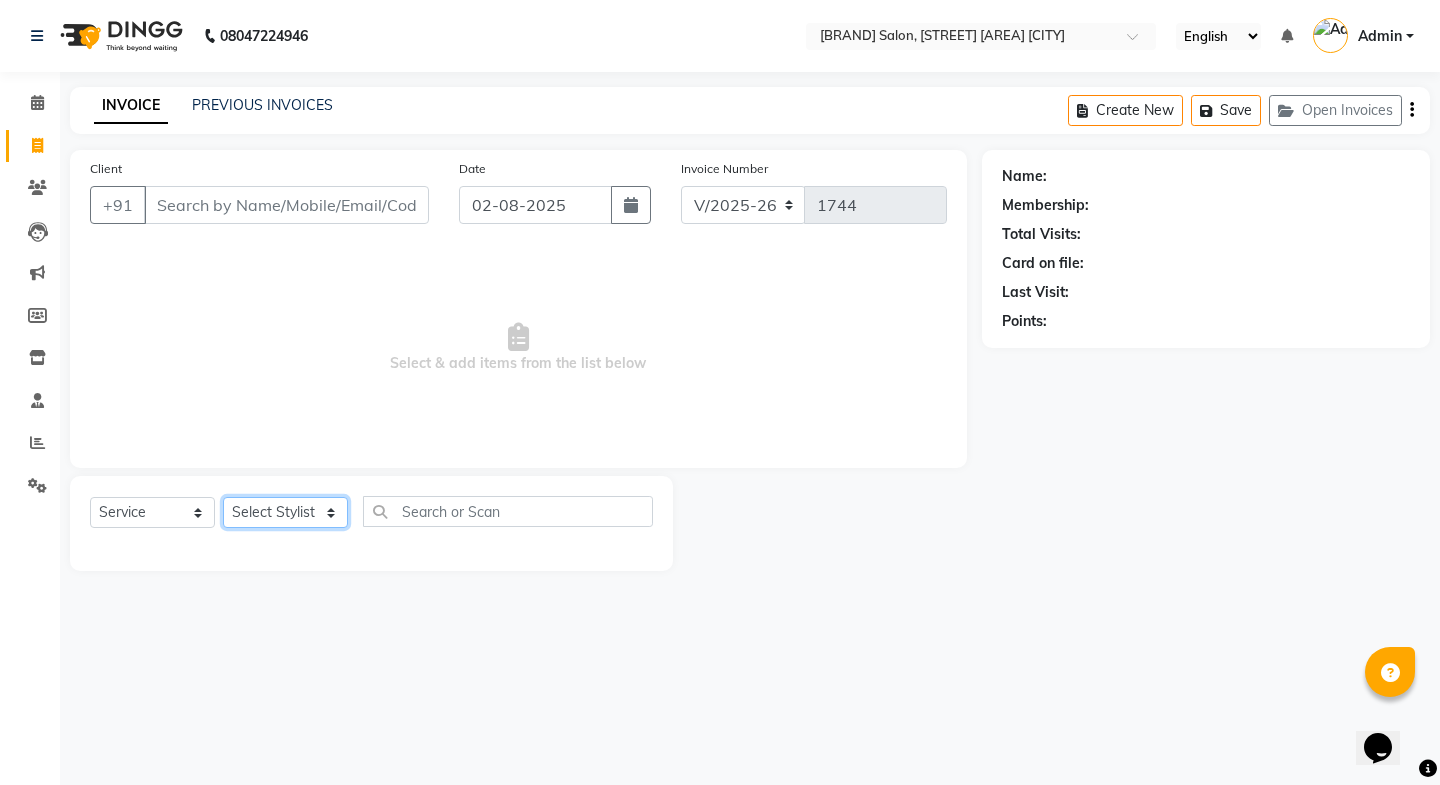 drag, startPoint x: 279, startPoint y: 508, endPoint x: 277, endPoint y: 526, distance: 18.110771 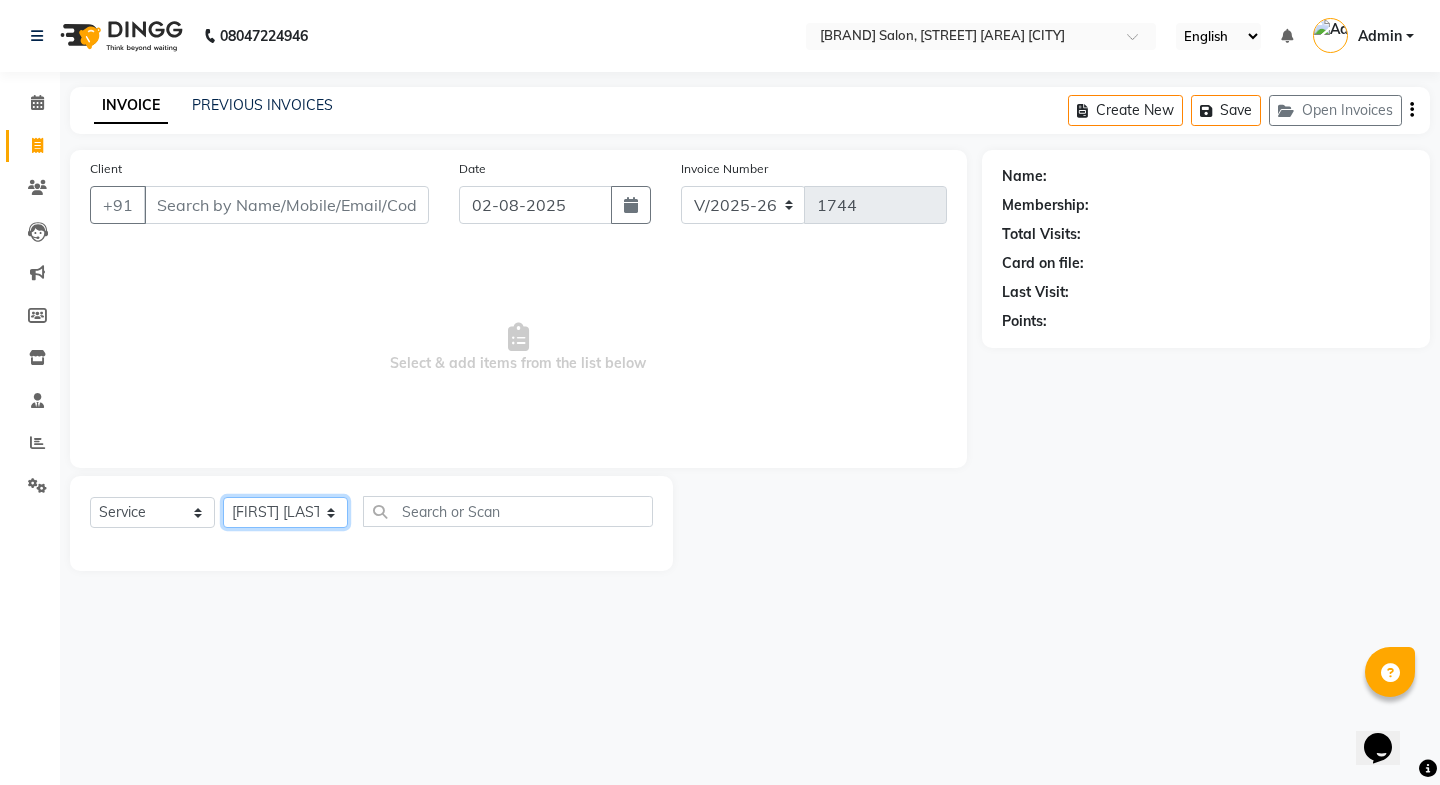 click on "Select Stylist Faheem Salmani Kajal Mali Kamal Chand Posshe for products Rajesh simran bhatiya Sonu Verma" 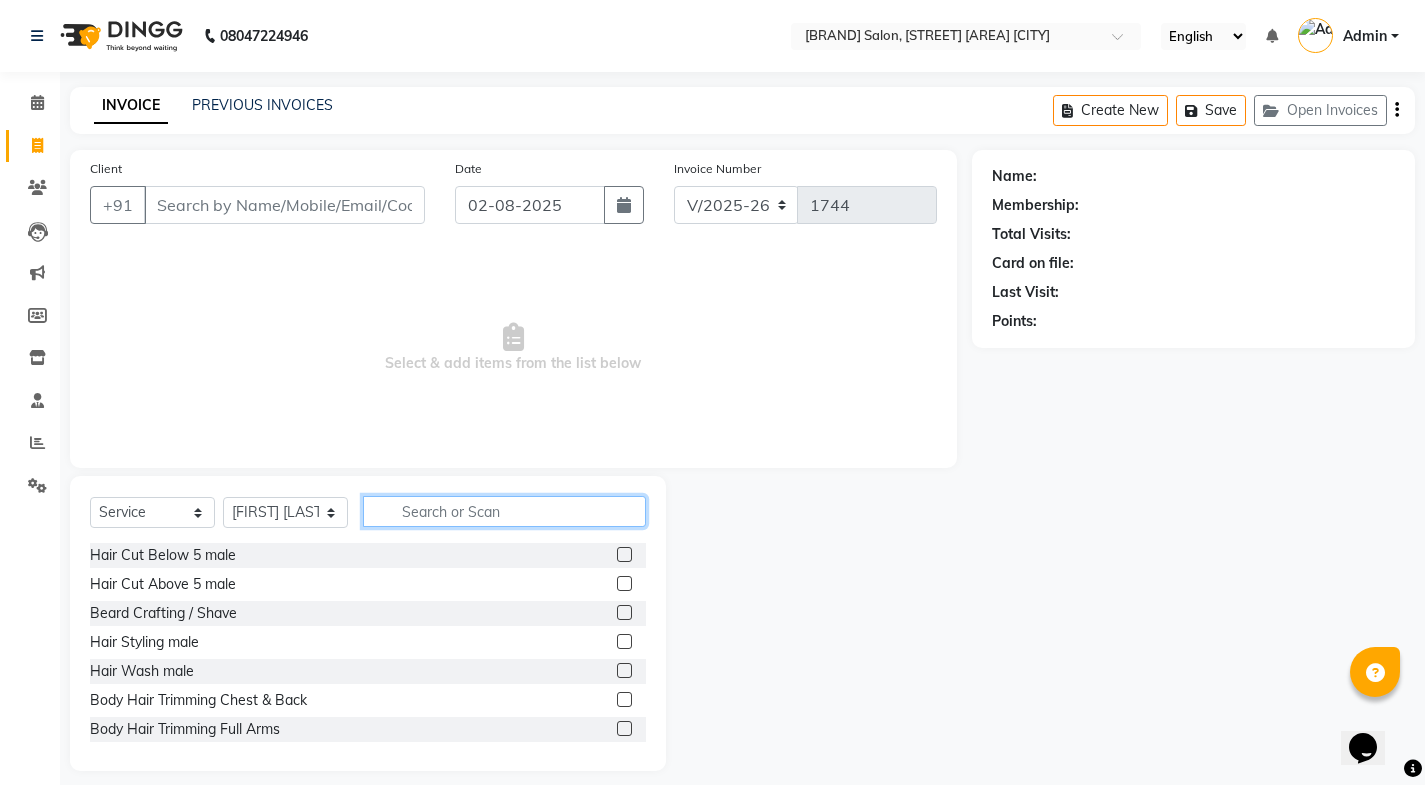 click 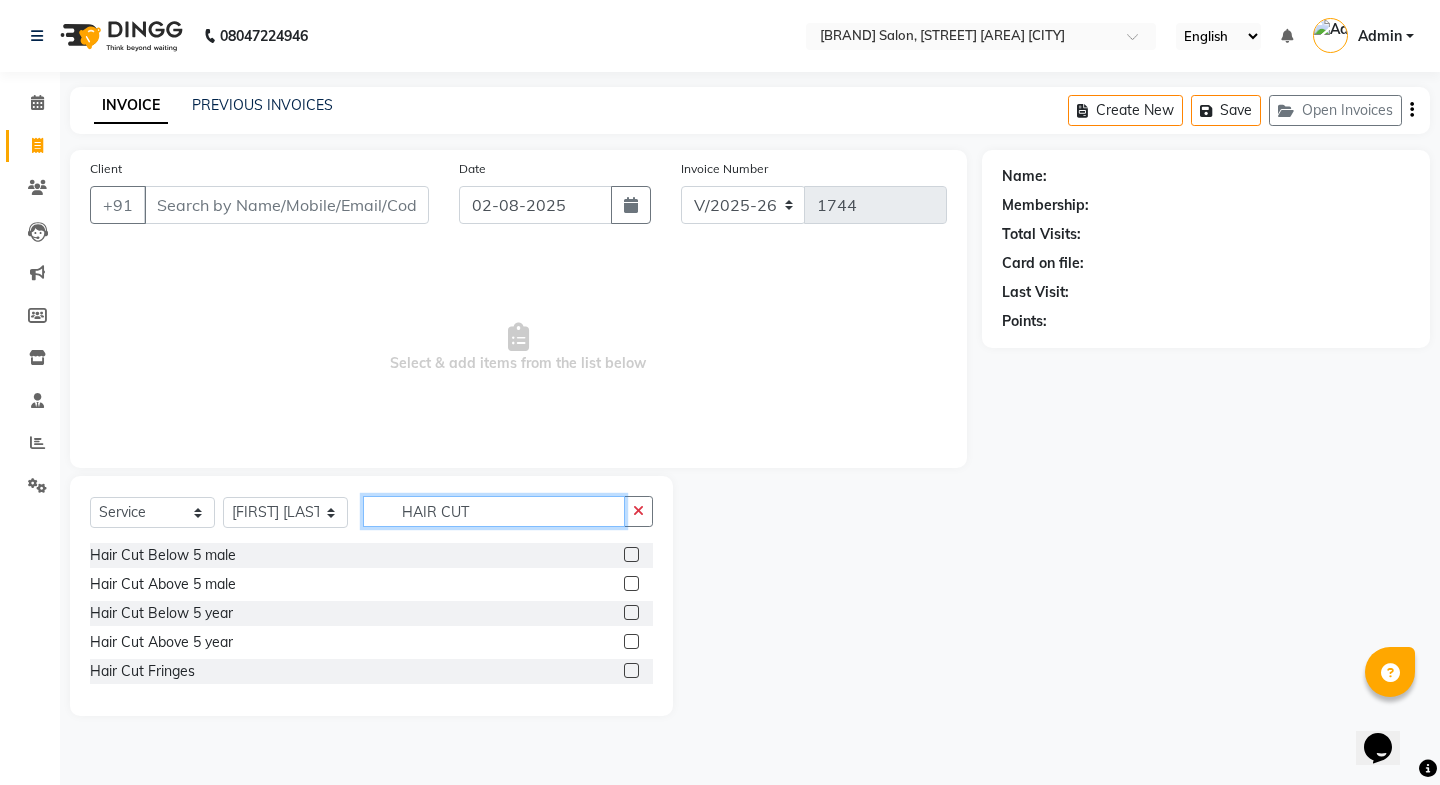 type on "HAIR CUT" 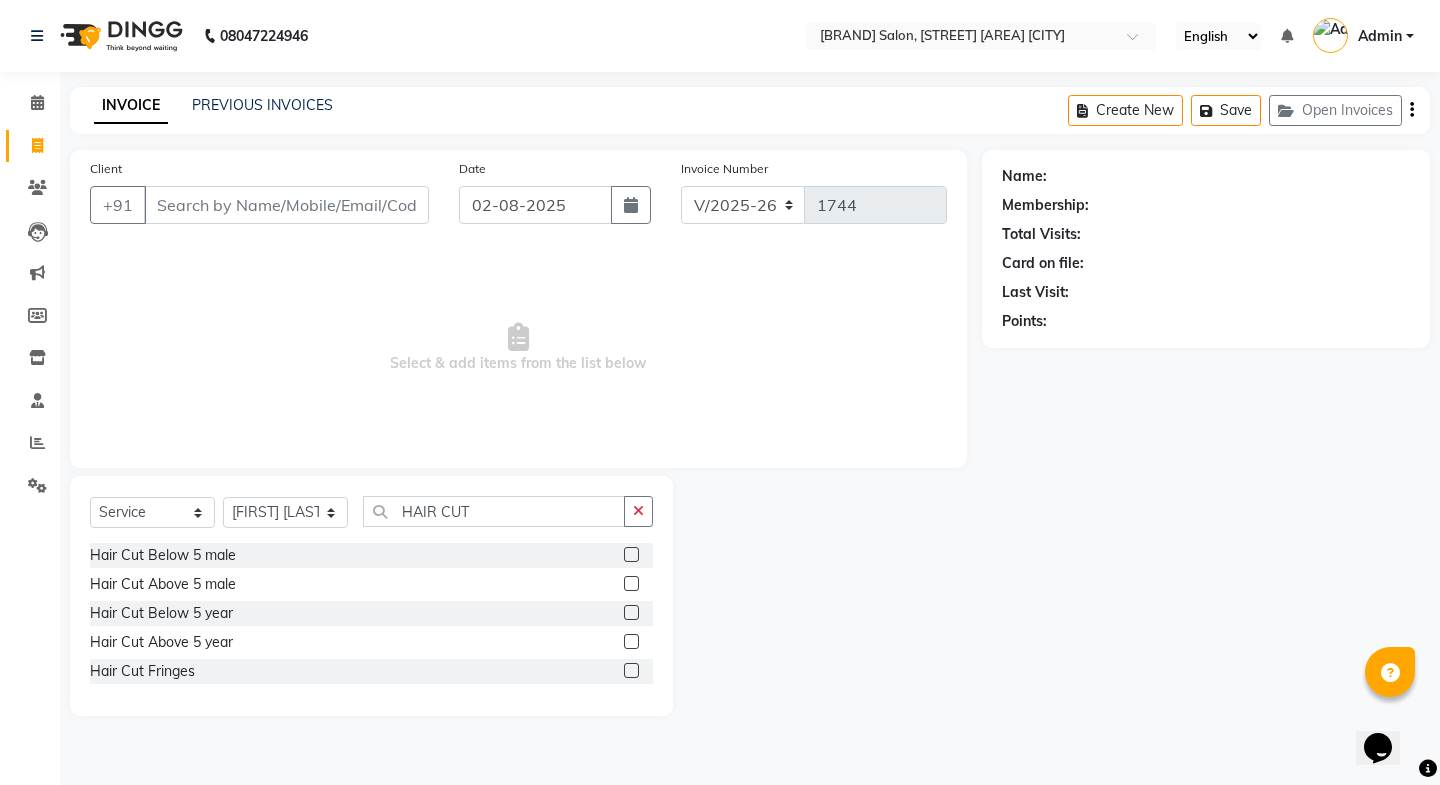 click 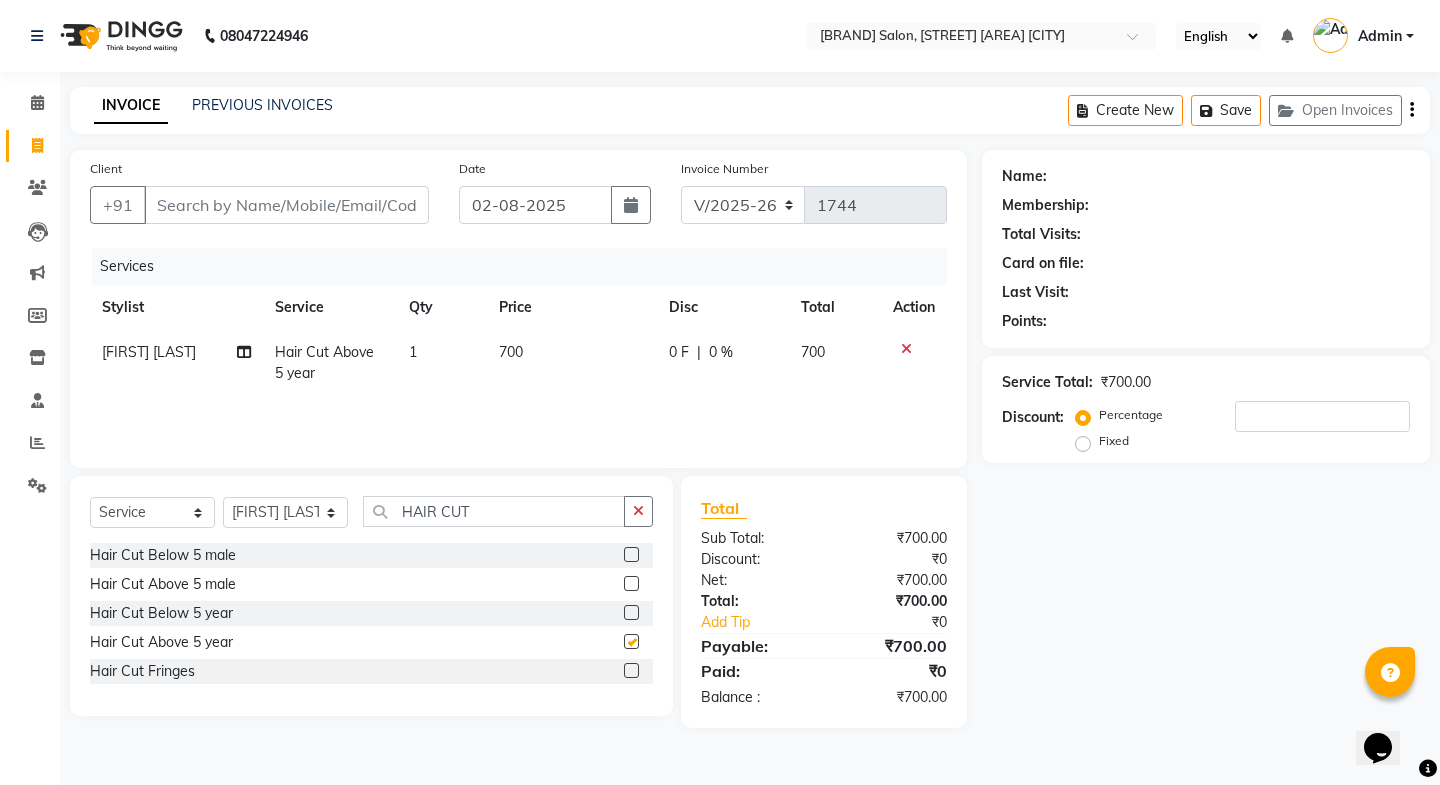 checkbox on "false" 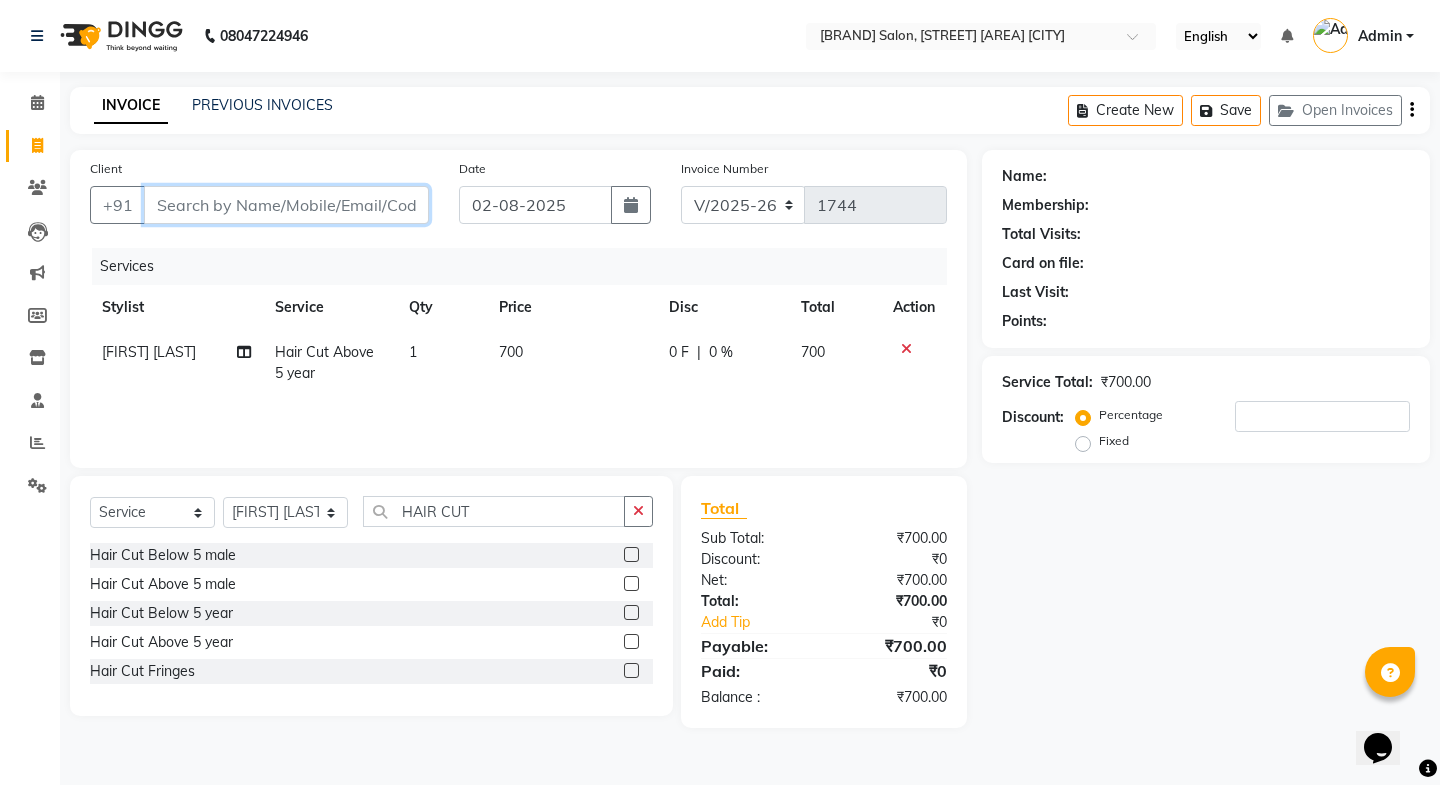 click on "Client" at bounding box center (286, 205) 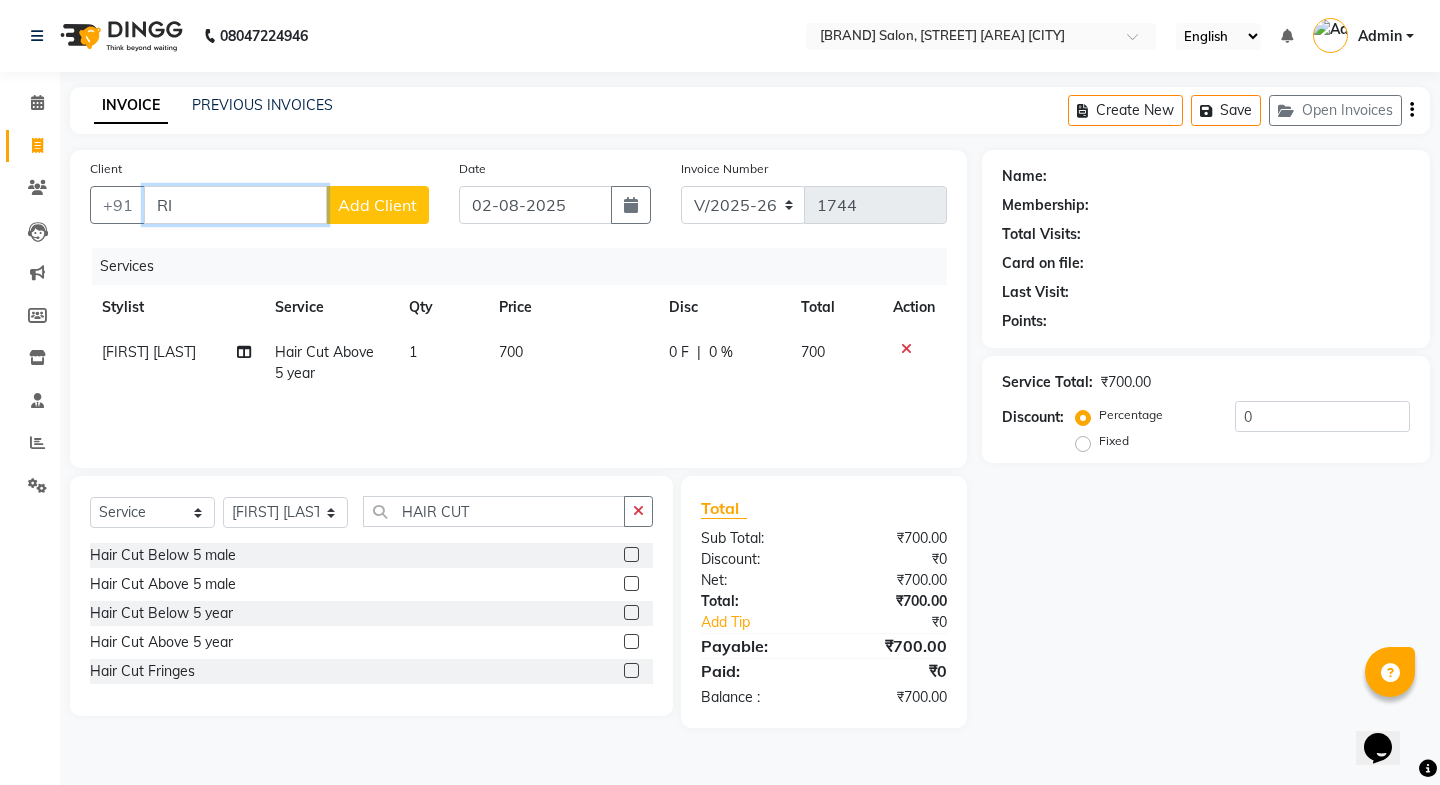 type on "R" 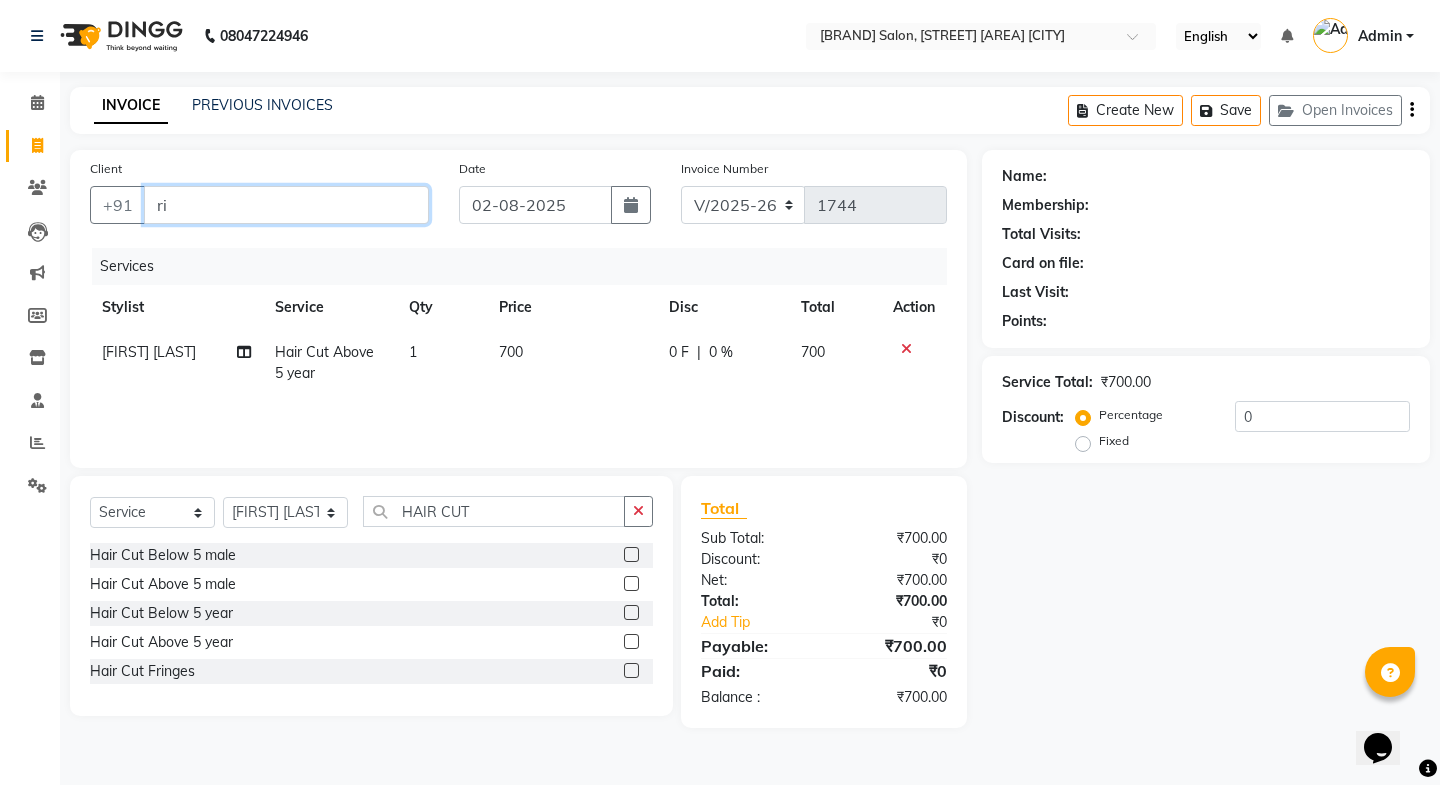 type on "r" 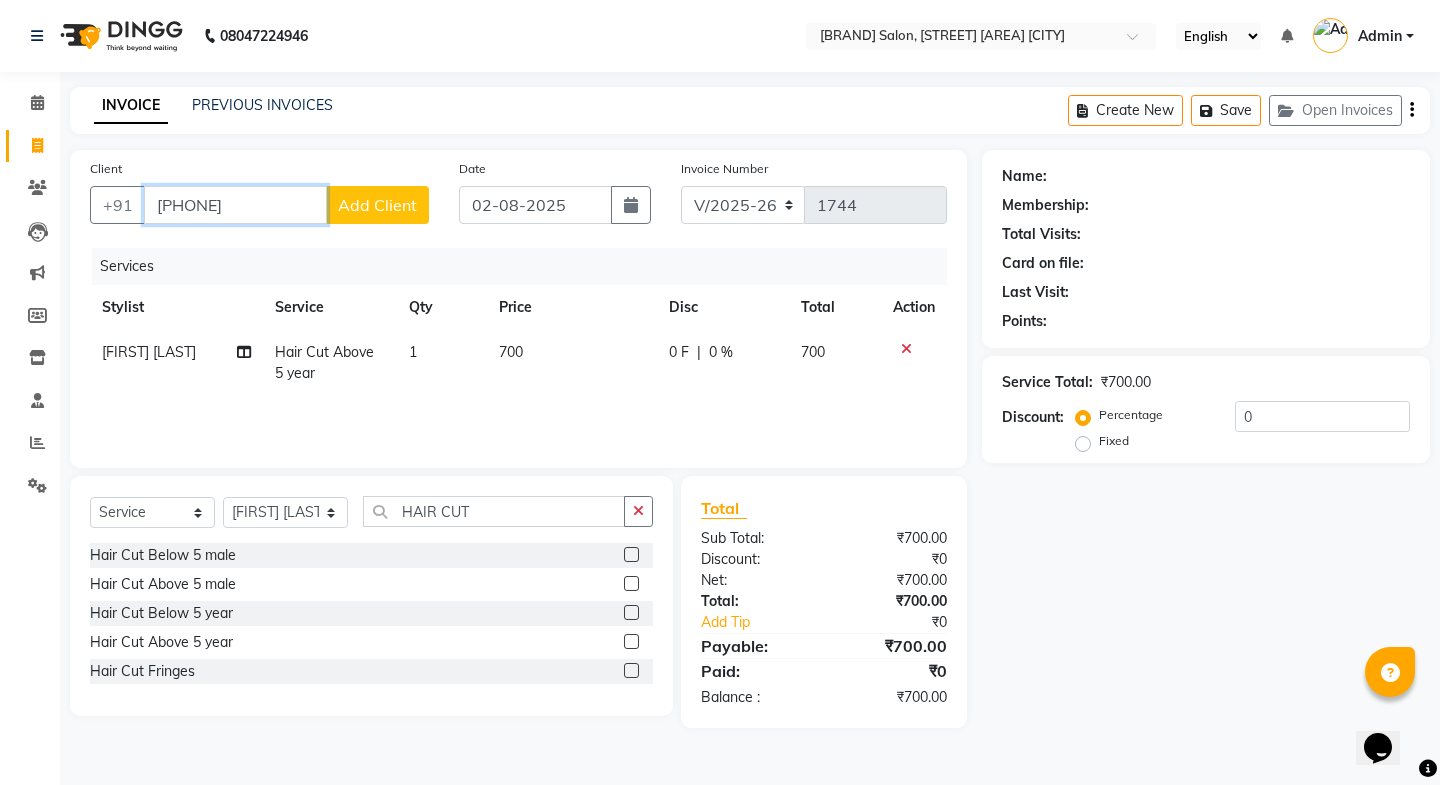 type on "9825313527" 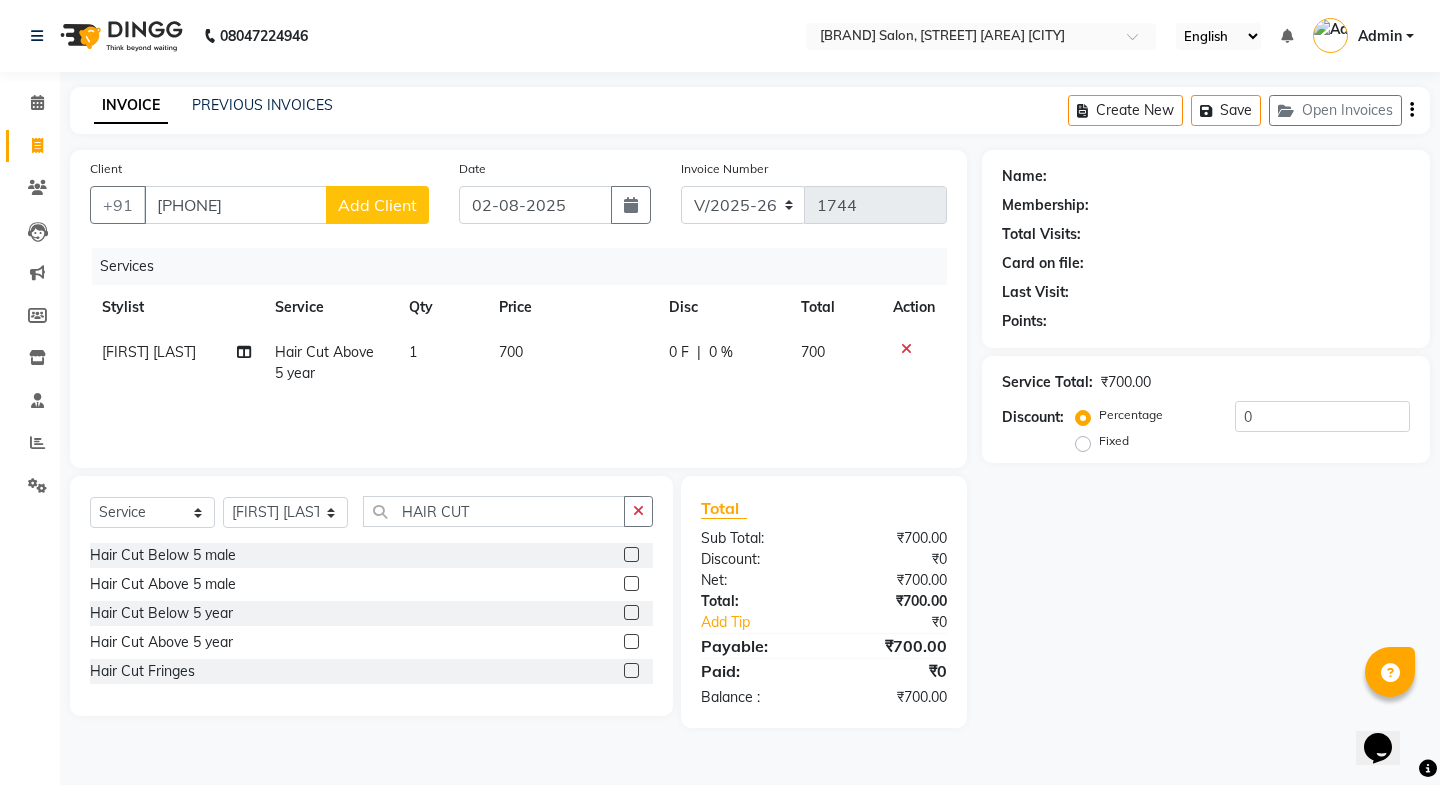 click on "Add Client" 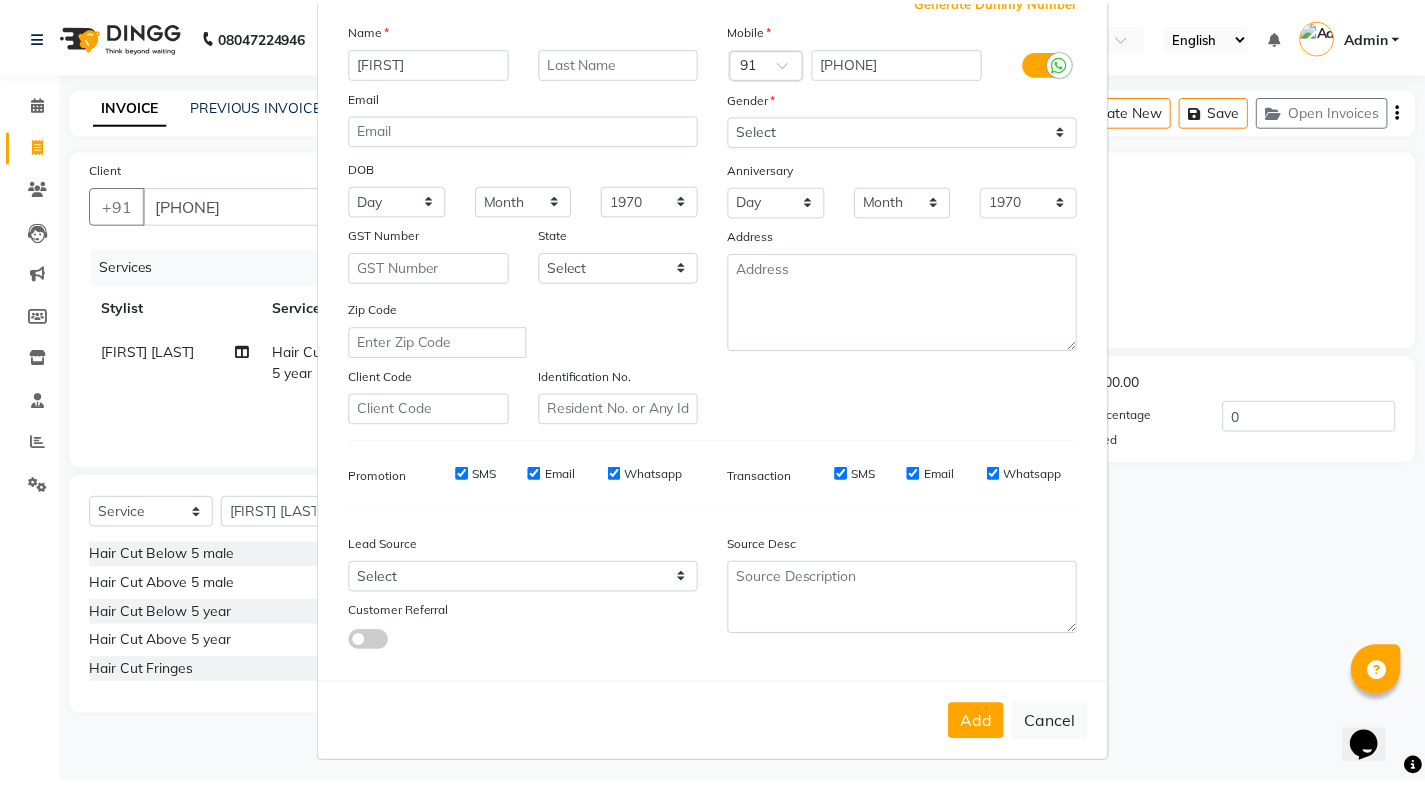 scroll, scrollTop: 138, scrollLeft: 0, axis: vertical 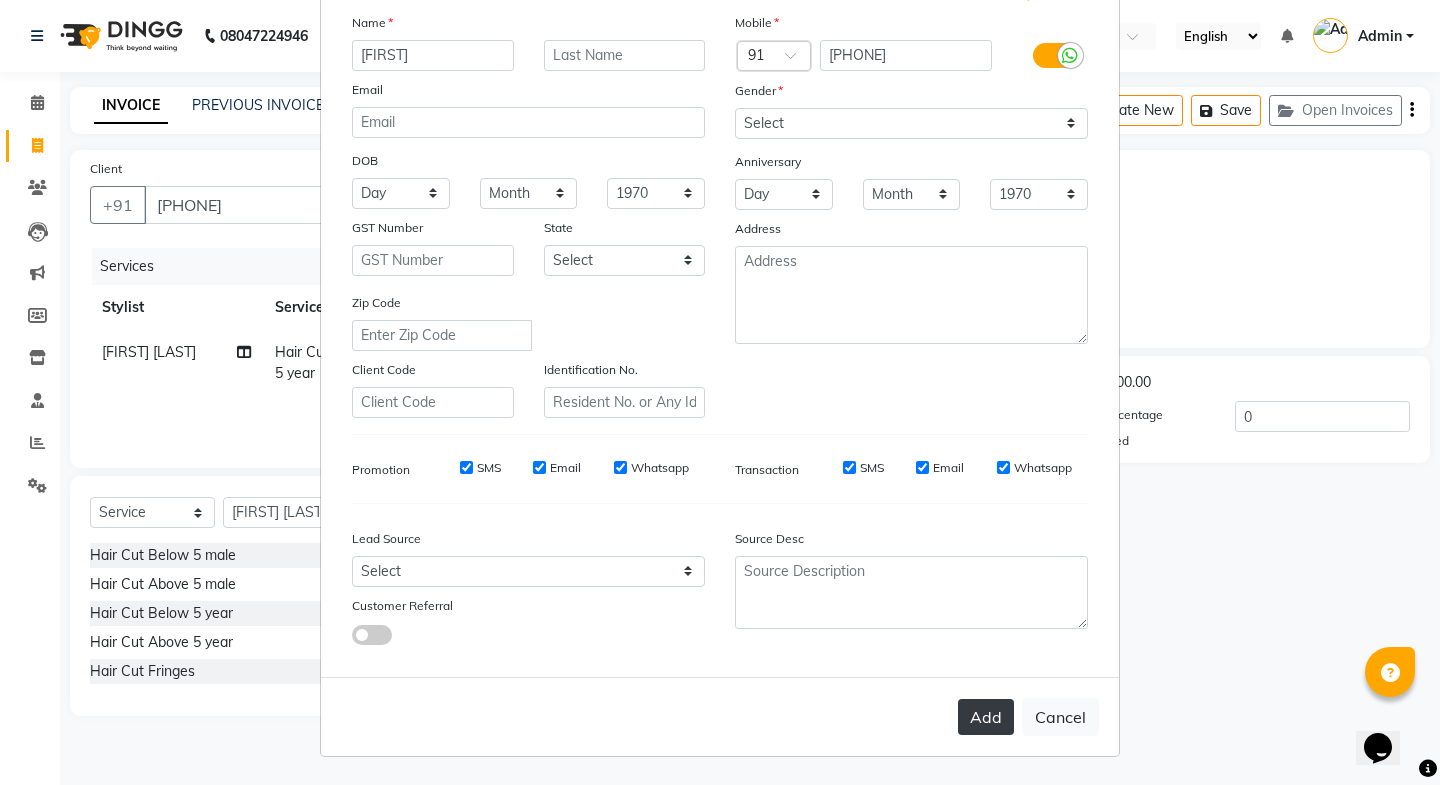 type on "rinkal" 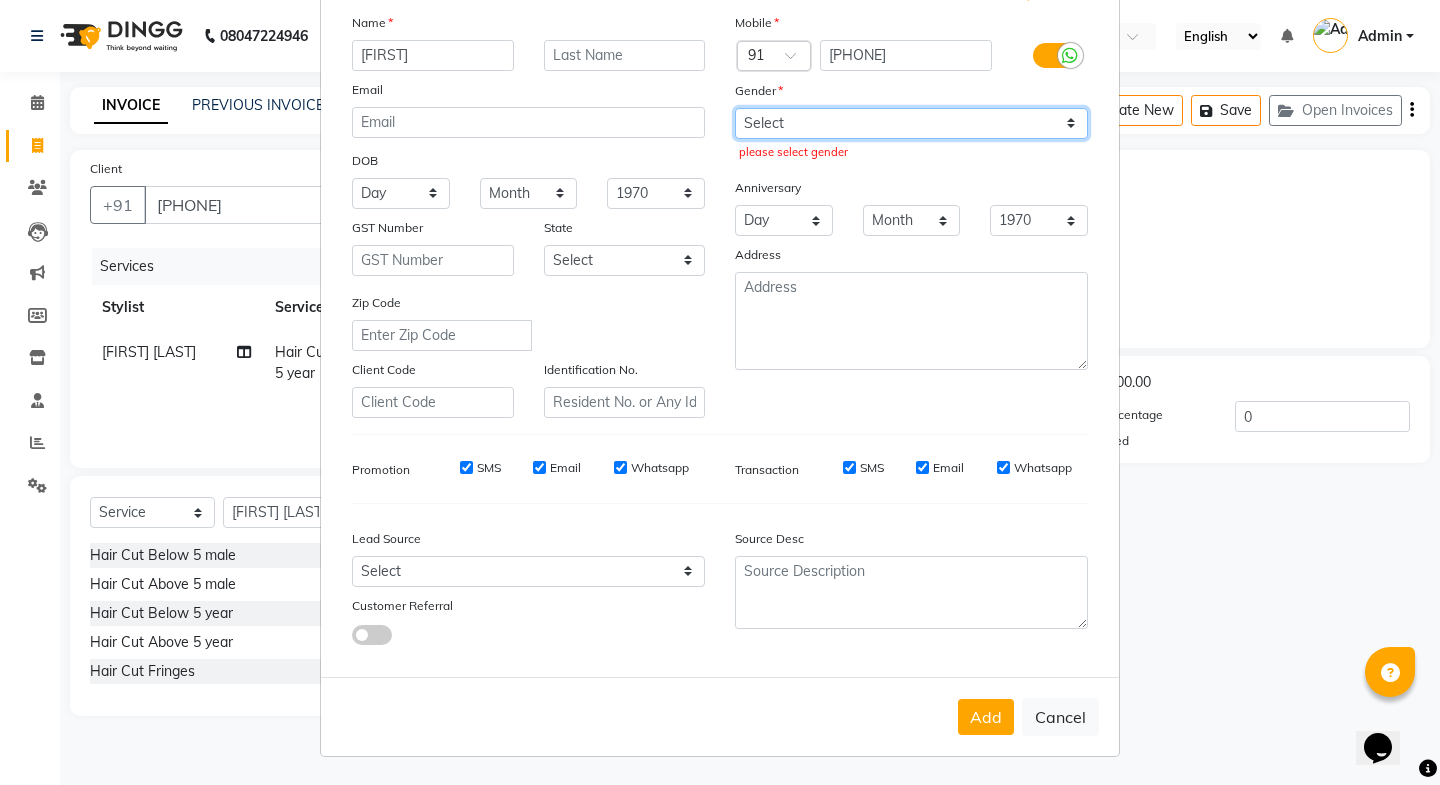 click on "Select Male Female Other Prefer Not To Say" at bounding box center [911, 123] 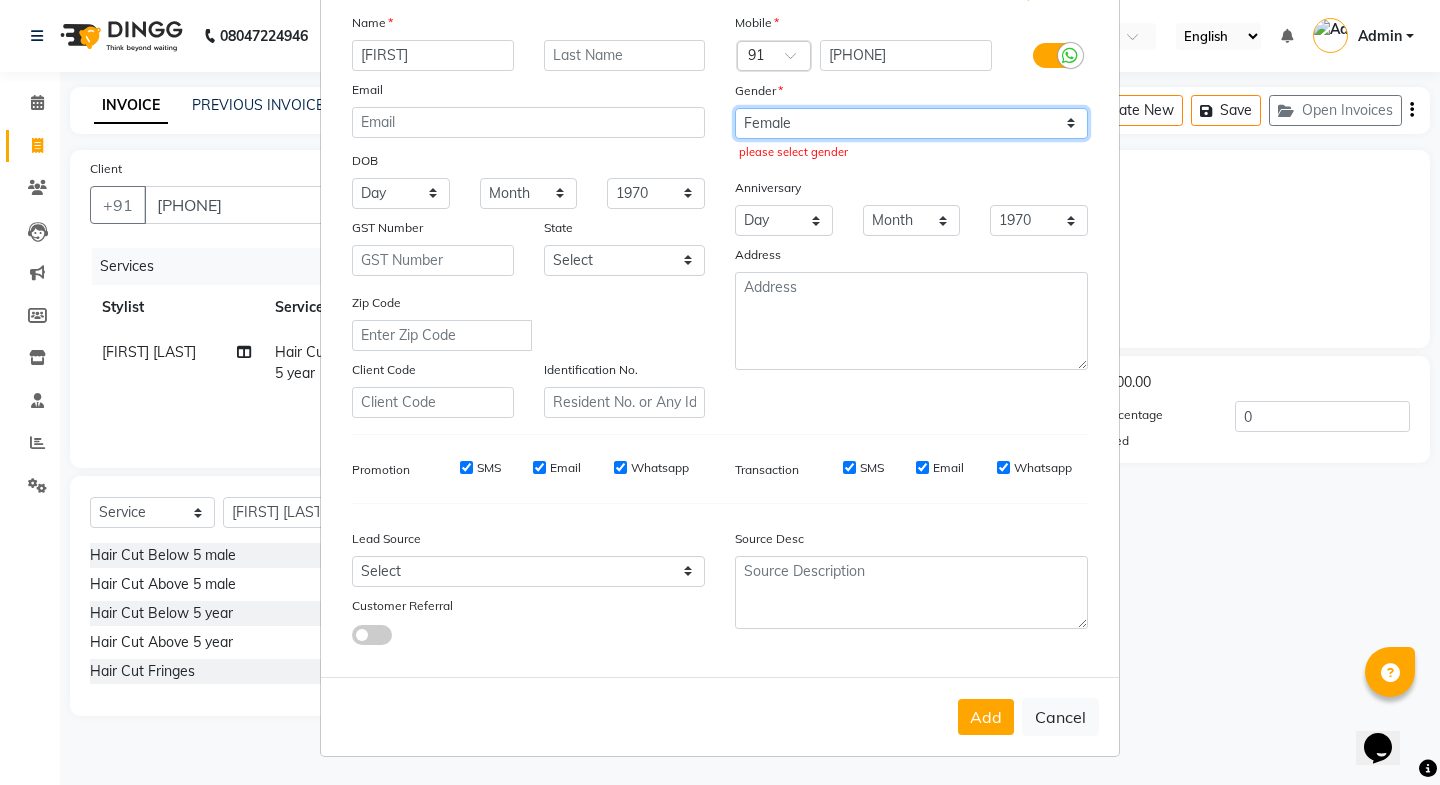 click on "Select Male Female Other Prefer Not To Say" at bounding box center [911, 123] 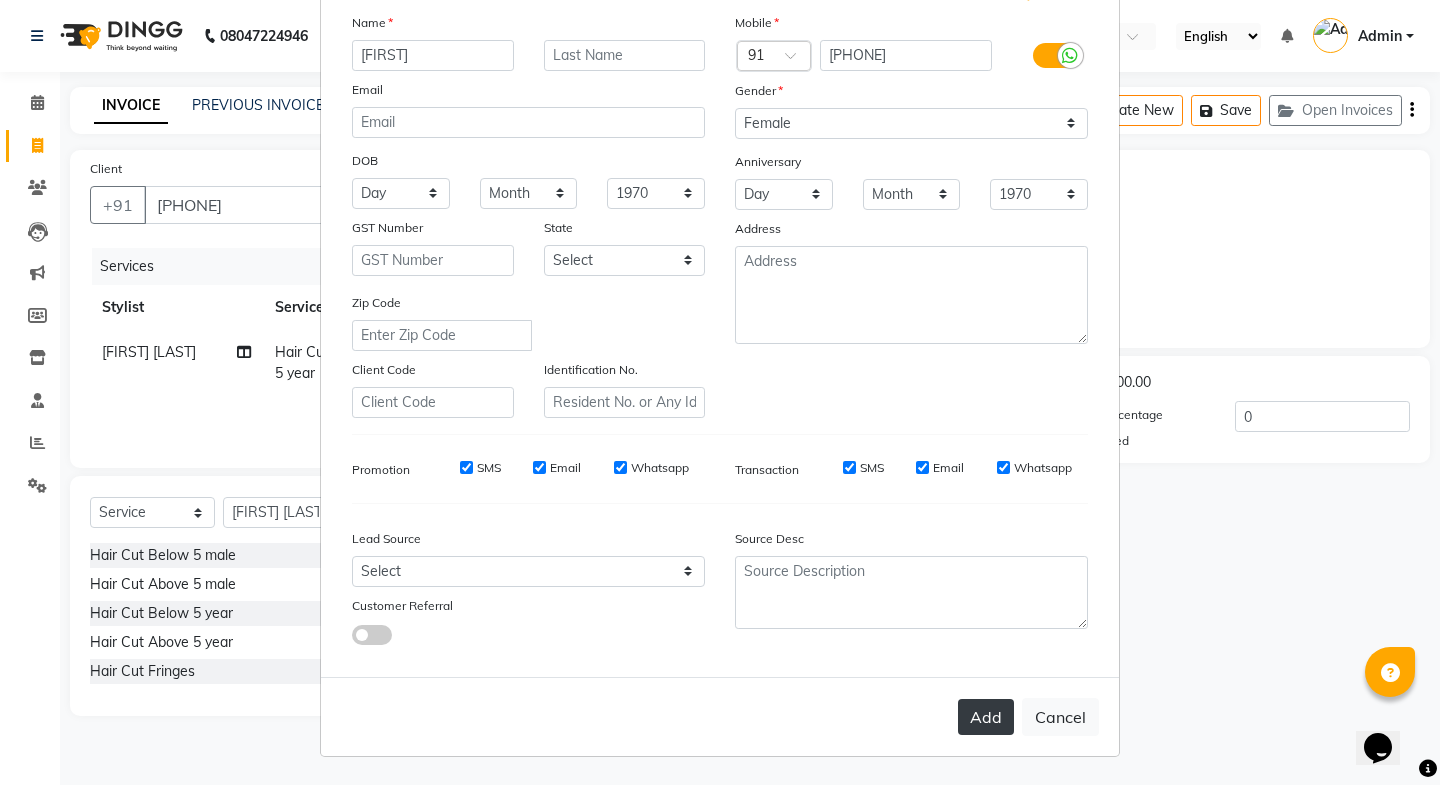 click on "Add" at bounding box center (986, 717) 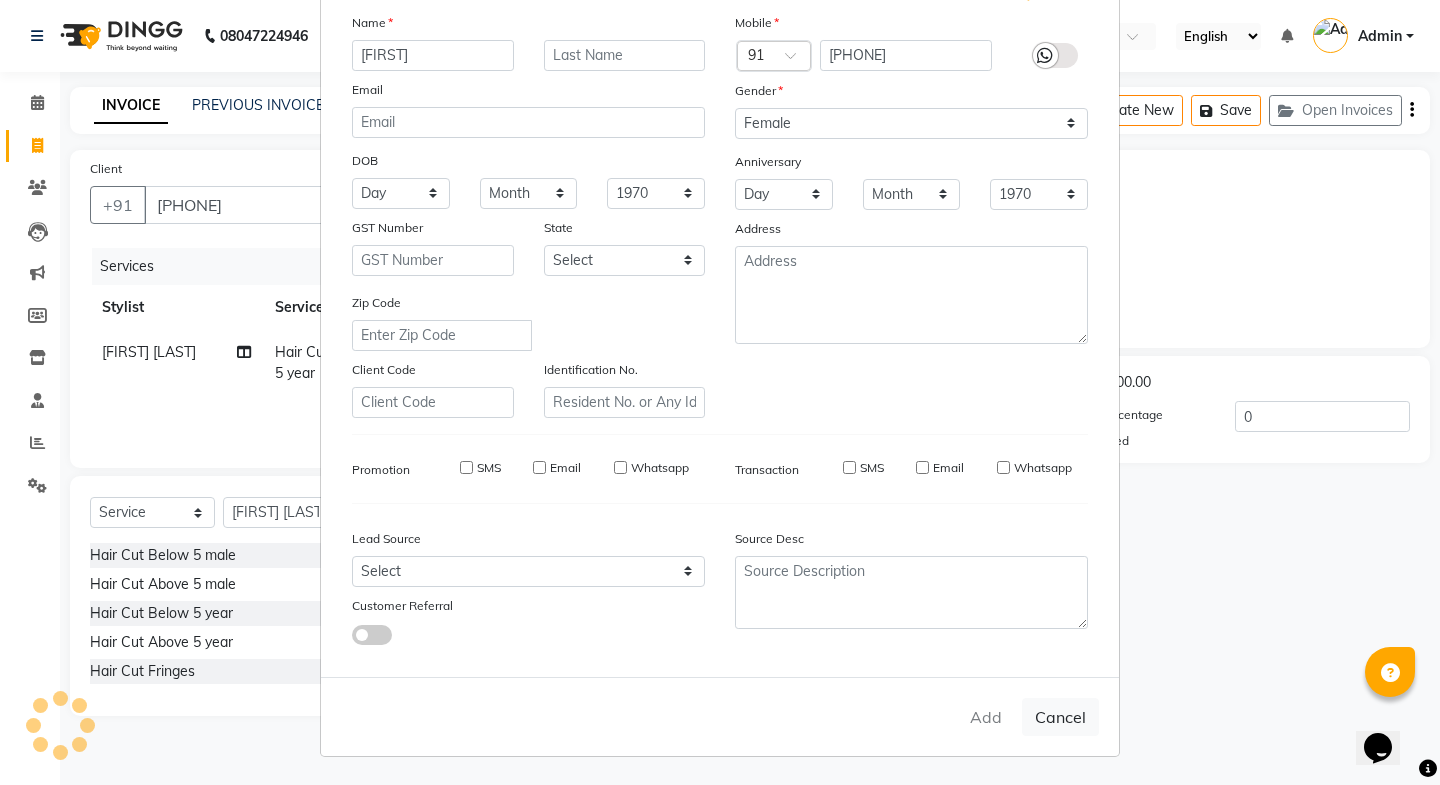 type 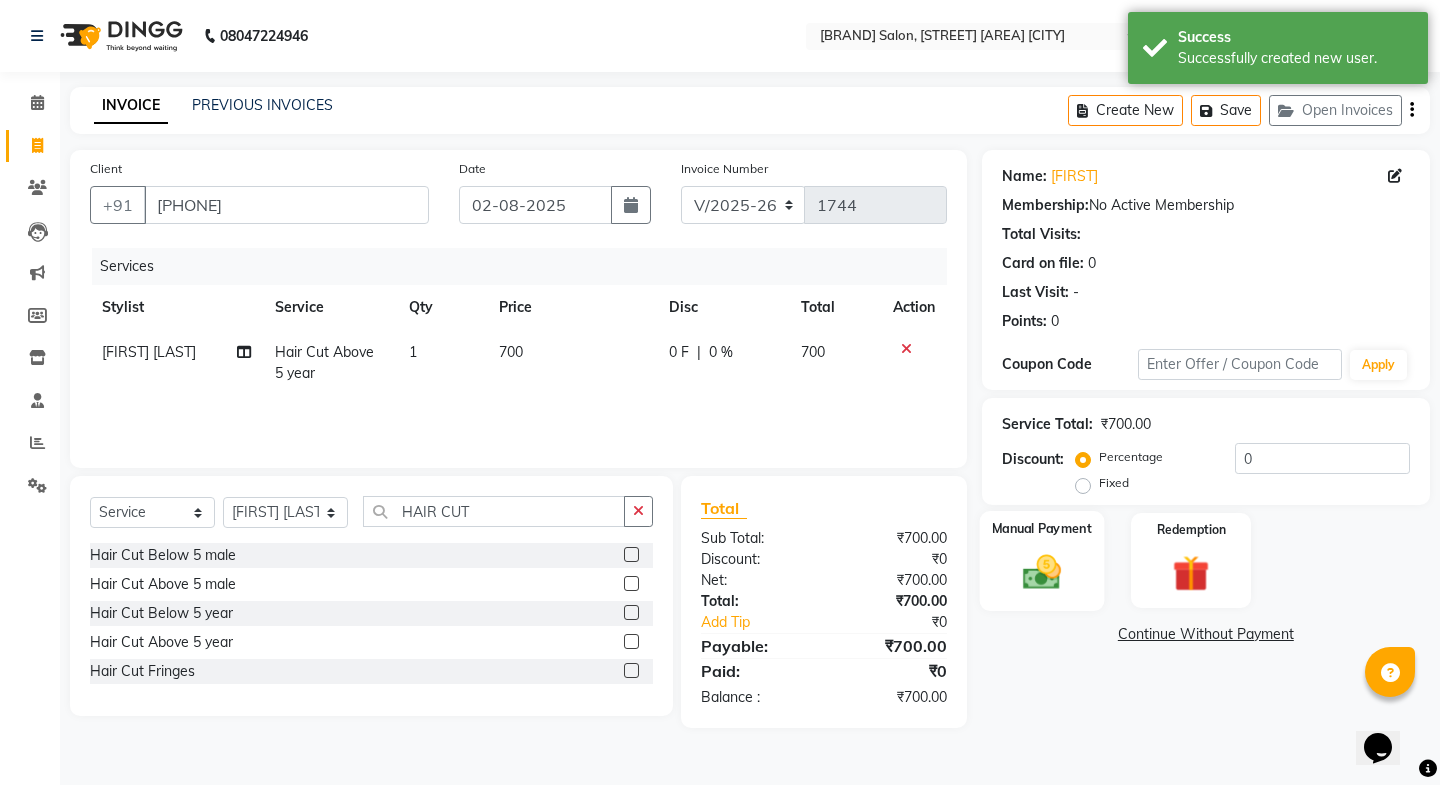 click 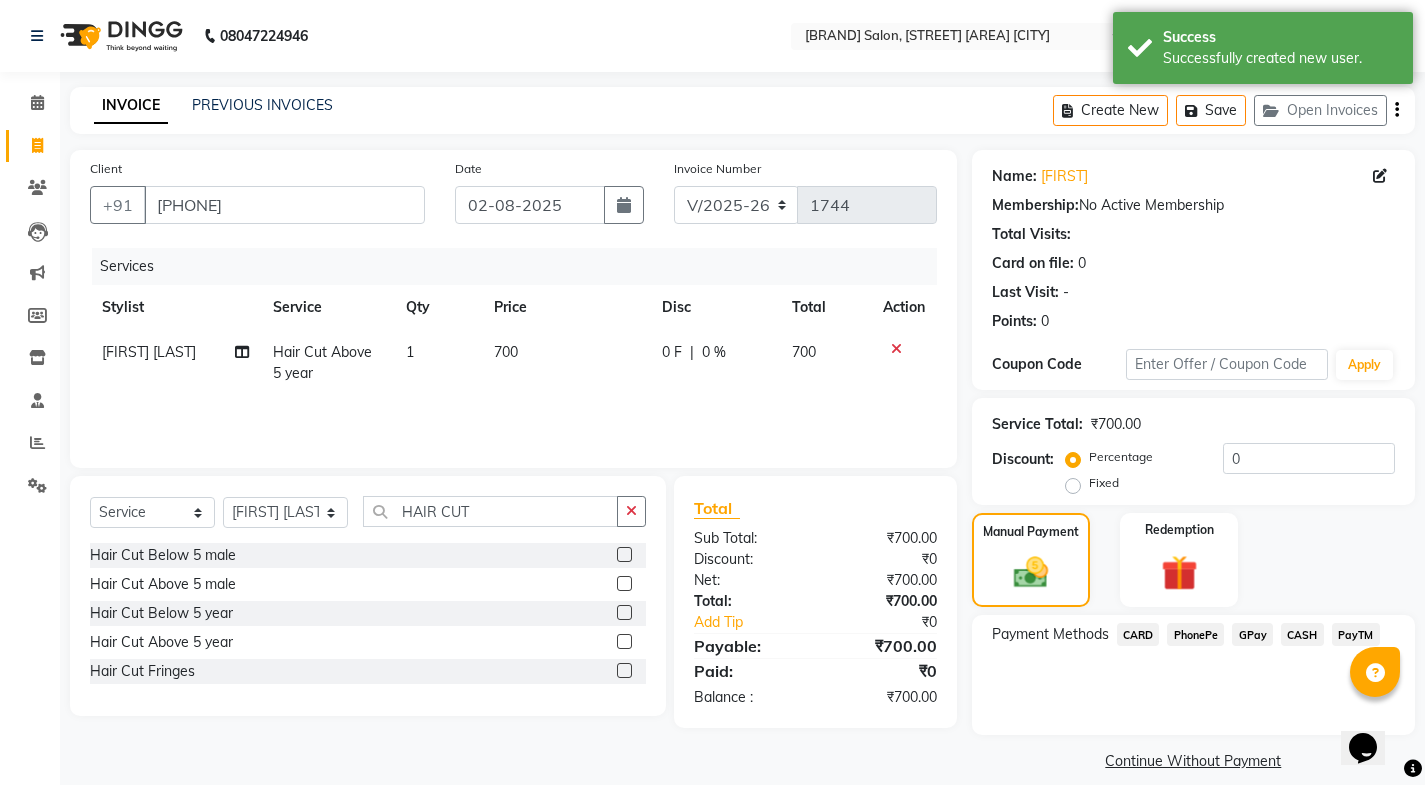 click on "PayTM" 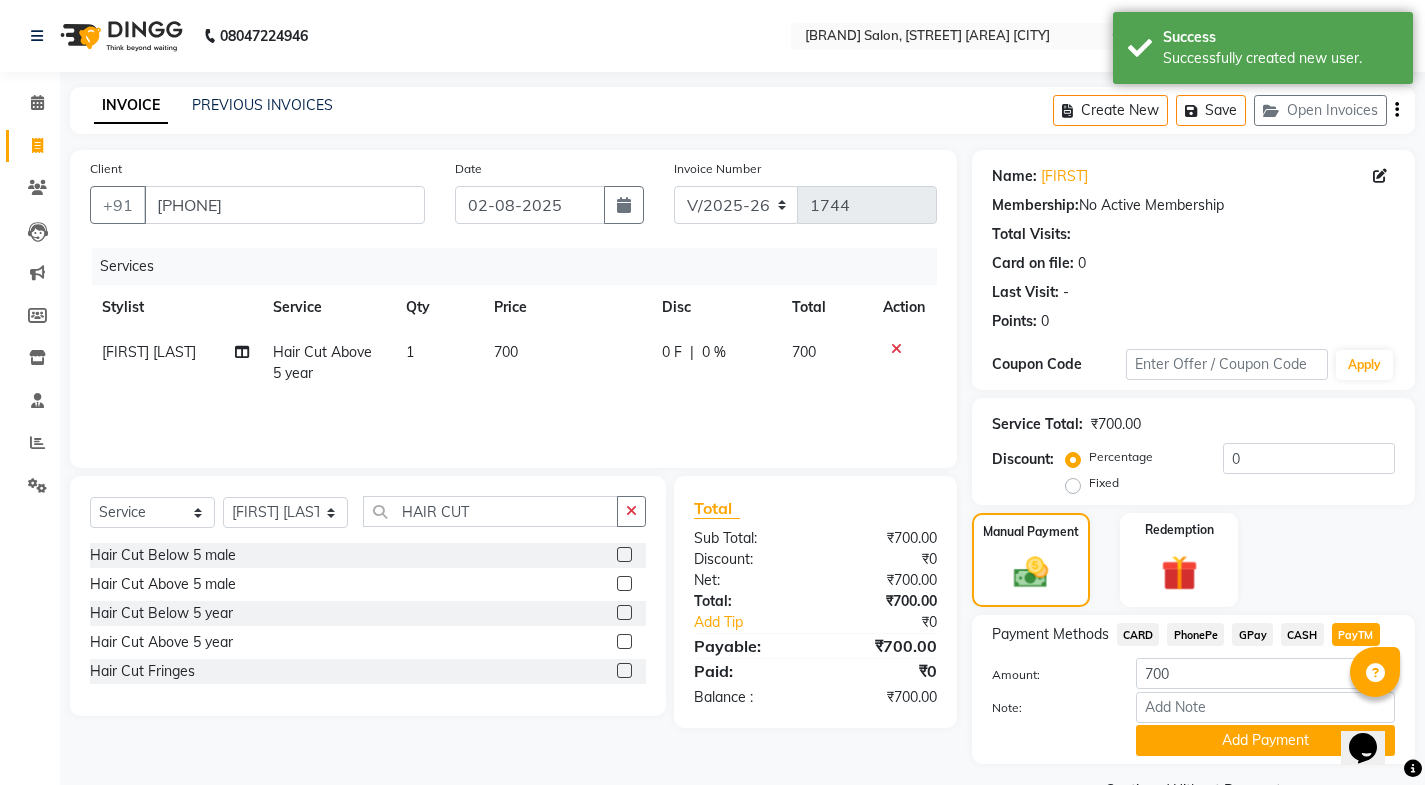 scroll, scrollTop: 50, scrollLeft: 0, axis: vertical 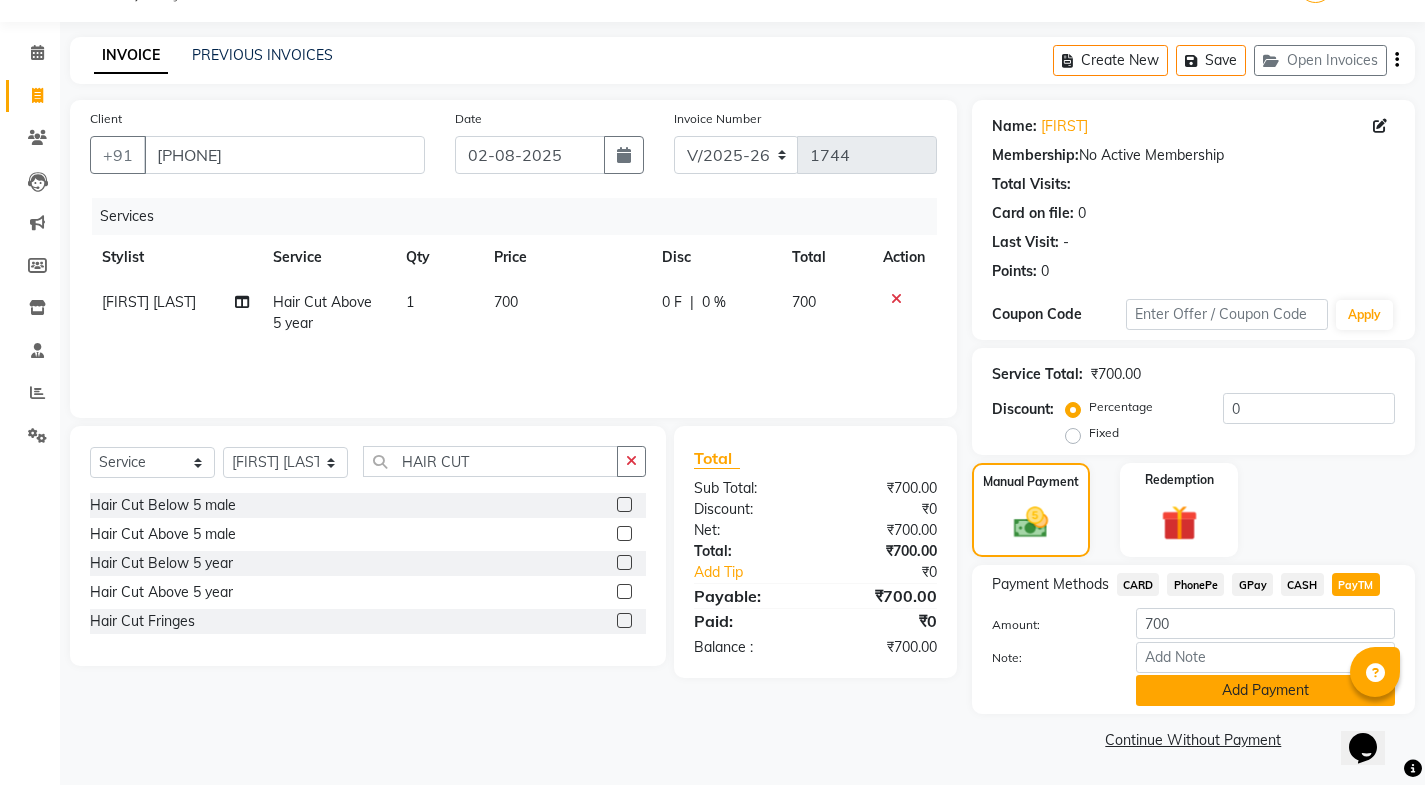 click on "Add Payment" 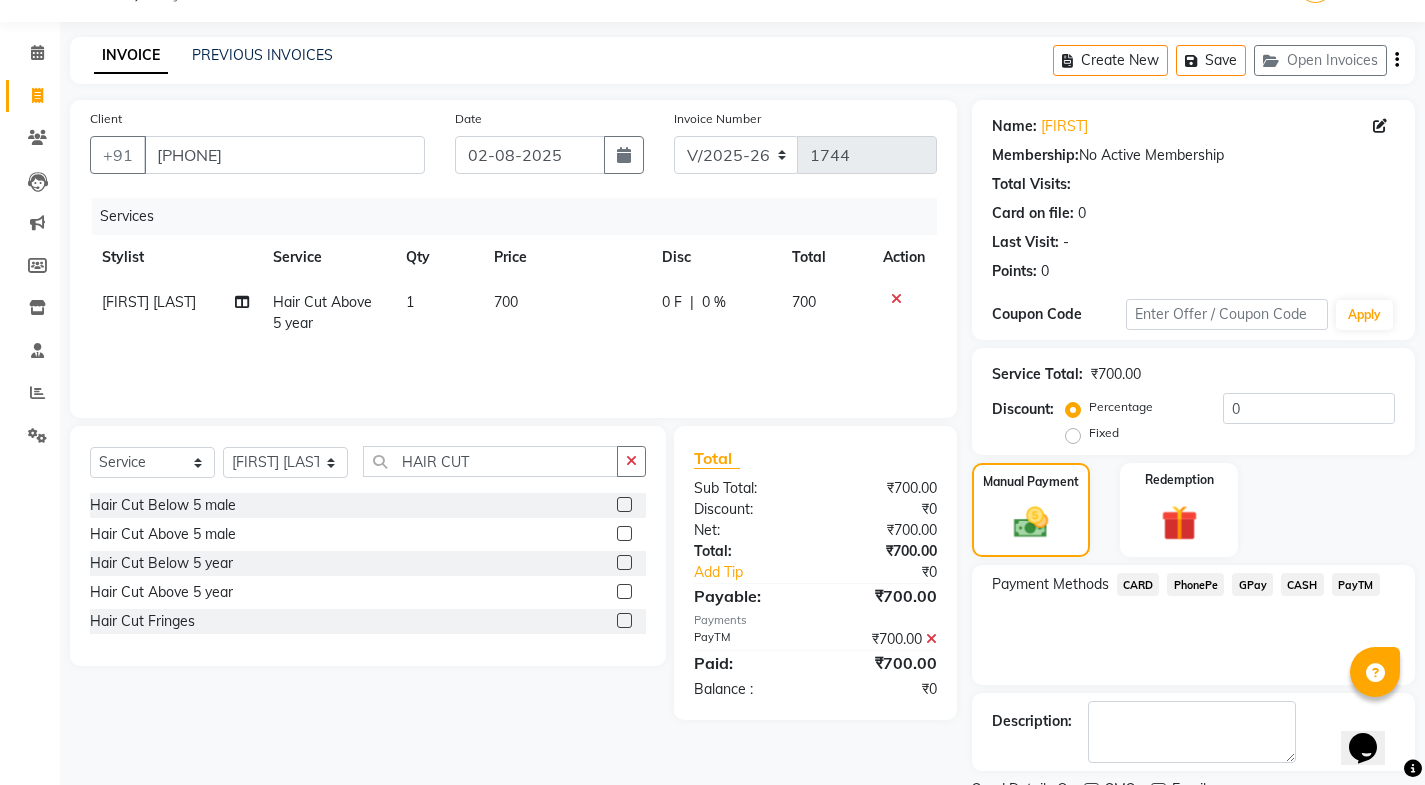 scroll, scrollTop: 134, scrollLeft: 0, axis: vertical 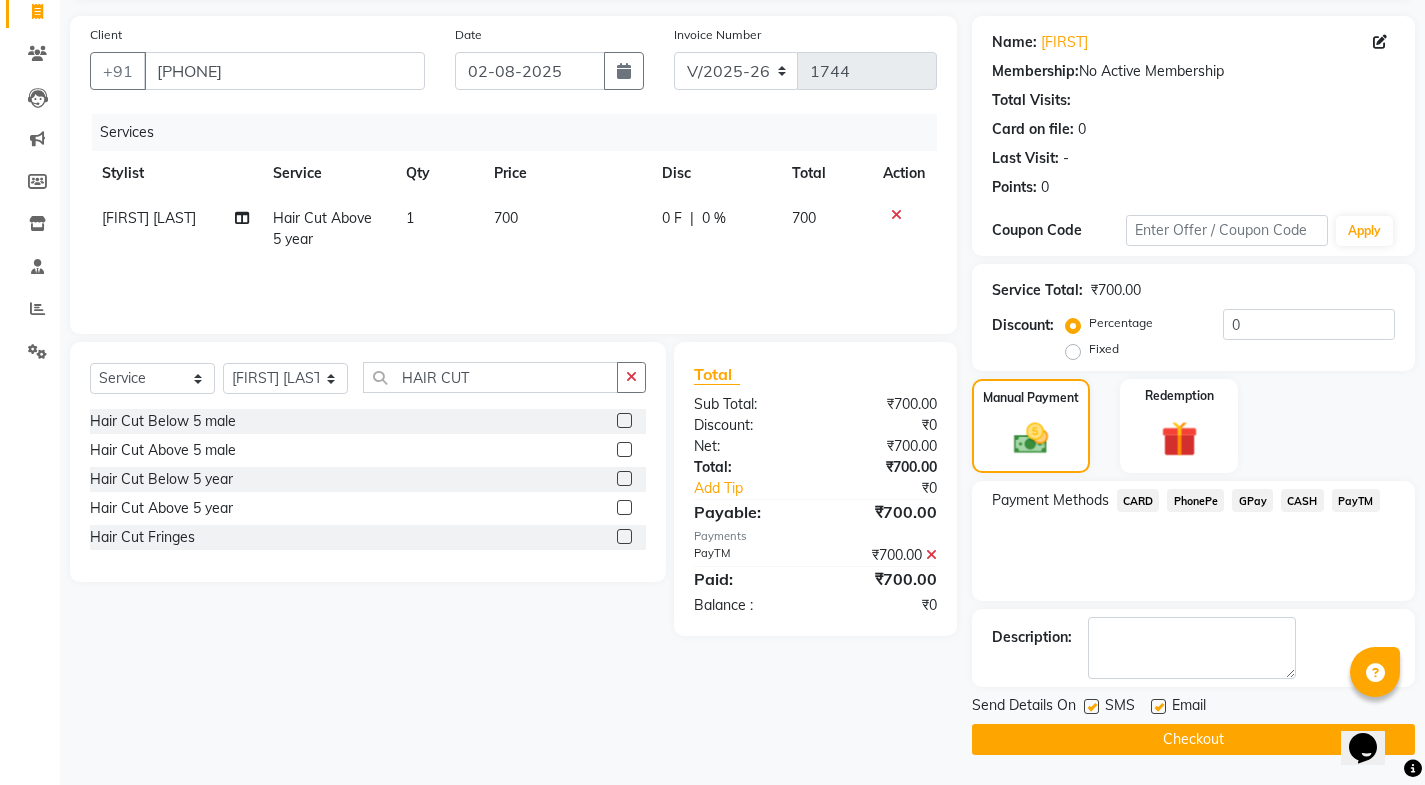 click 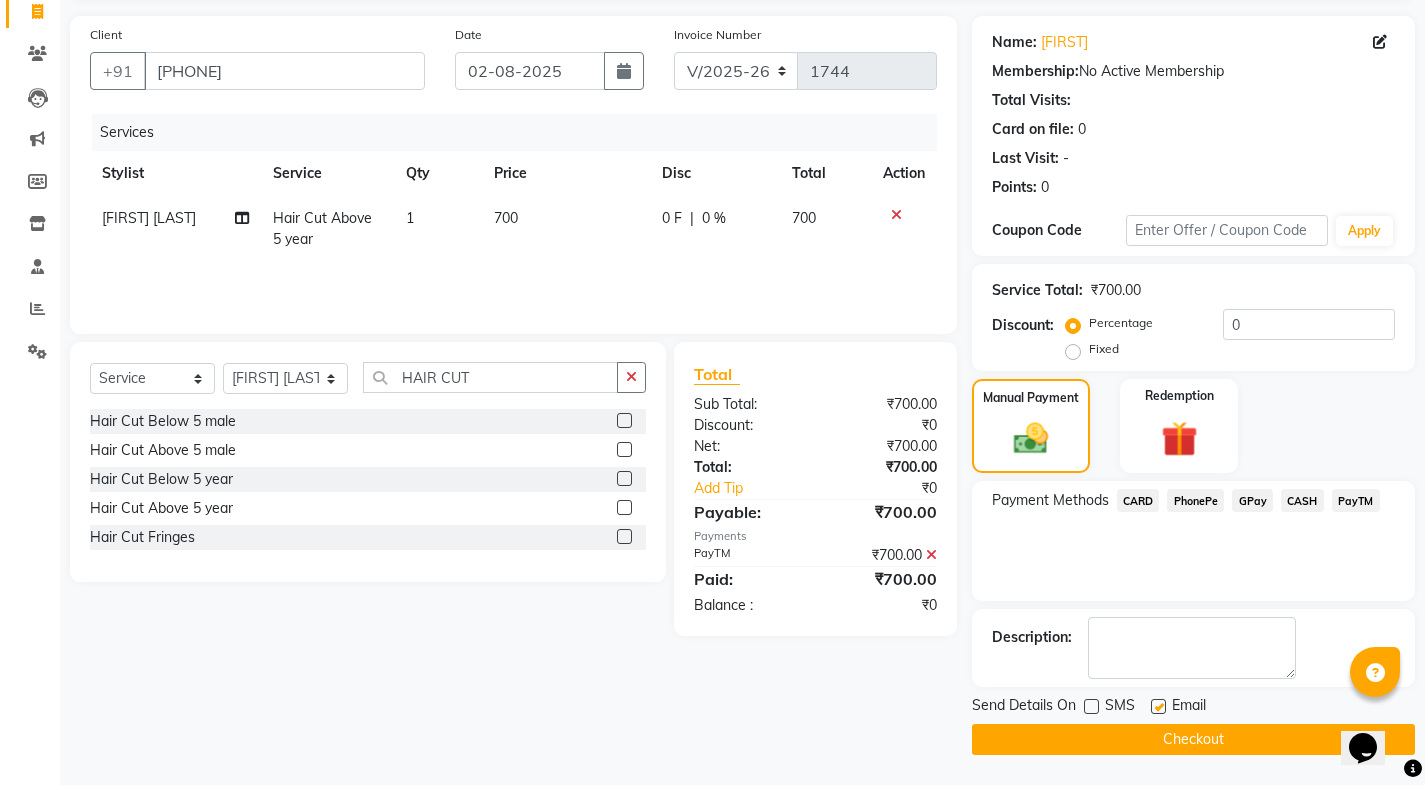 click 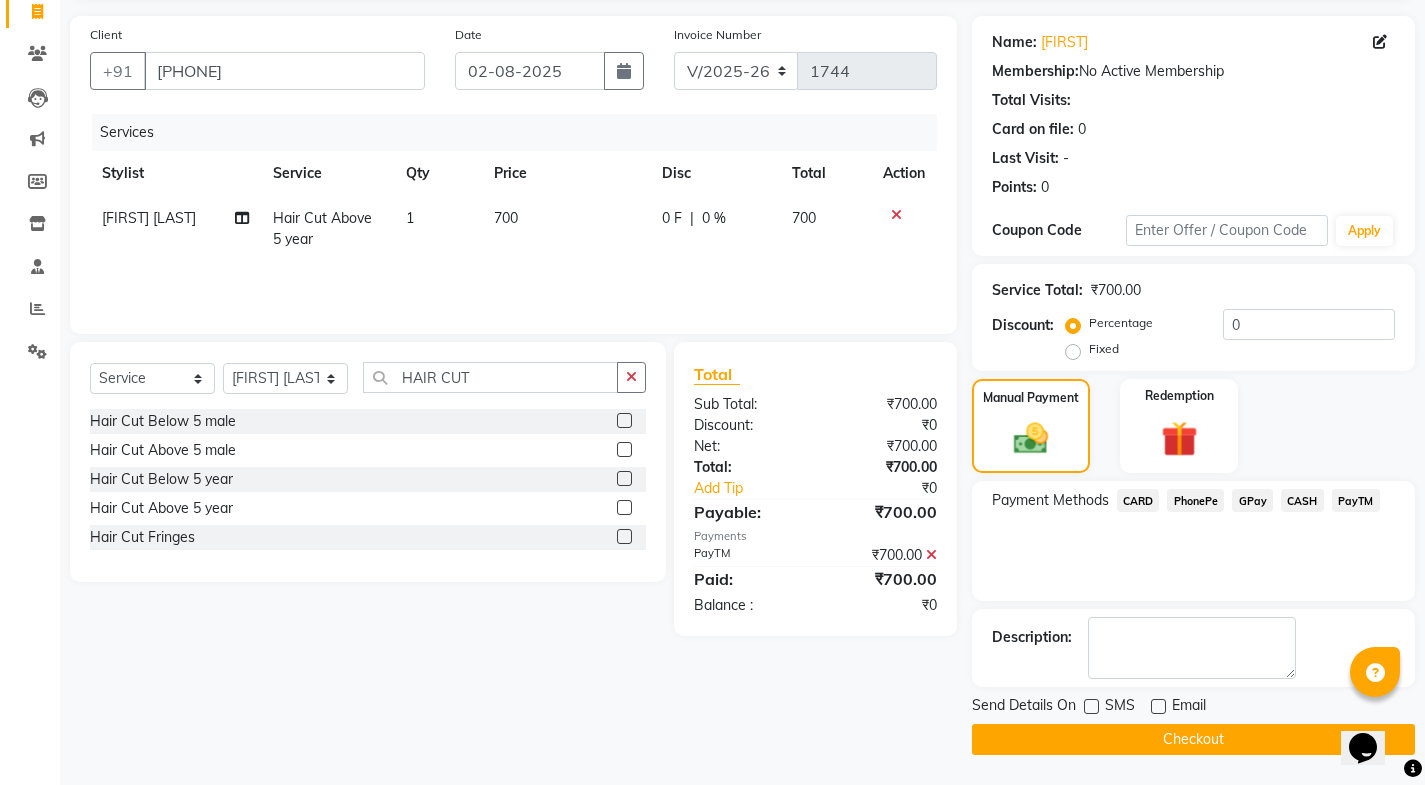 click on "Checkout" 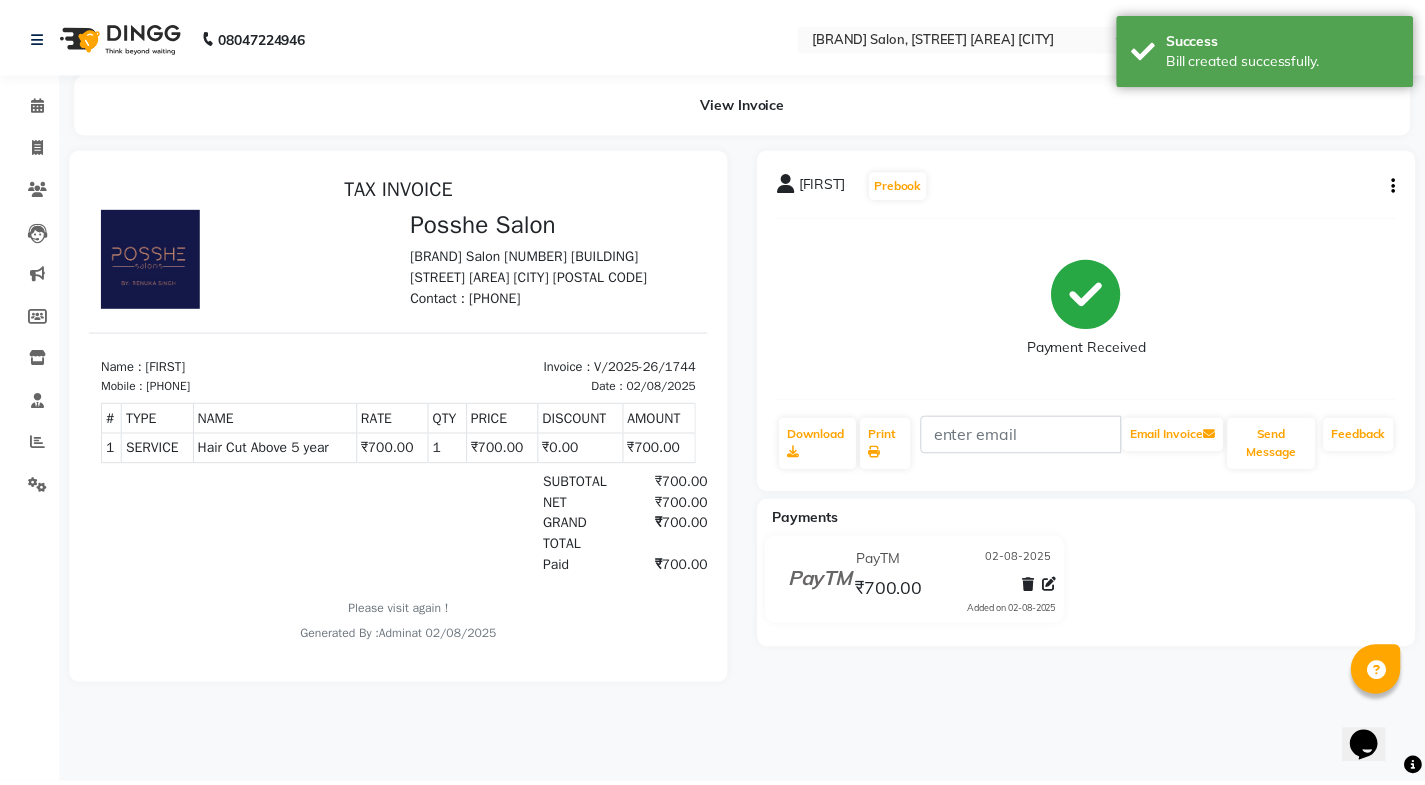 scroll, scrollTop: 0, scrollLeft: 0, axis: both 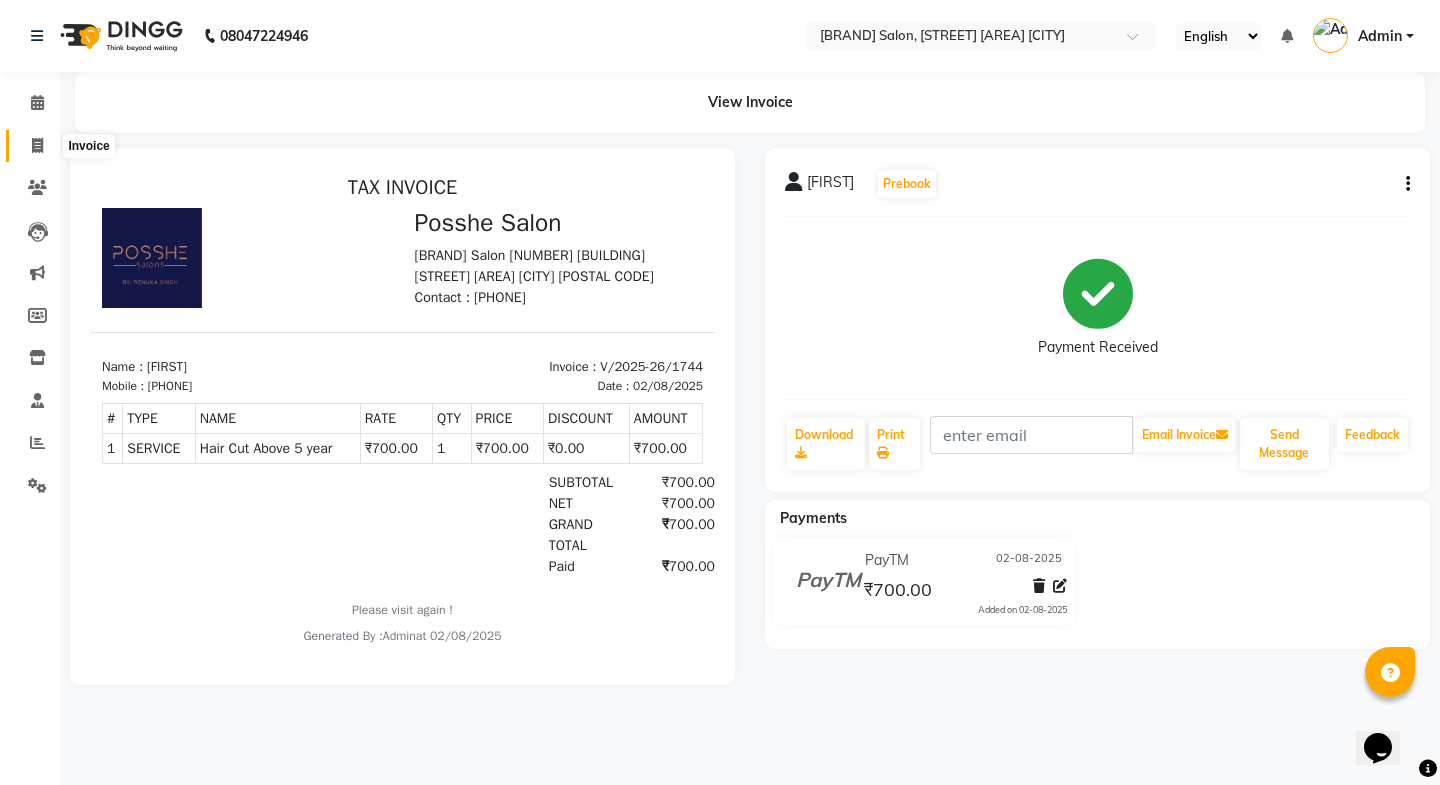 click 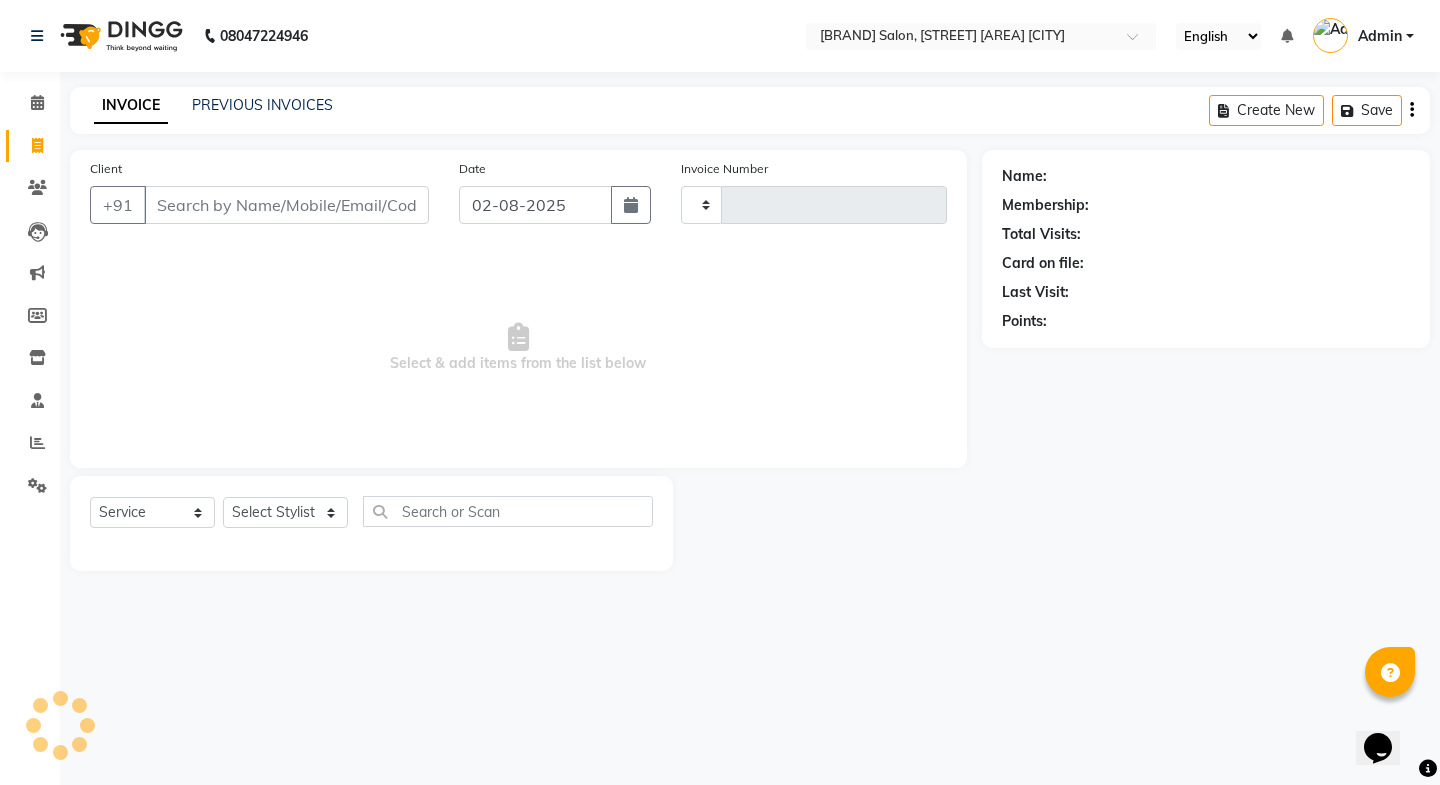 type on "1745" 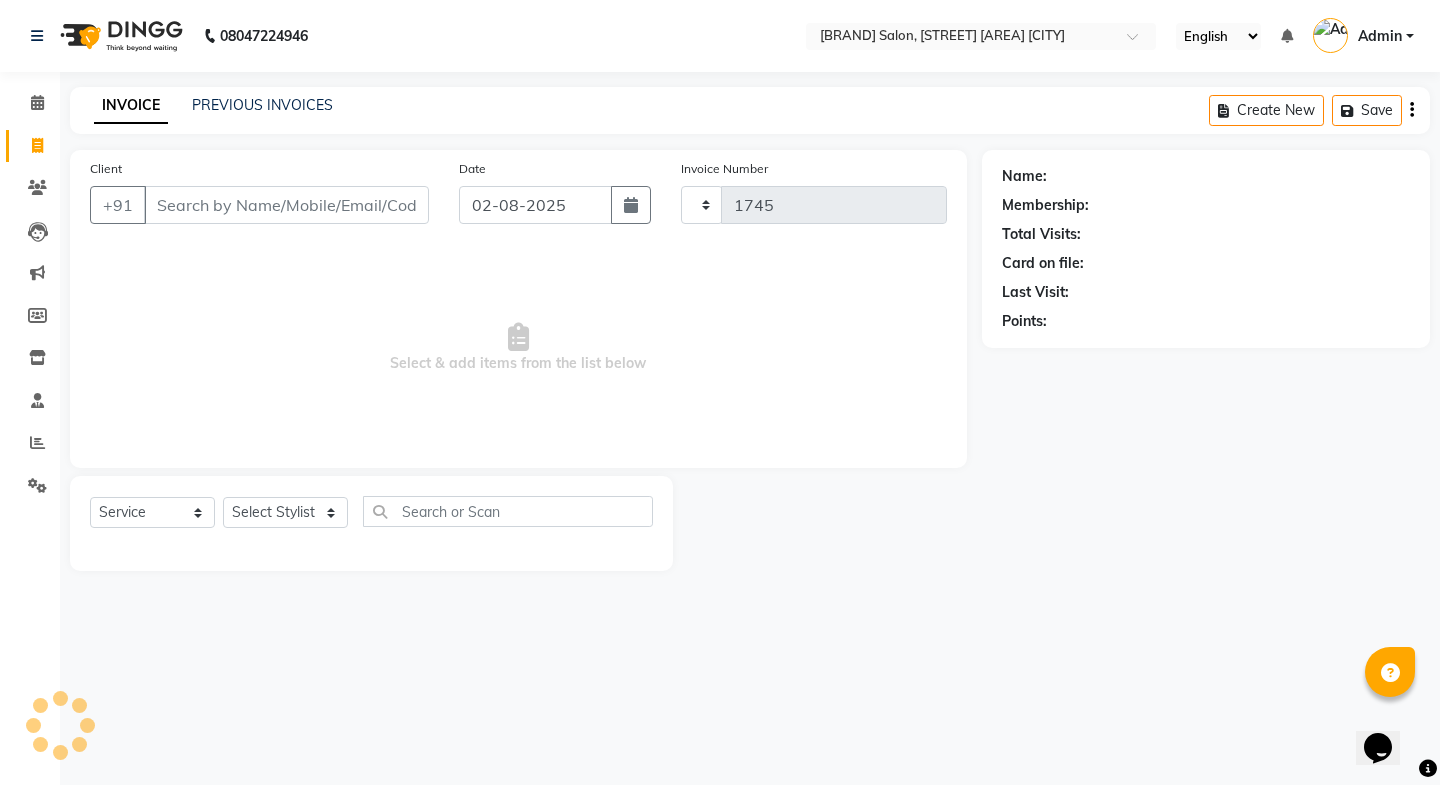 select on "6052" 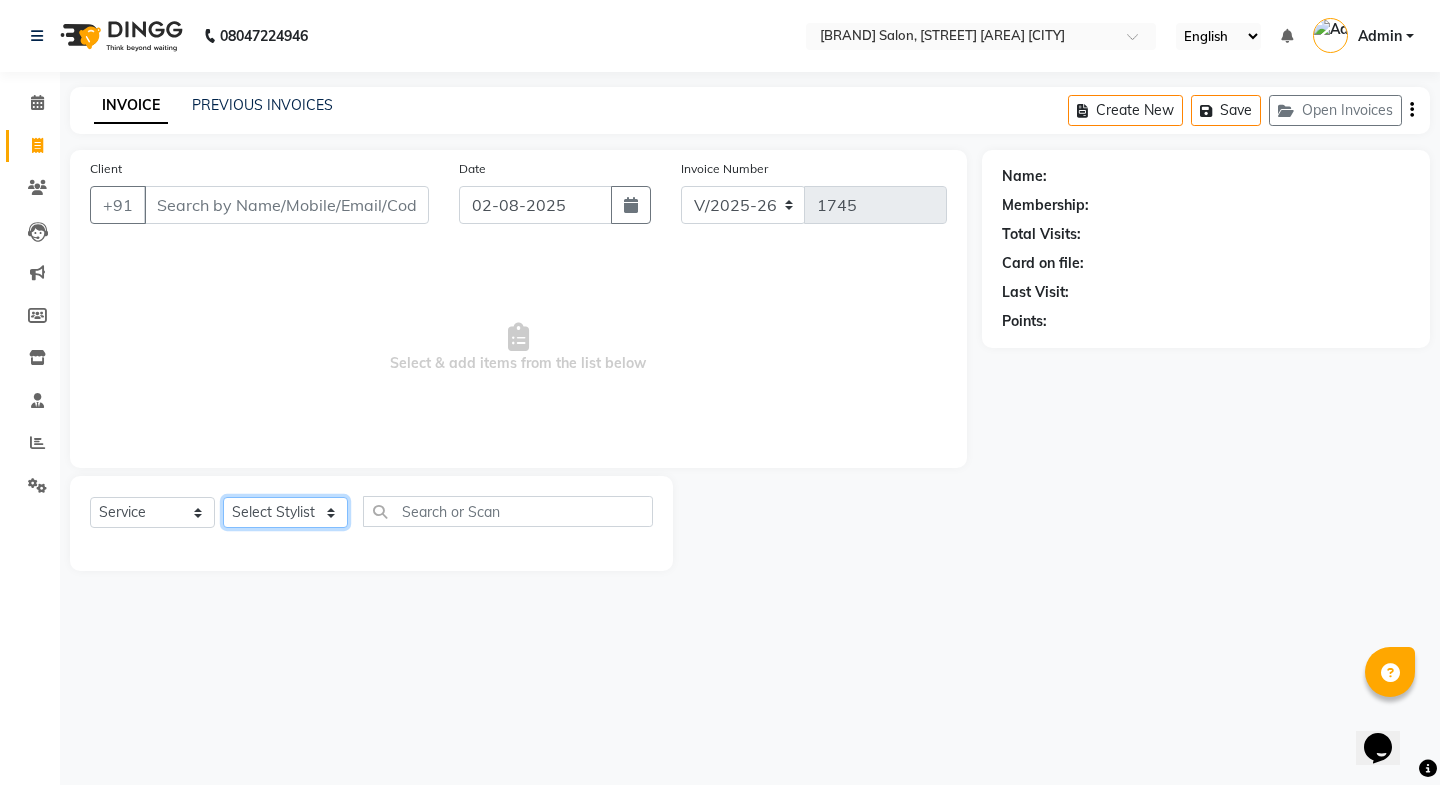 click on "Select Stylist Faheem Salmani Kajal Mali Kamal Chand Posshe for products Rajesh simran bhatiya Sonu Verma" 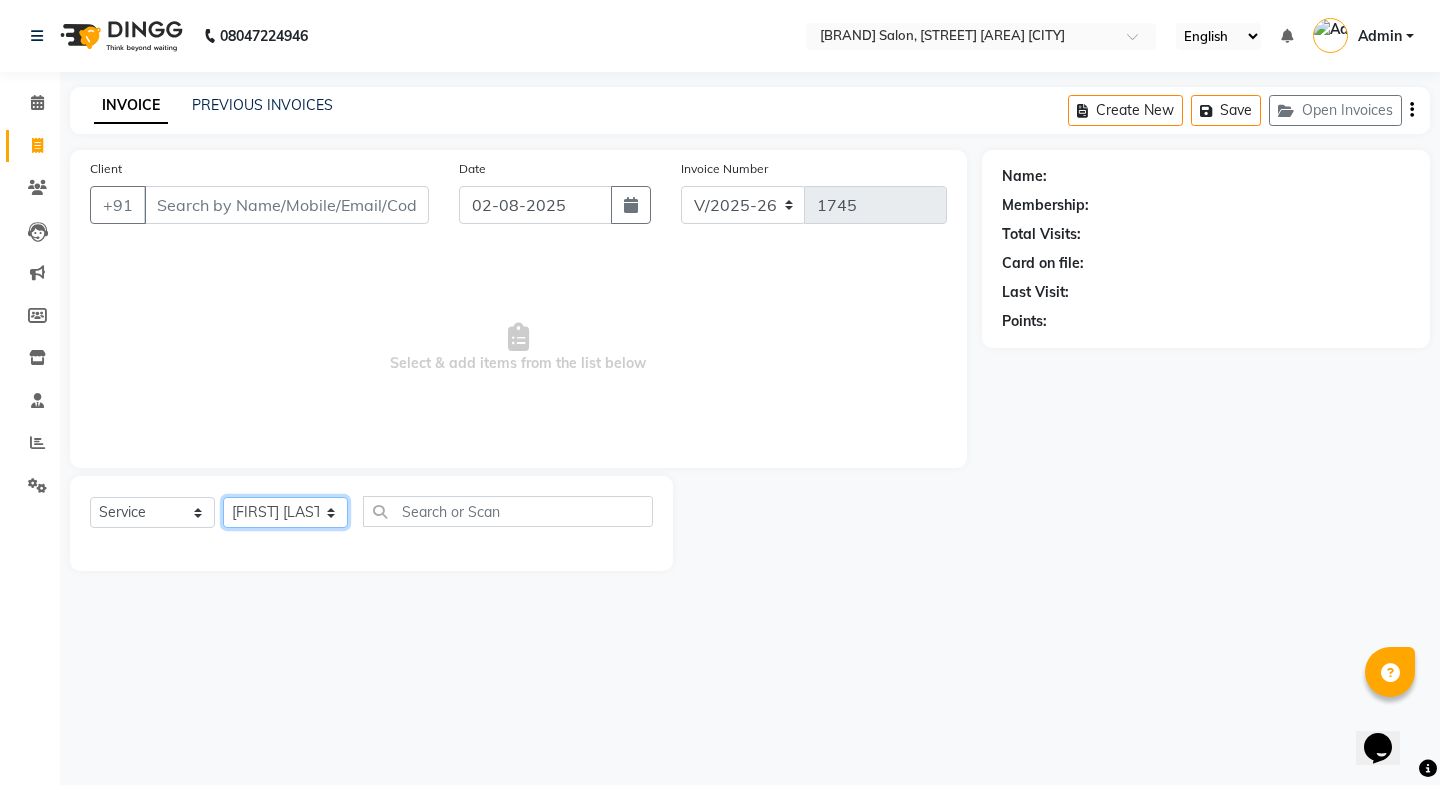 click on "Select Stylist Faheem Salmani Kajal Mali Kamal Chand Posshe for products Rajesh simran bhatiya Sonu Verma" 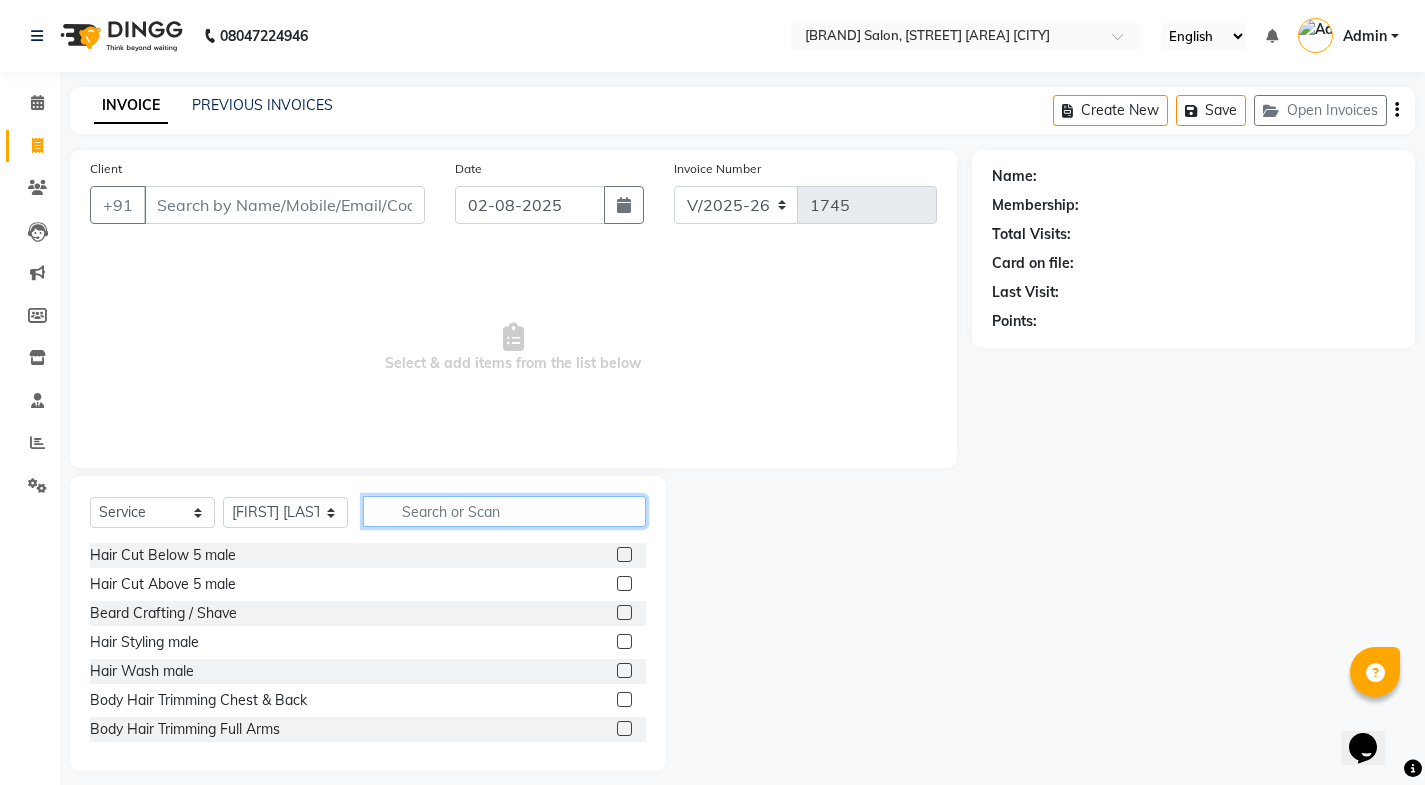 click 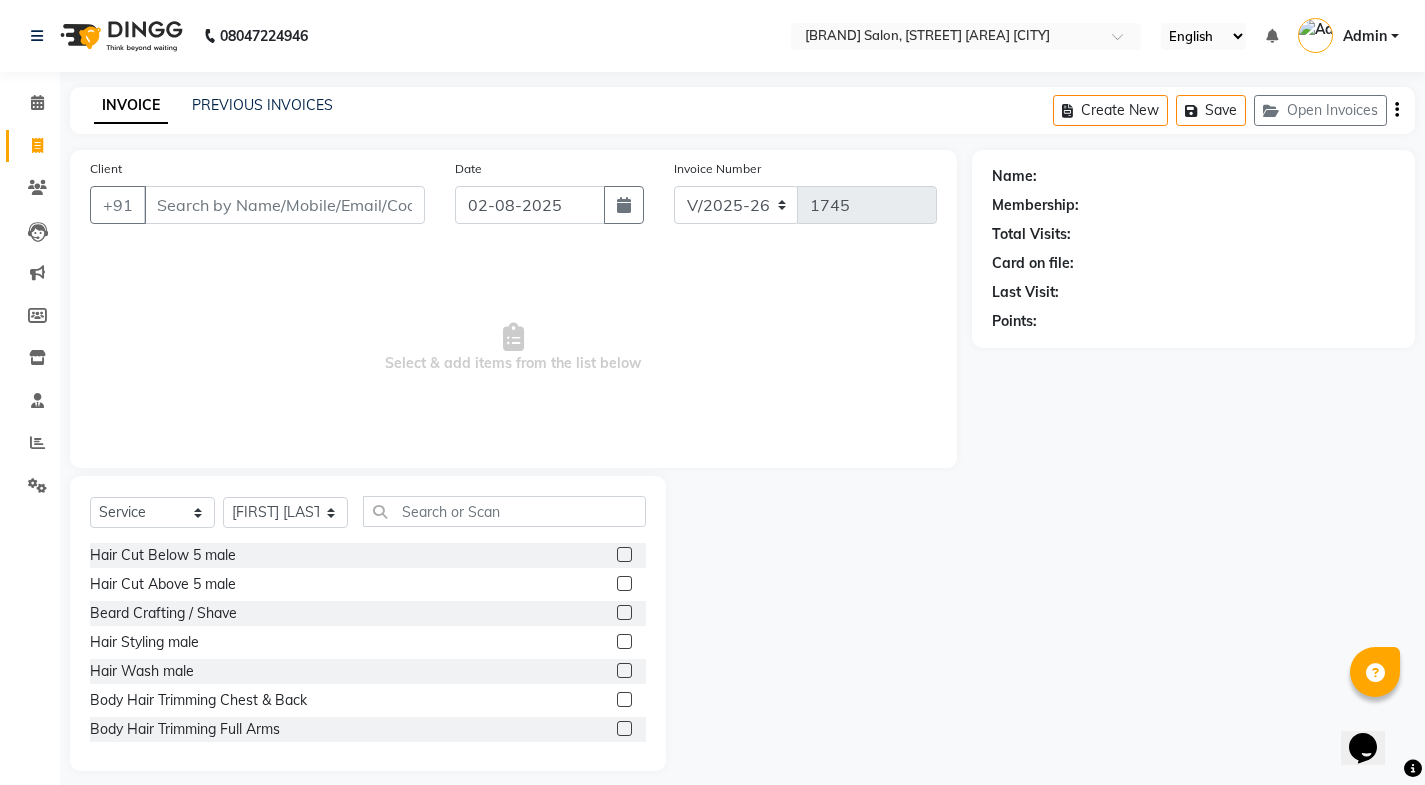 click 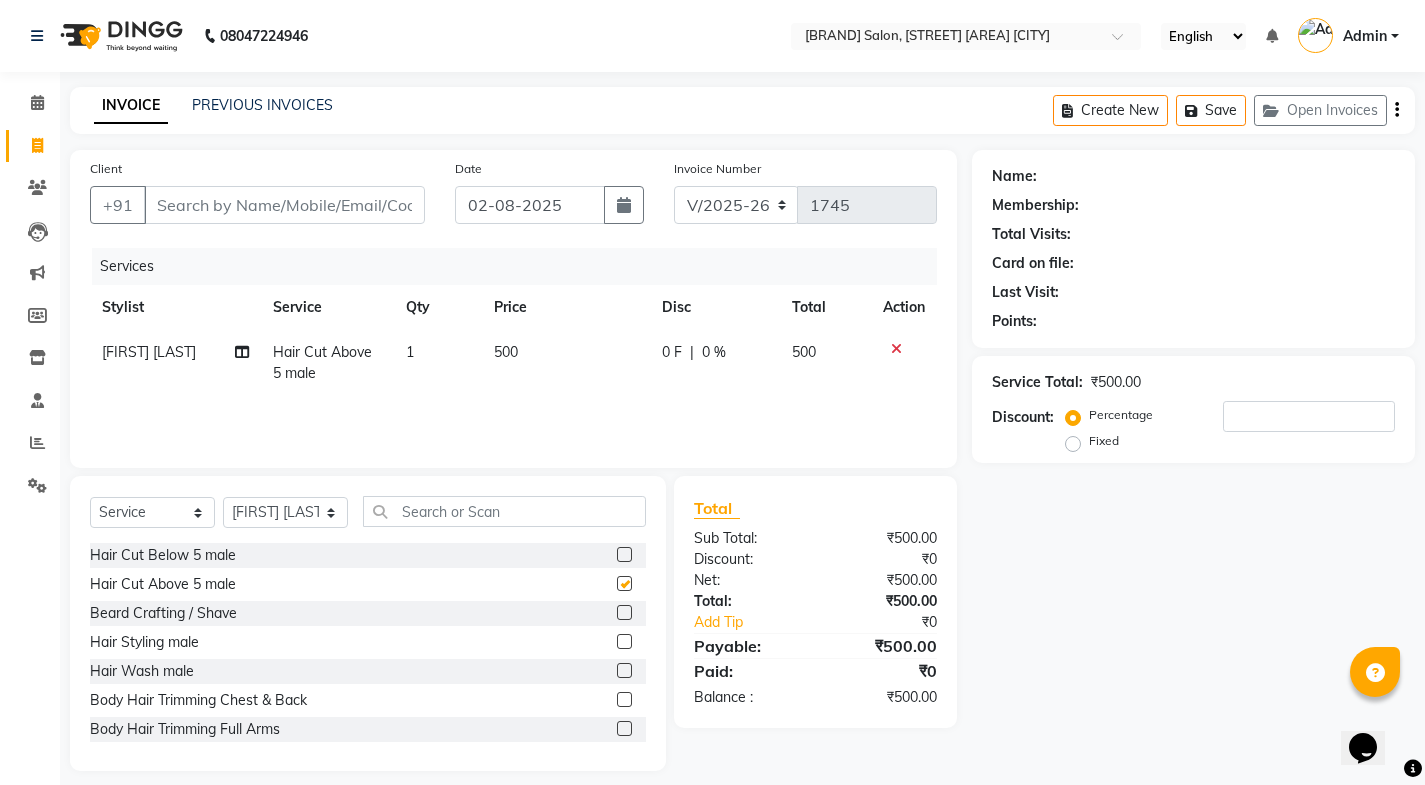 checkbox on "false" 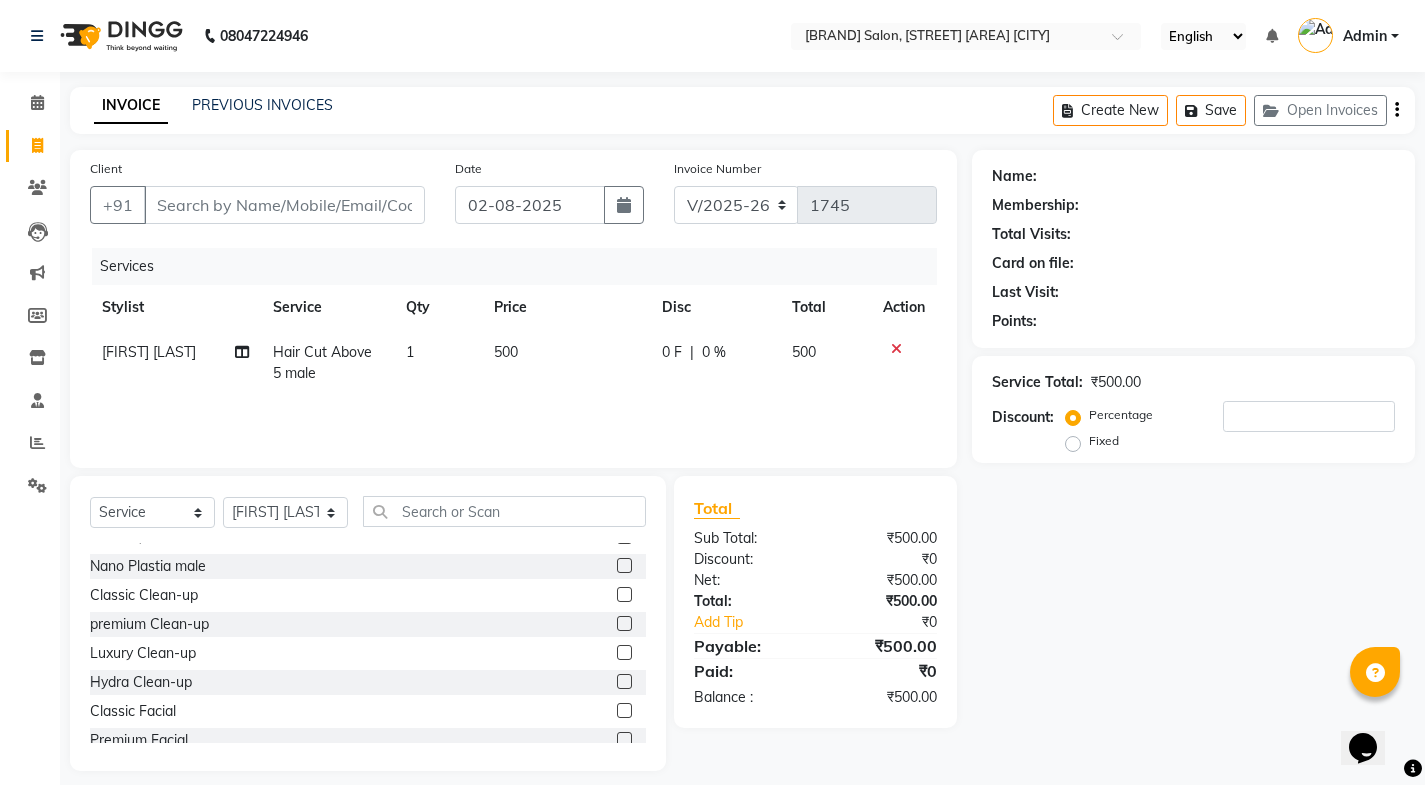 scroll, scrollTop: 875, scrollLeft: 0, axis: vertical 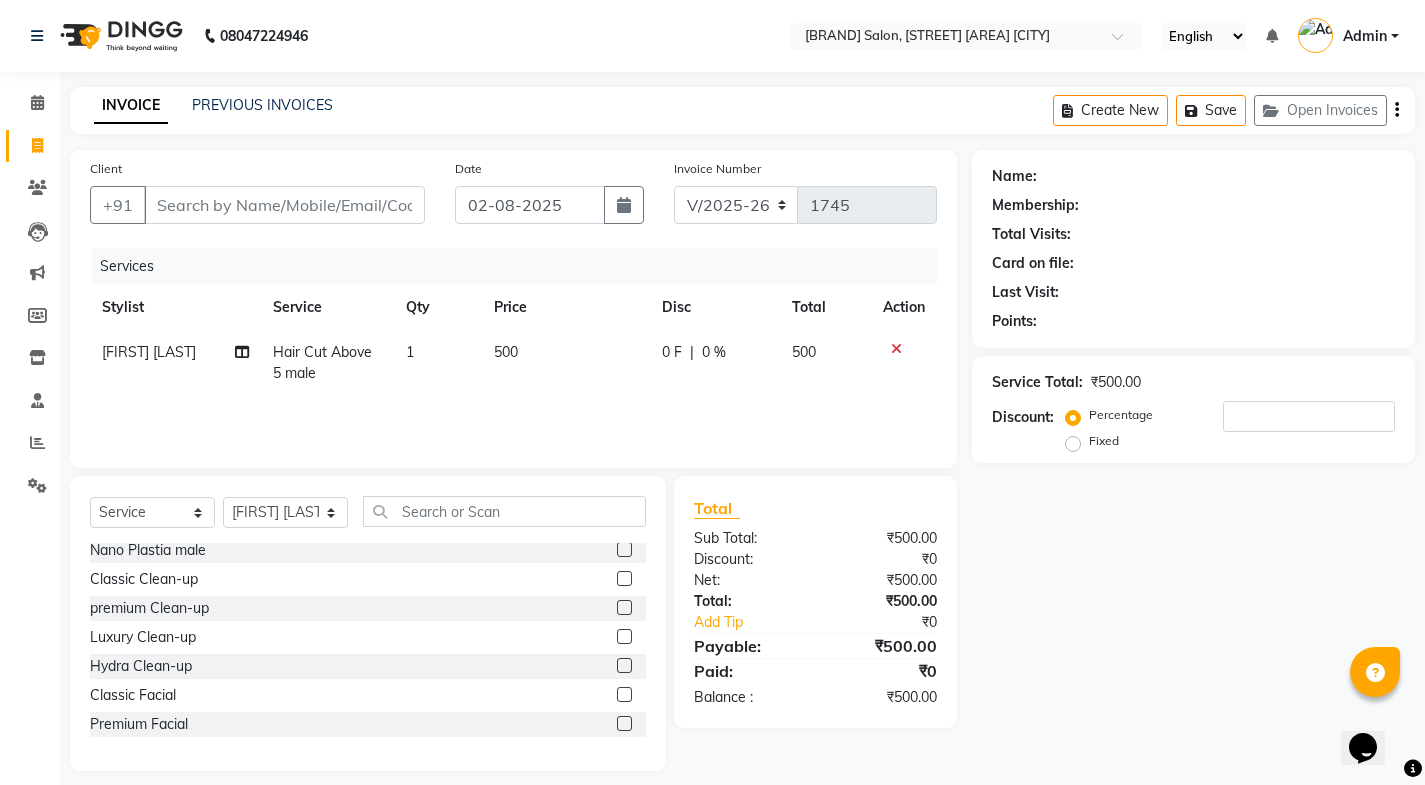 drag, startPoint x: 1197, startPoint y: 548, endPoint x: 891, endPoint y: 566, distance: 306.52896 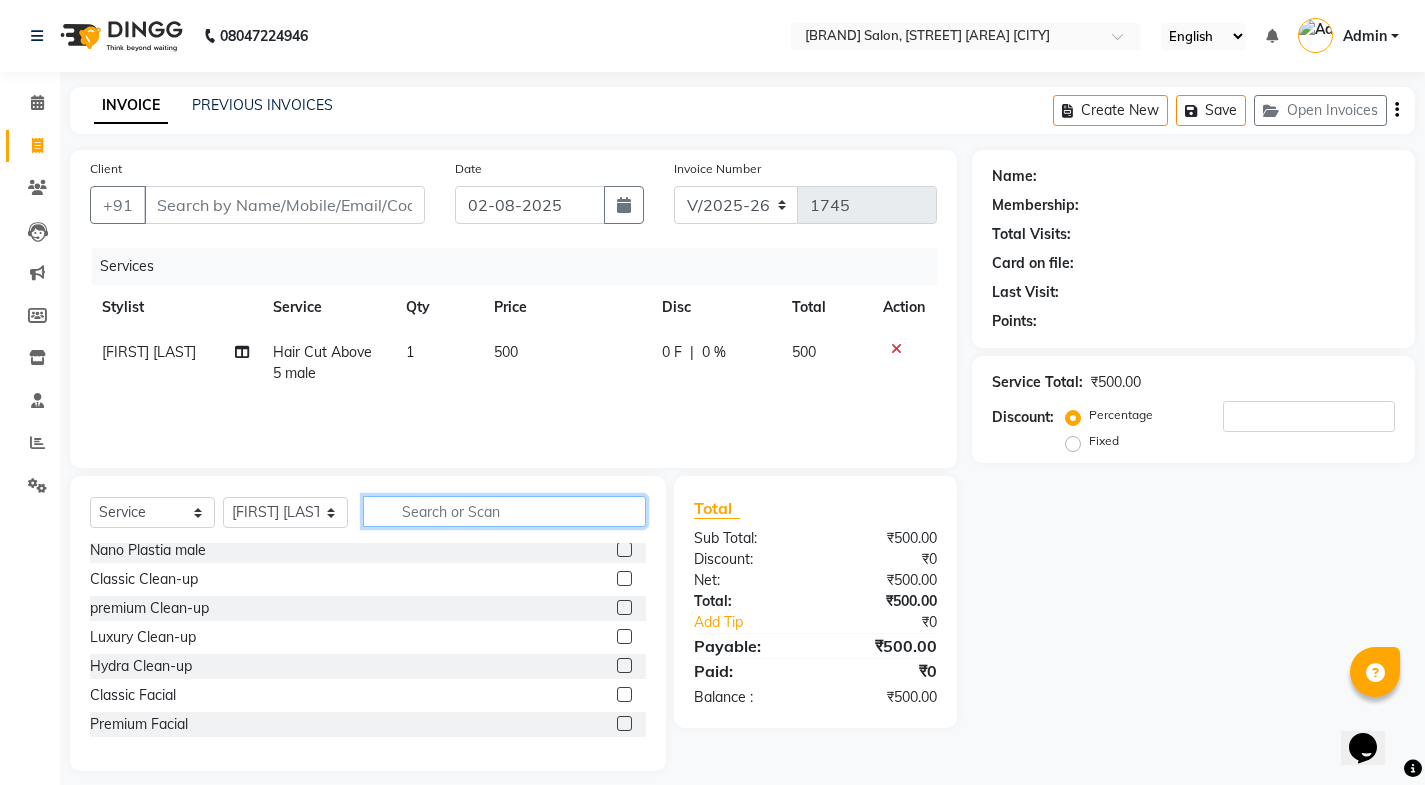 click 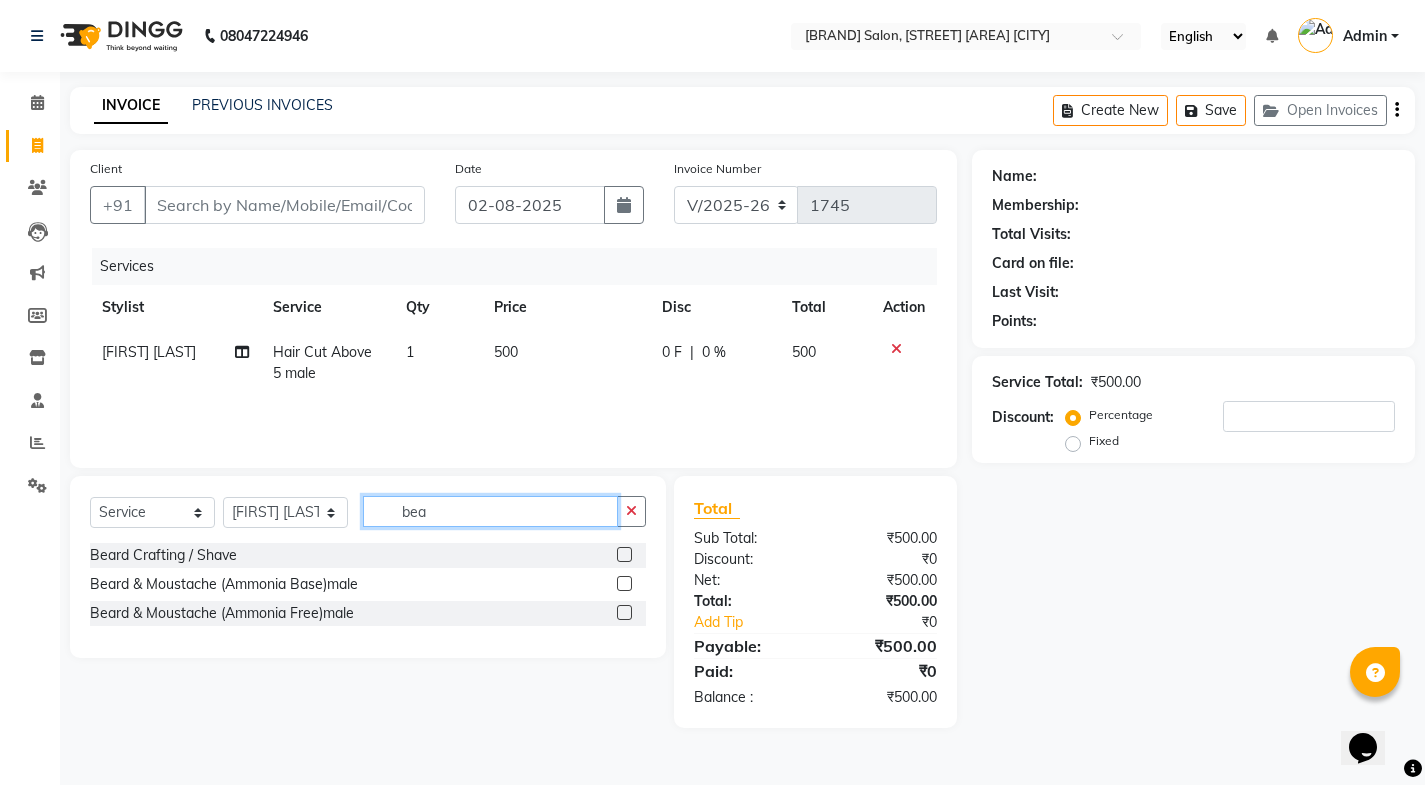 scroll, scrollTop: 0, scrollLeft: 0, axis: both 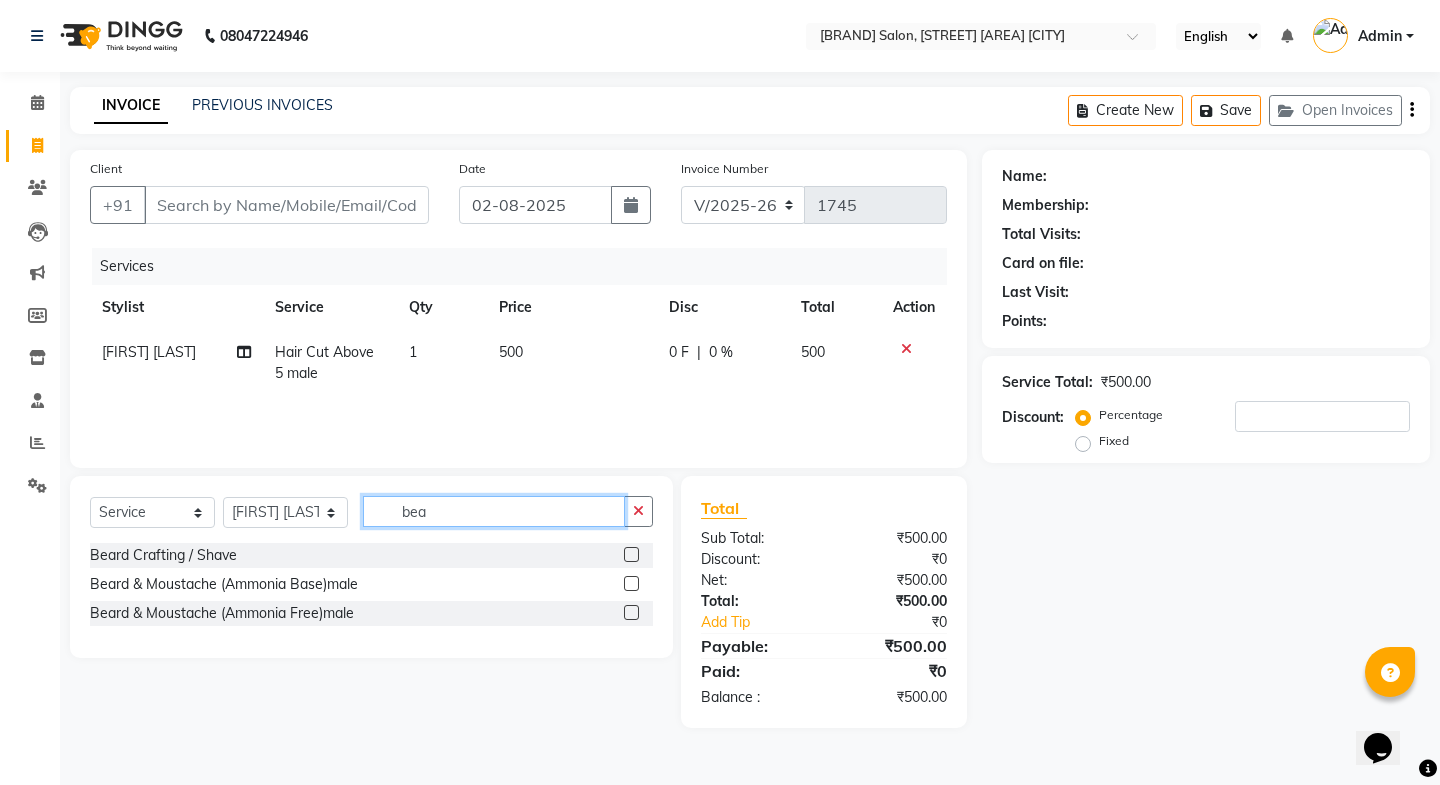 type on "bea" 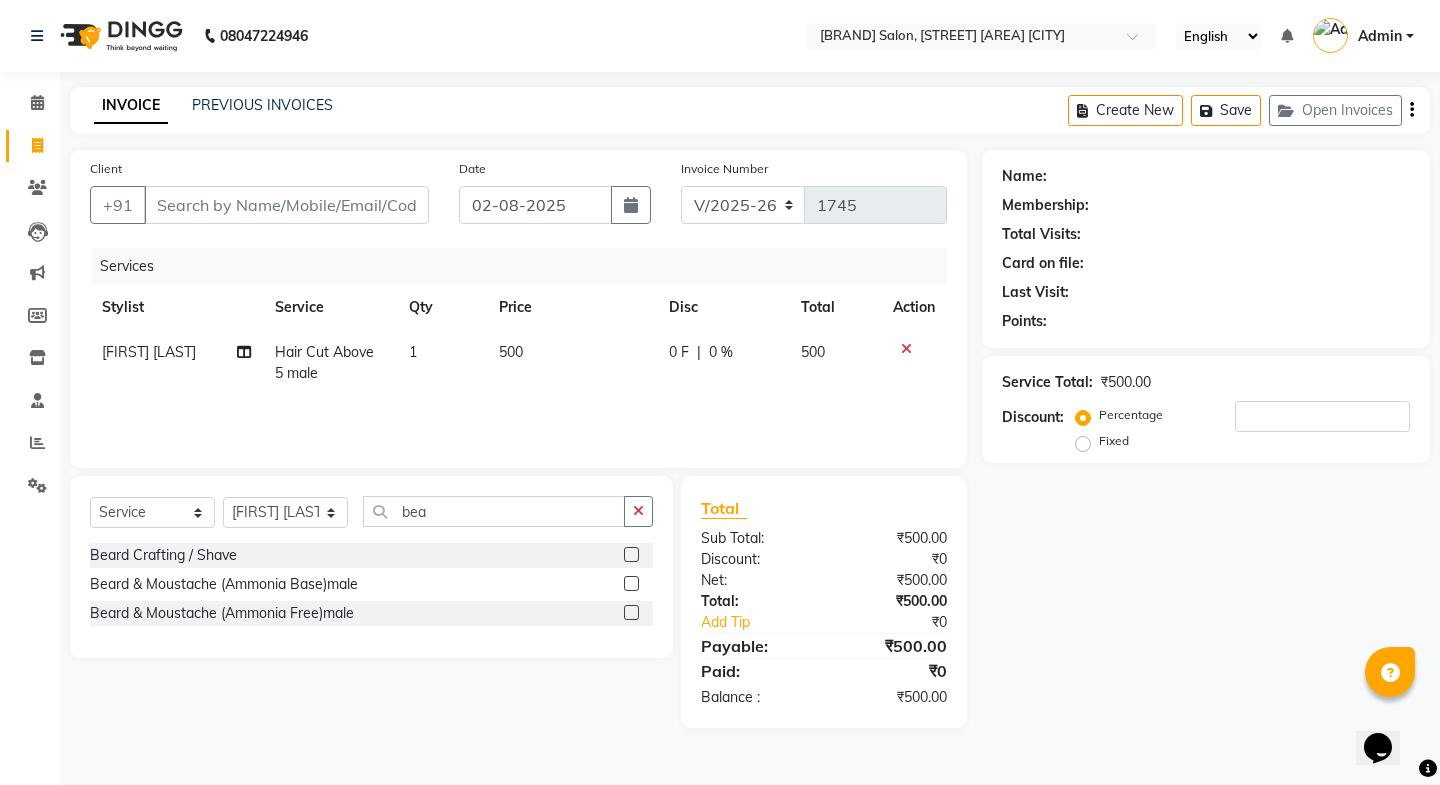 click 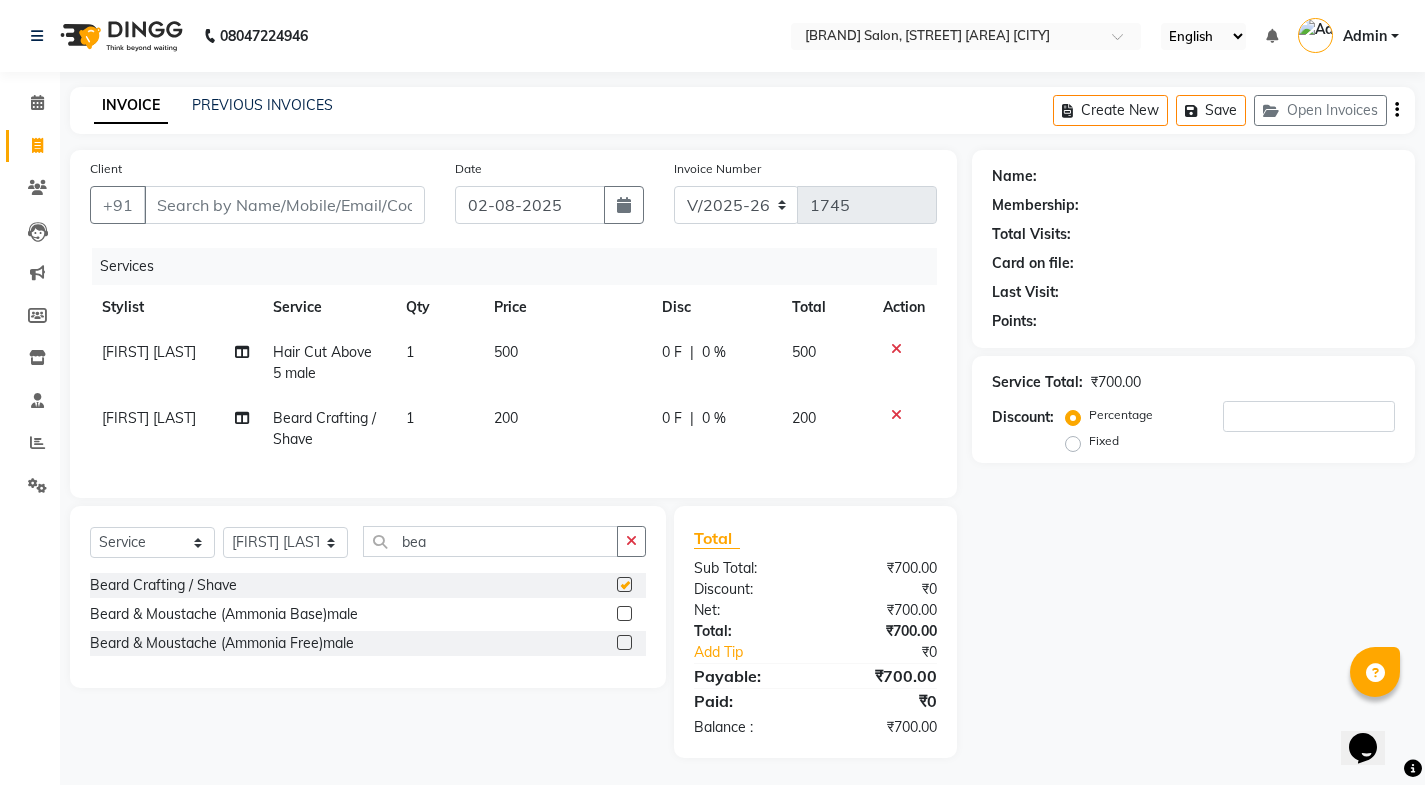 checkbox on "false" 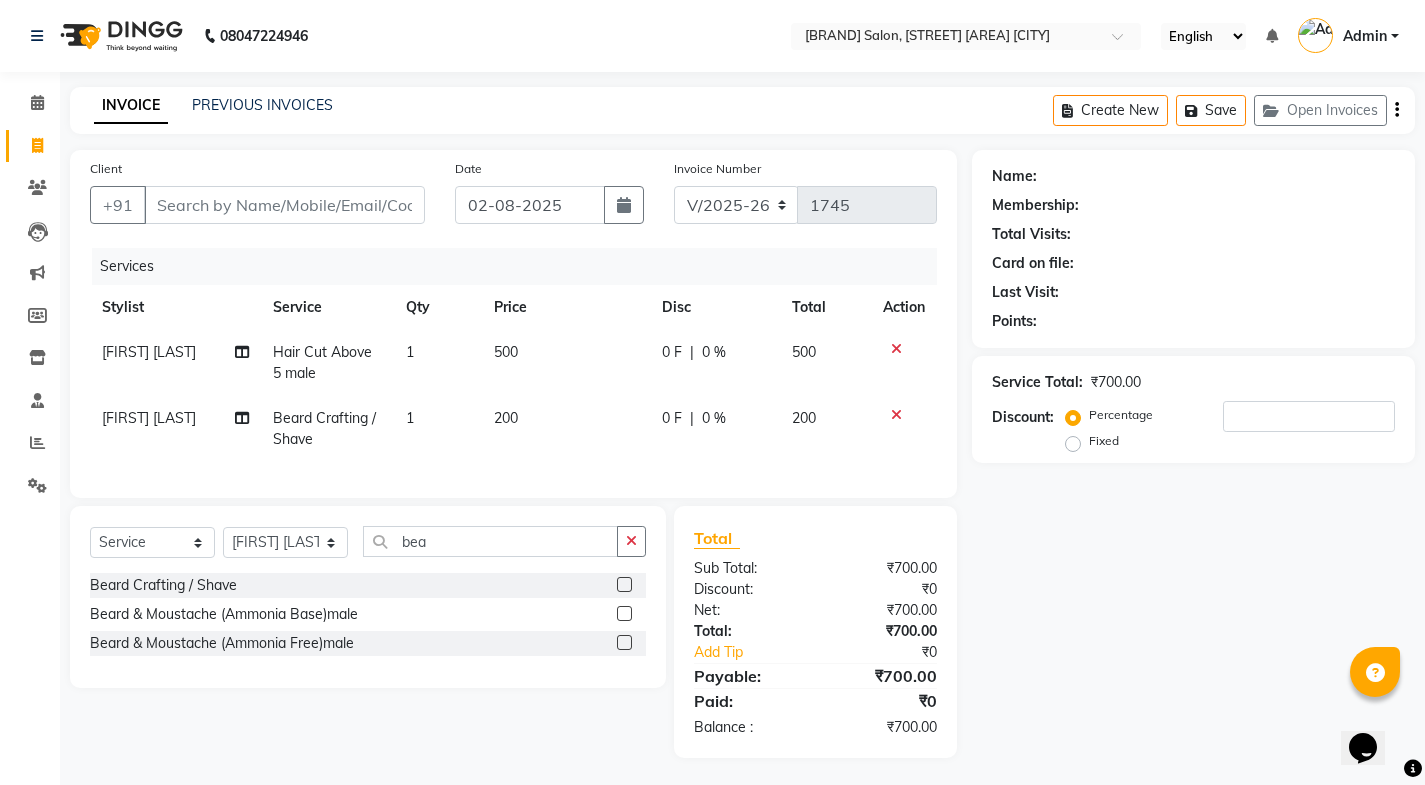 click 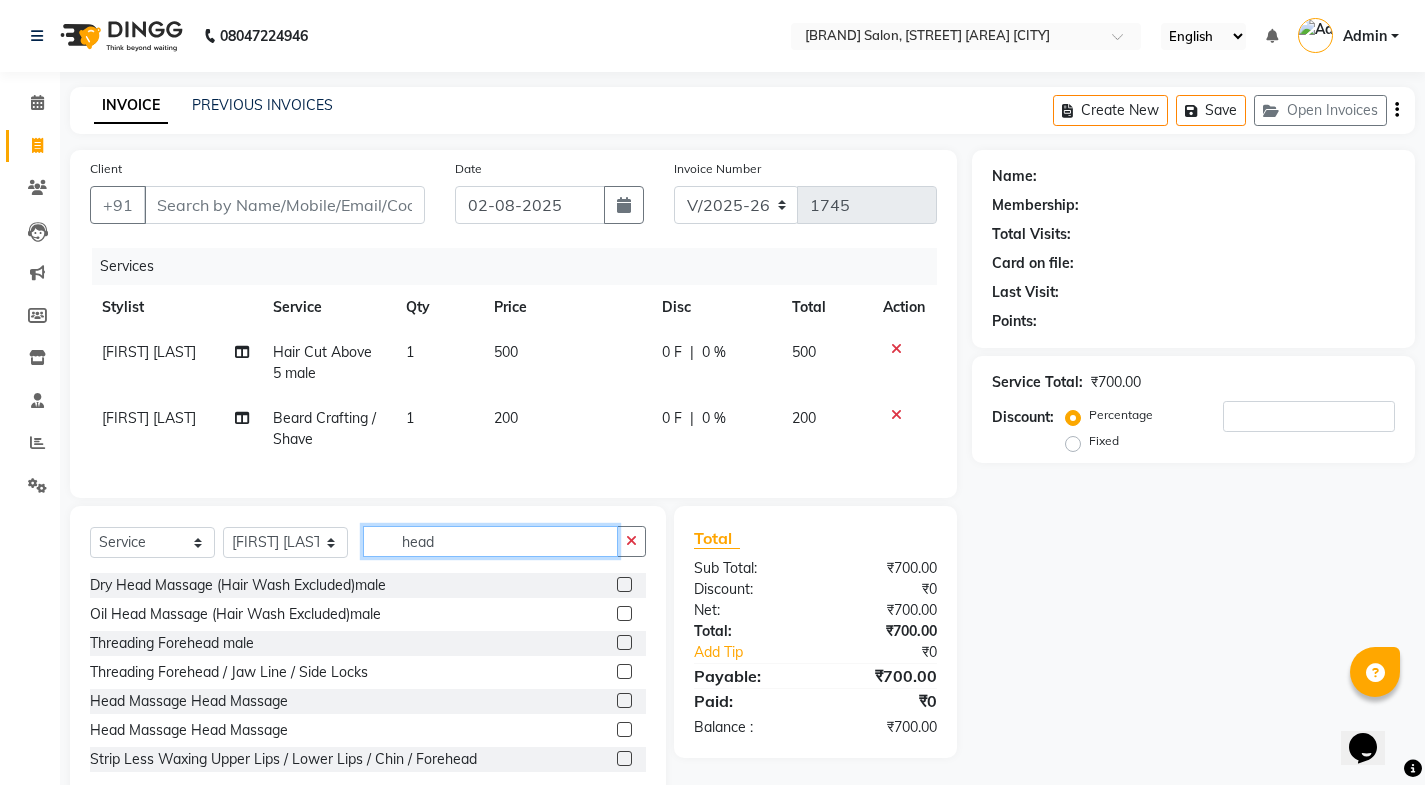 type on "head" 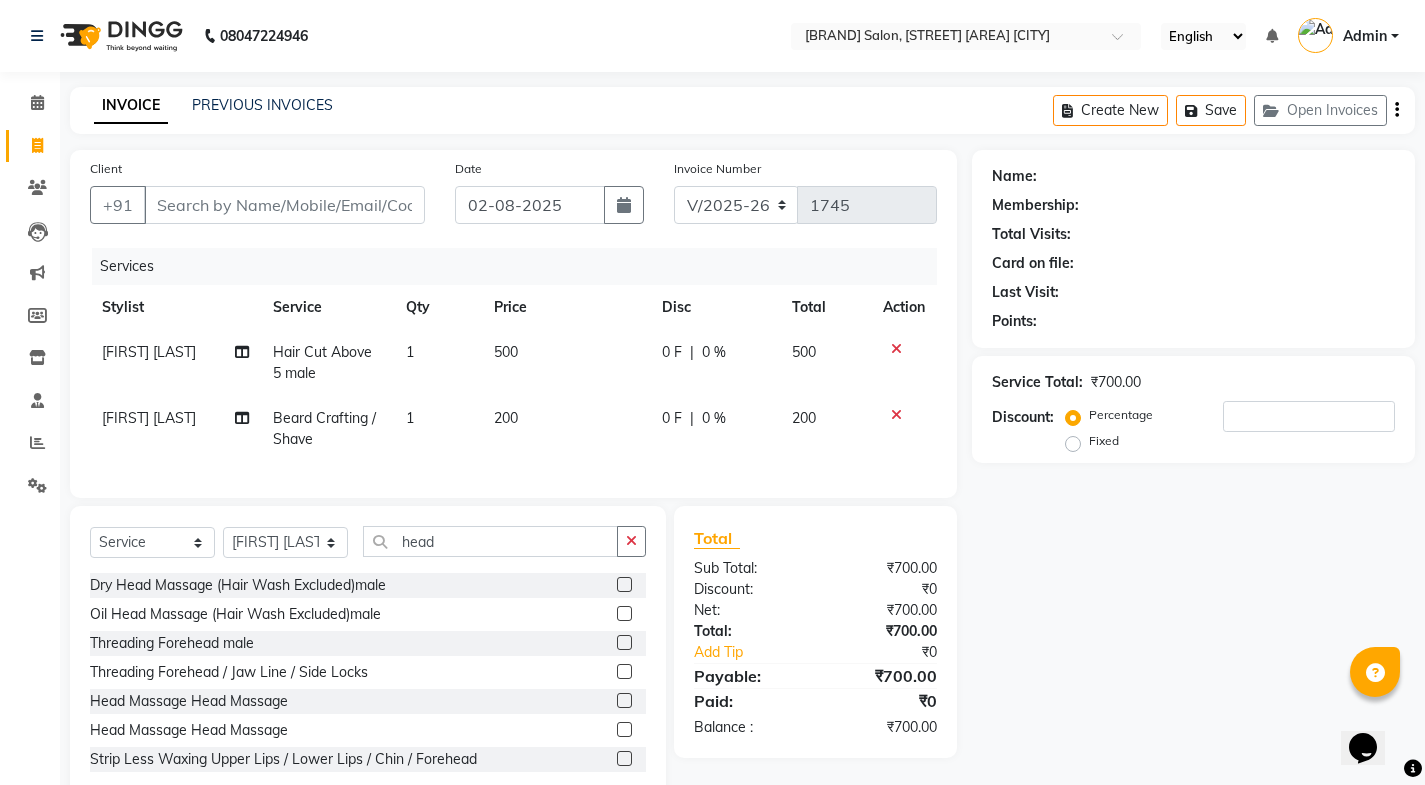 click 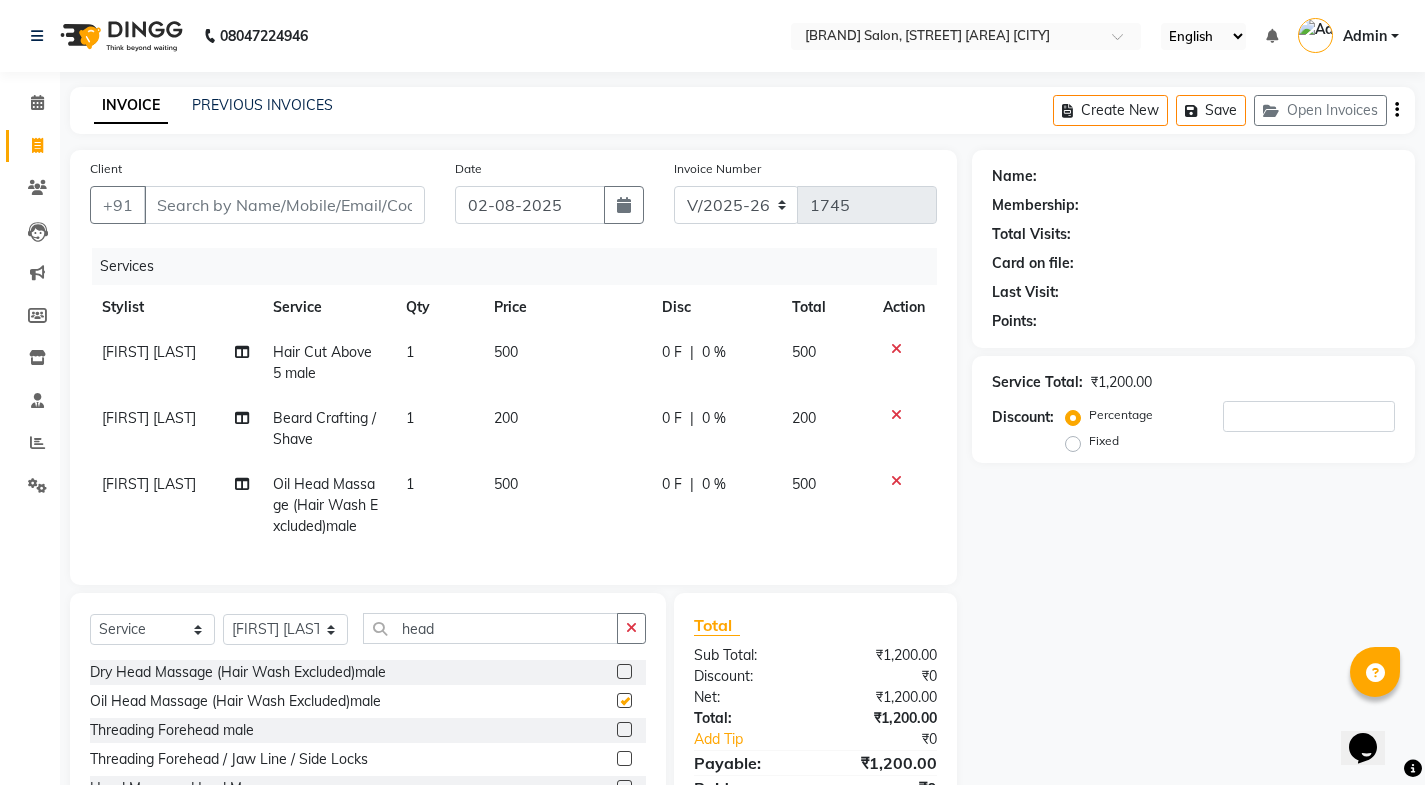 checkbox on "false" 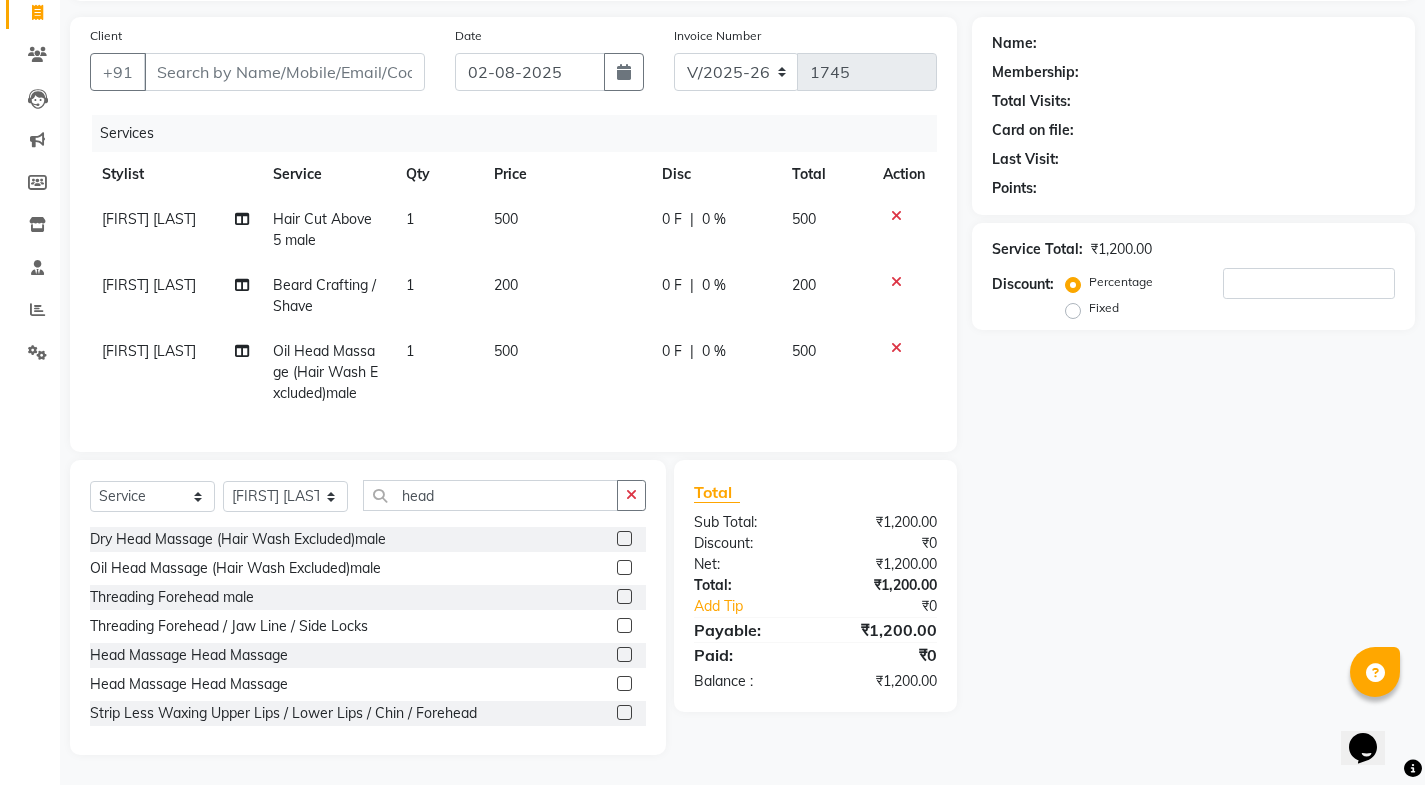 scroll, scrollTop: 148, scrollLeft: 0, axis: vertical 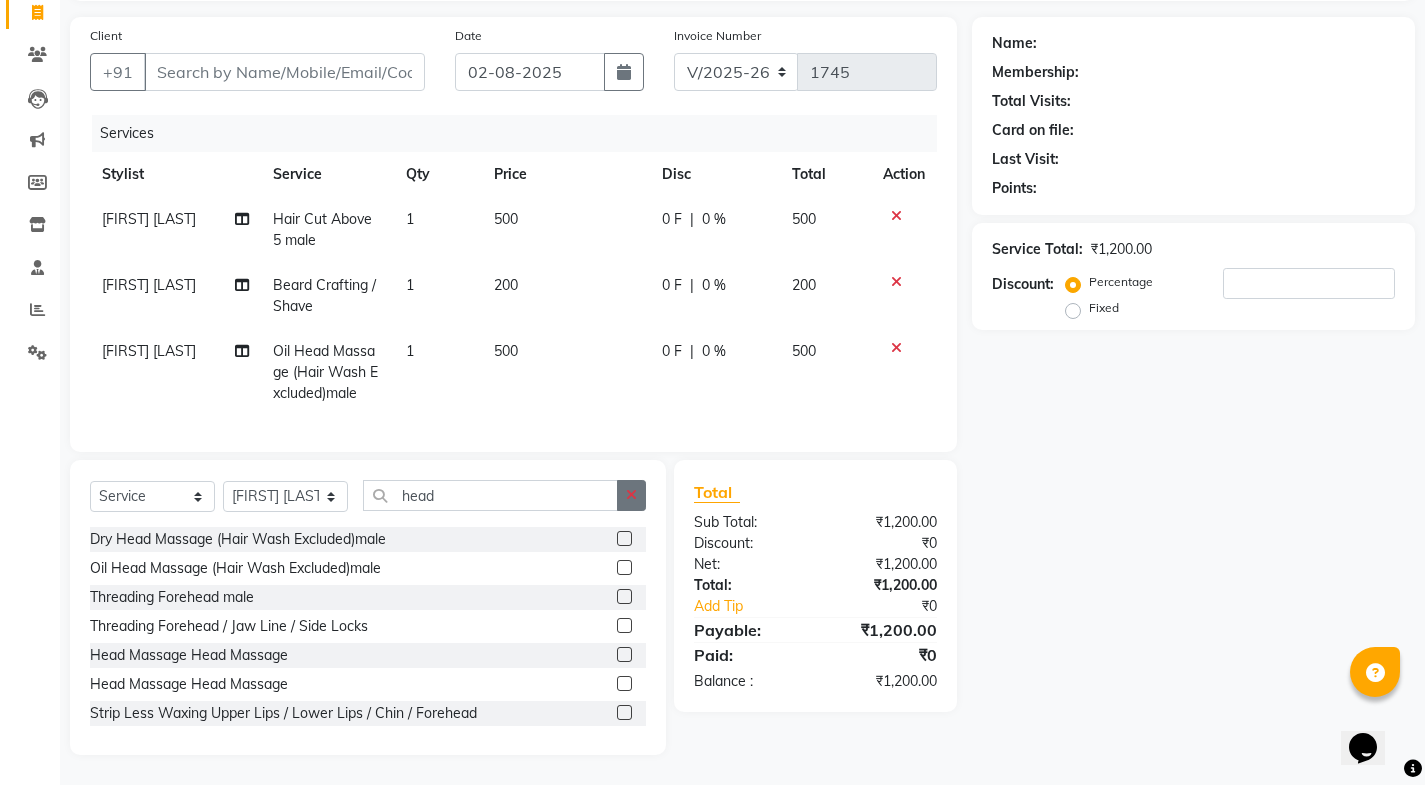 click 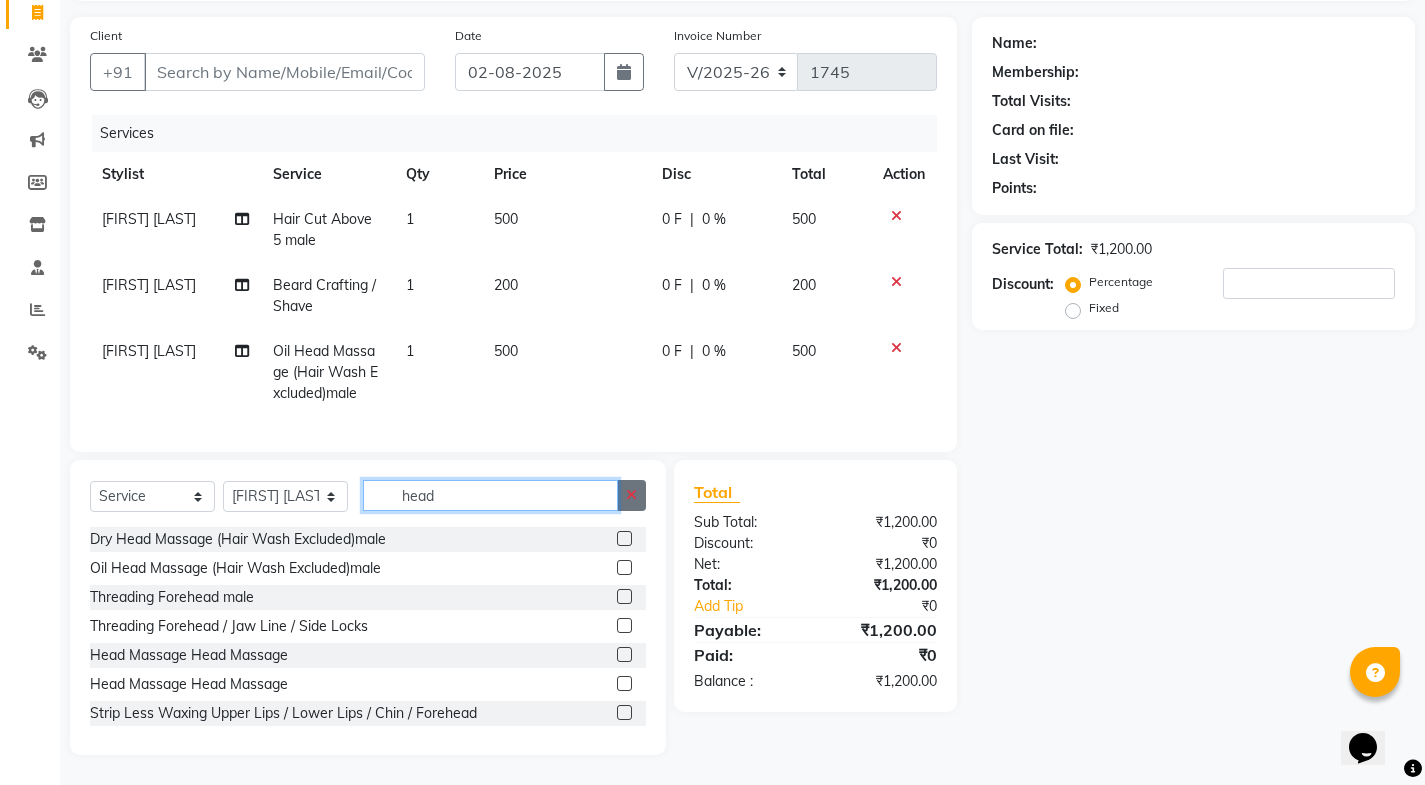type 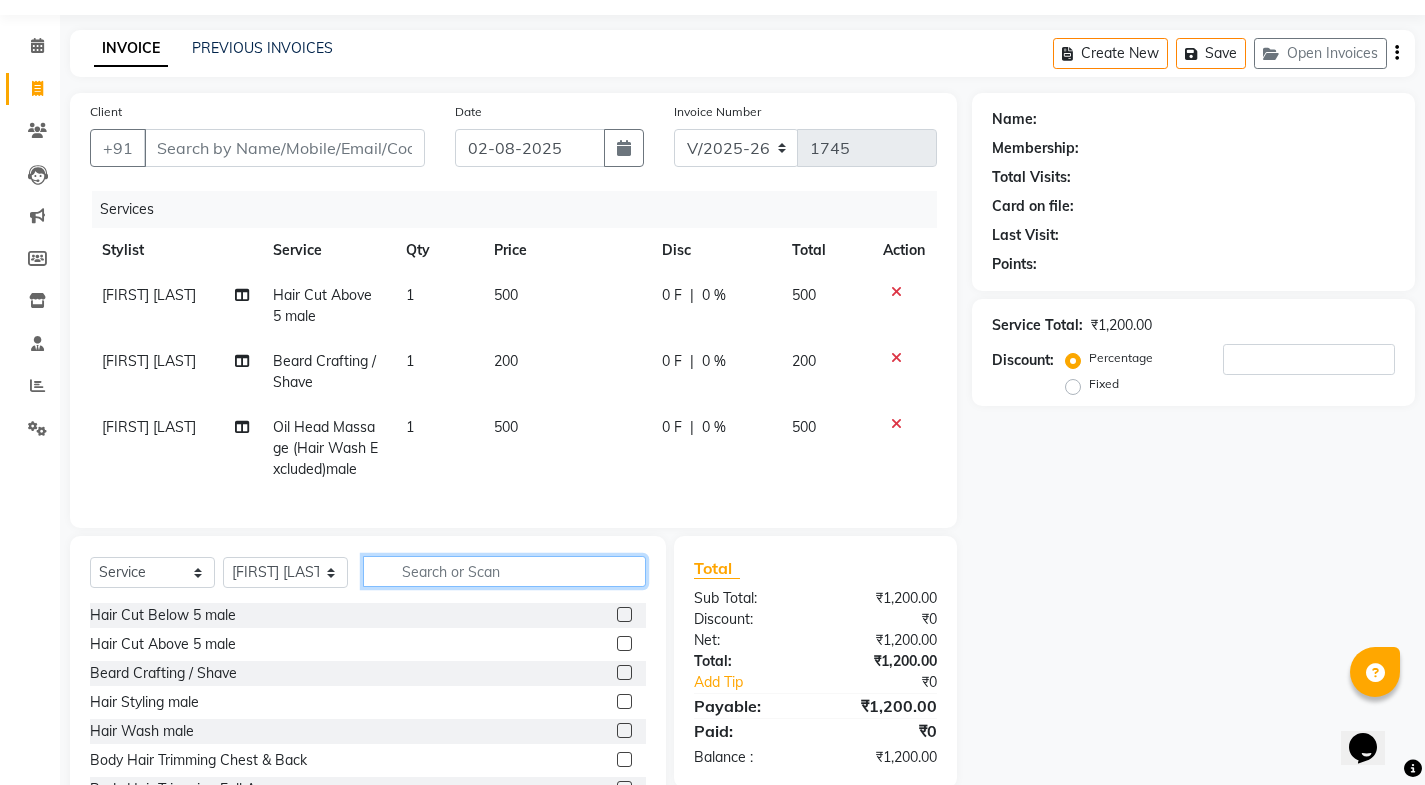 scroll, scrollTop: 48, scrollLeft: 0, axis: vertical 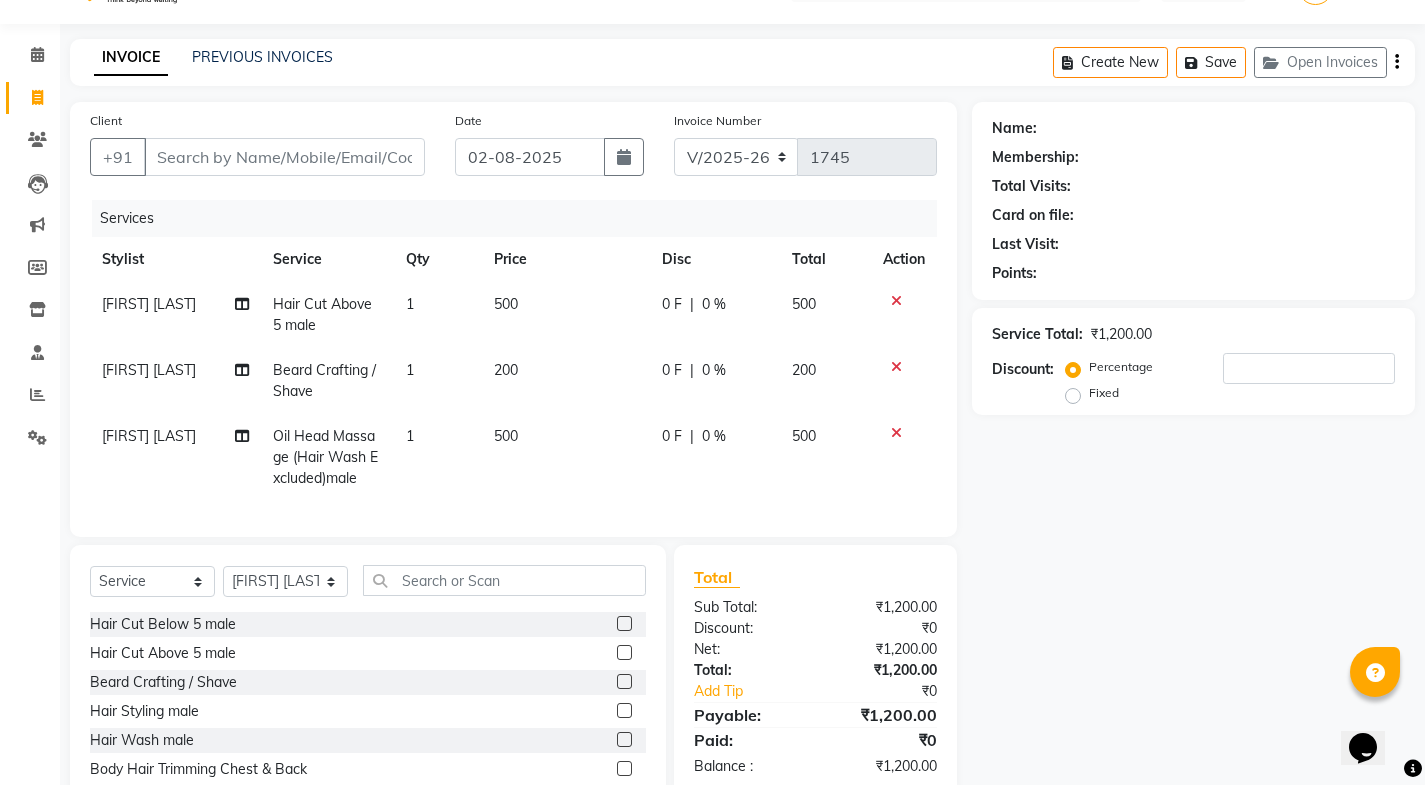 click on "200" 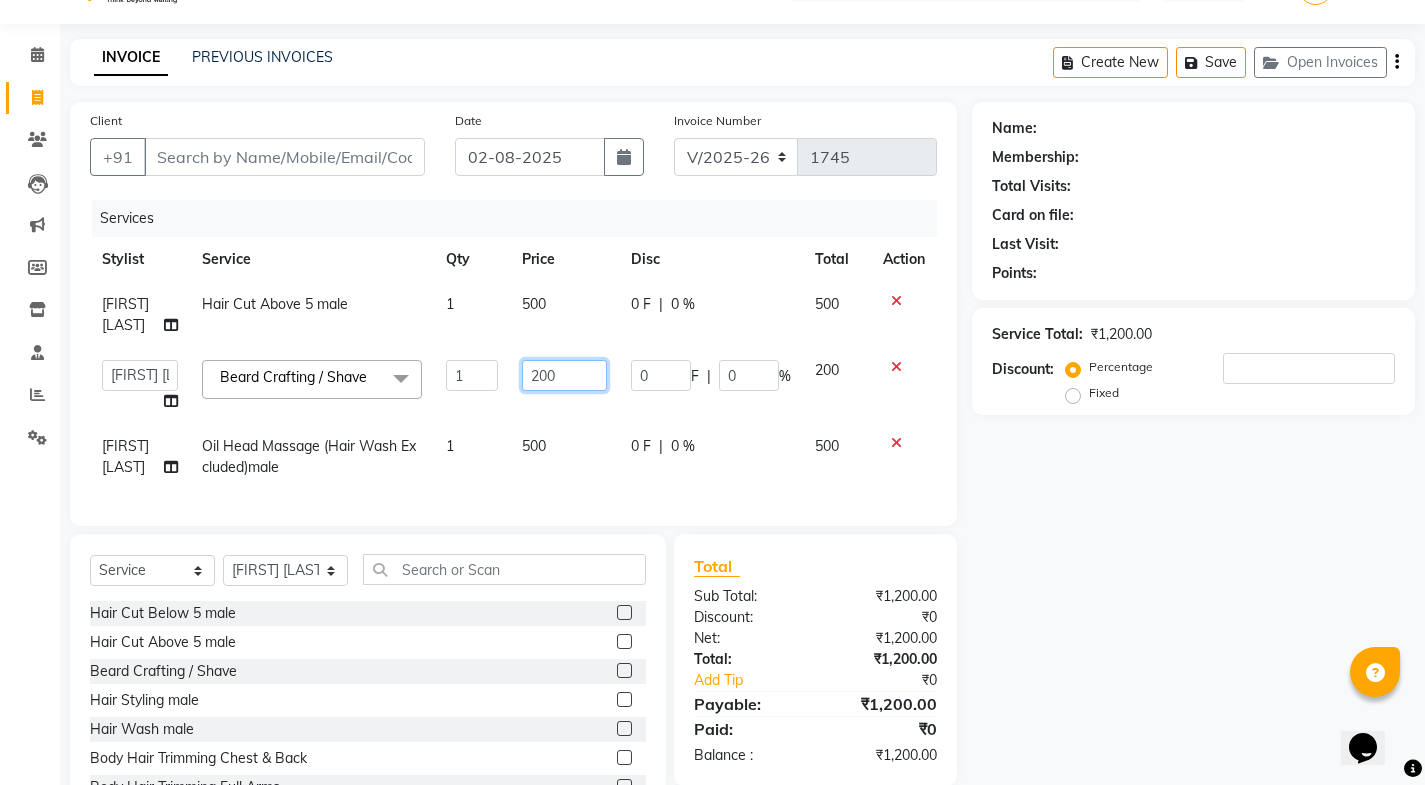 click on "200" 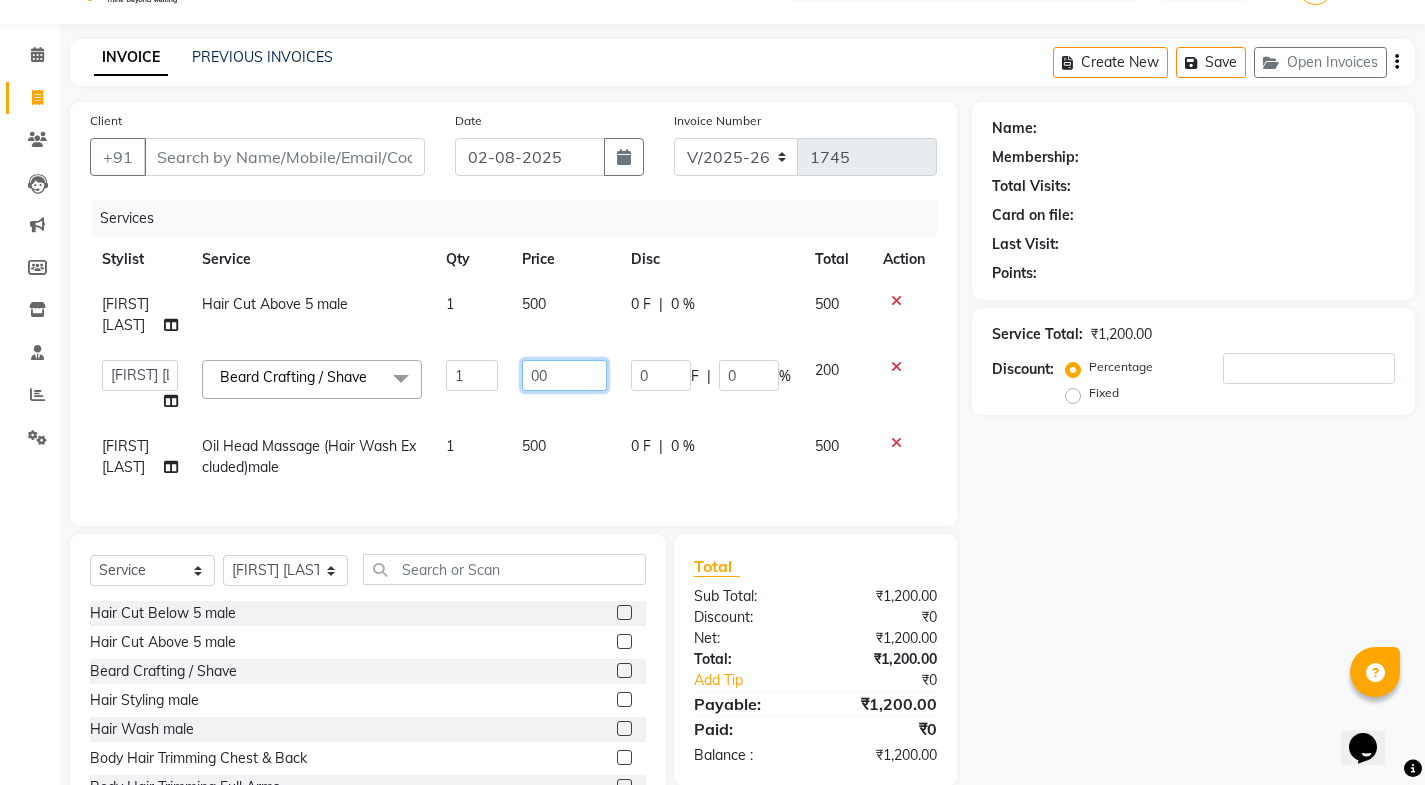 type on "300" 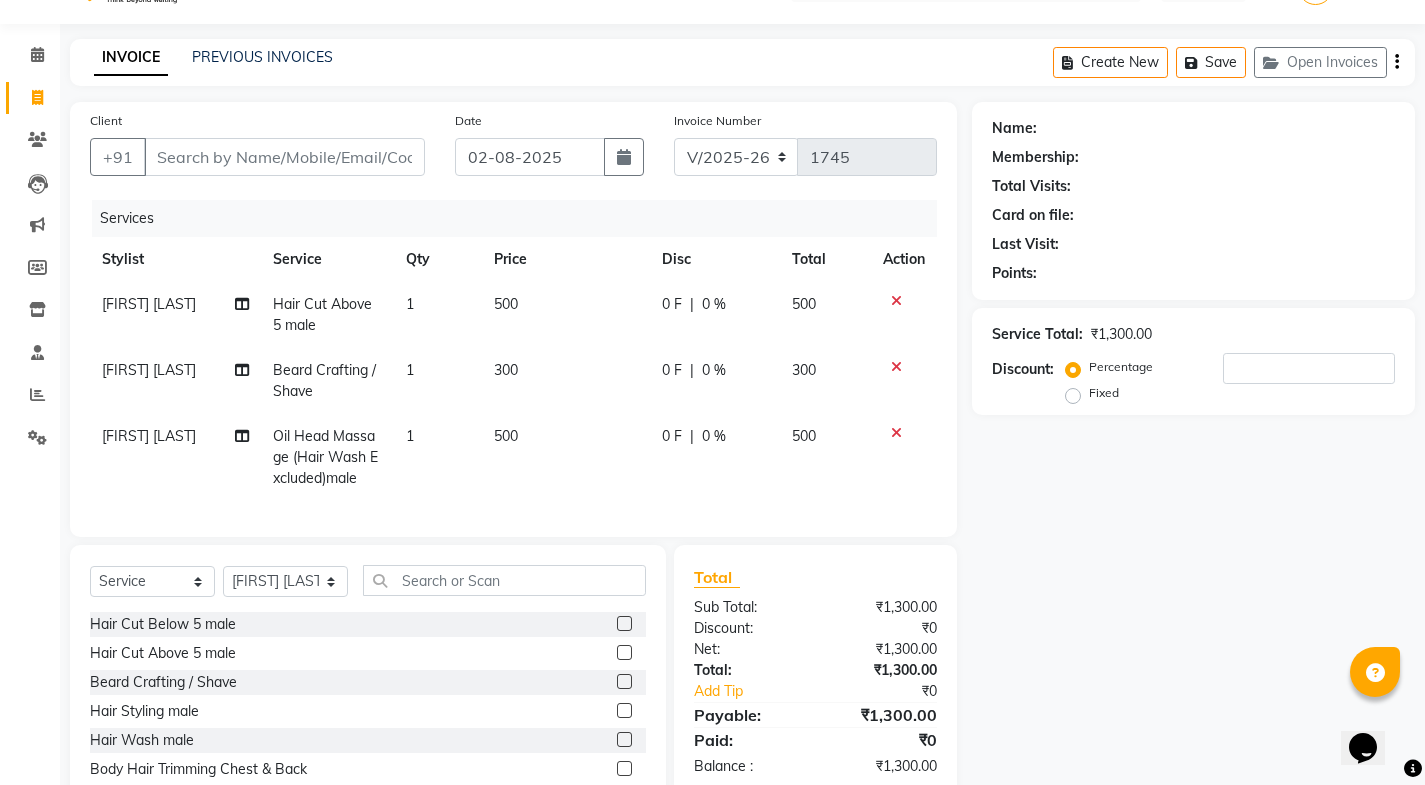 click on "Sonu Verma  Oil Head Massage (Hair Wash Excluded)male 1 500 0 F | 0 % 500" 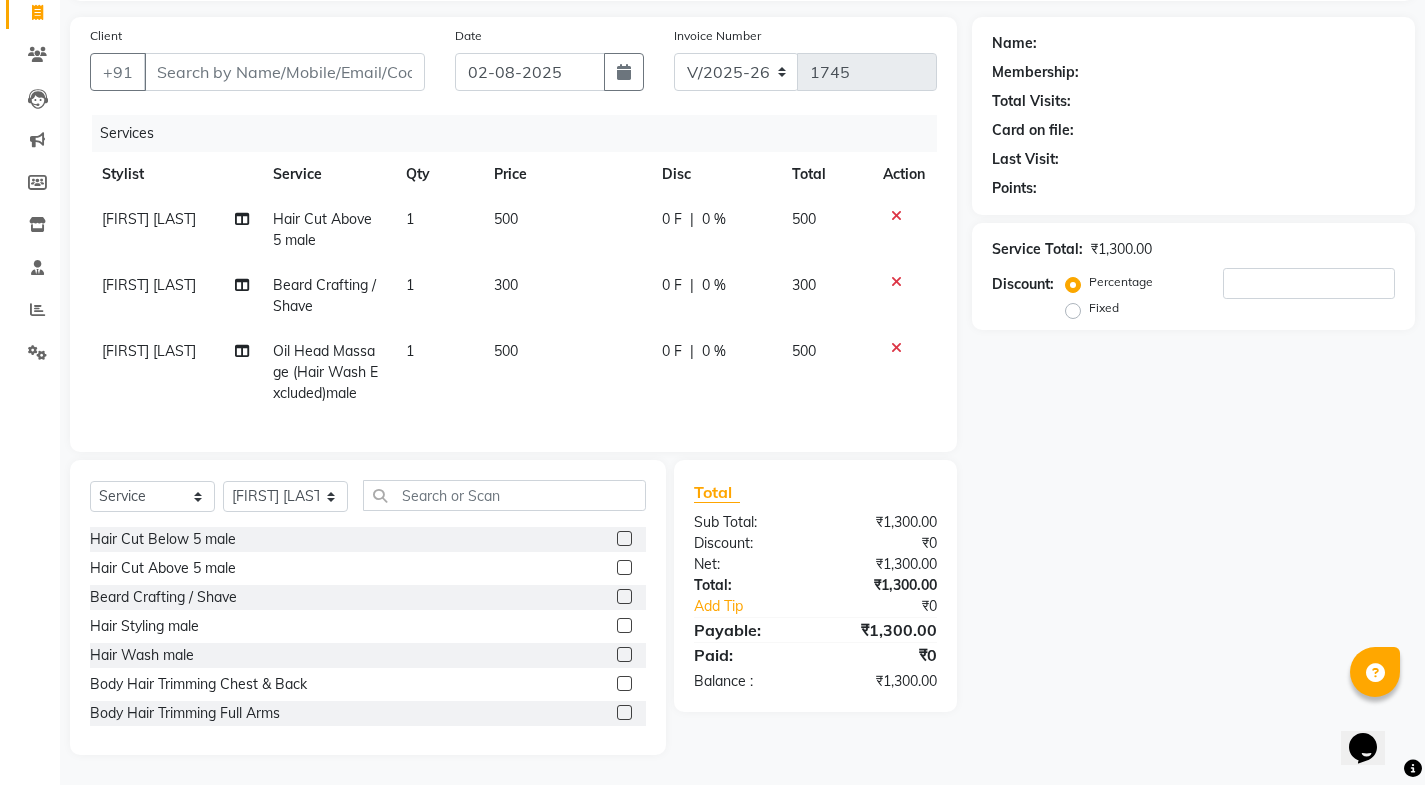 click on "Name: Membership: Total Visits: Card on file: Last Visit:  Points:  Service Total:  ₹1,300.00  Discount:  Percentage   Fixed" 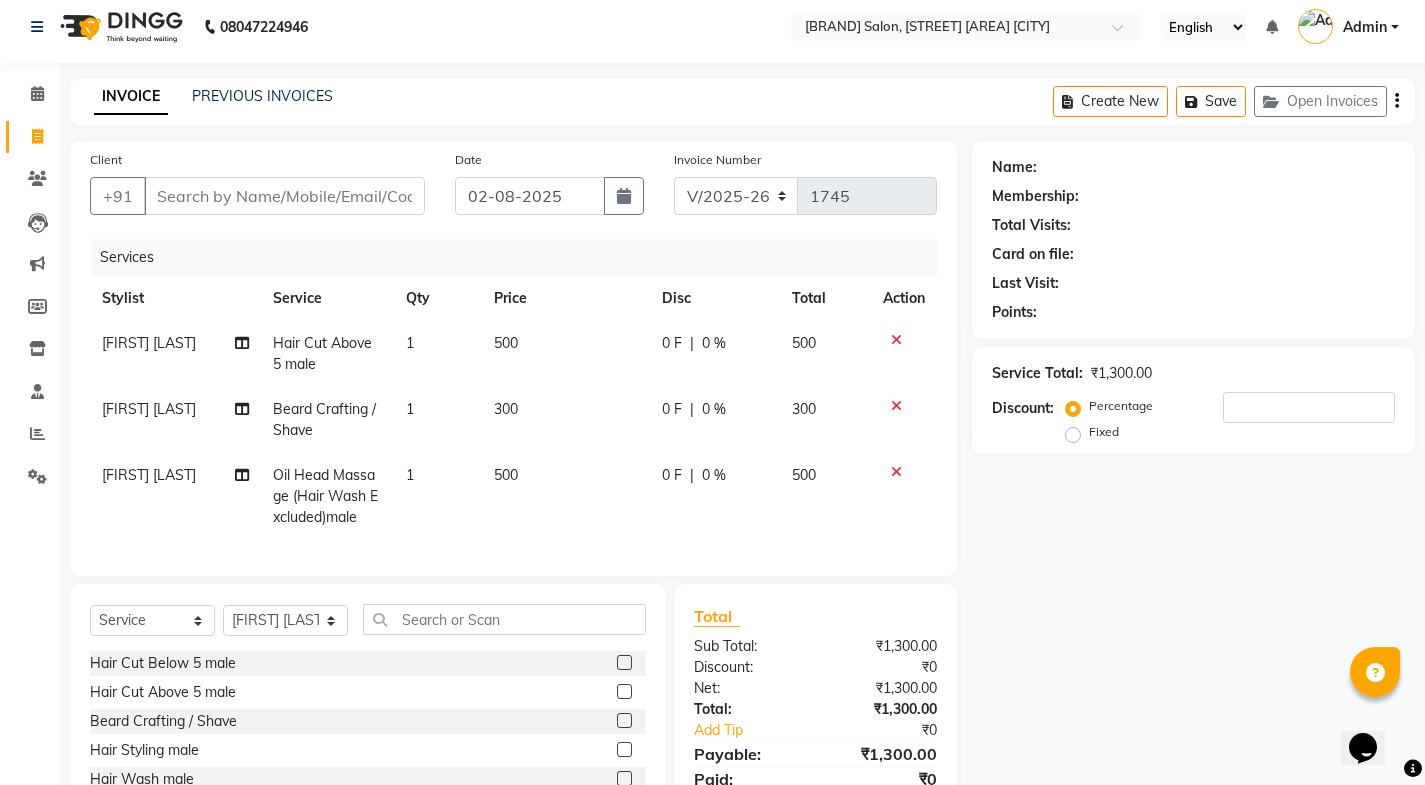 scroll, scrollTop: 0, scrollLeft: 0, axis: both 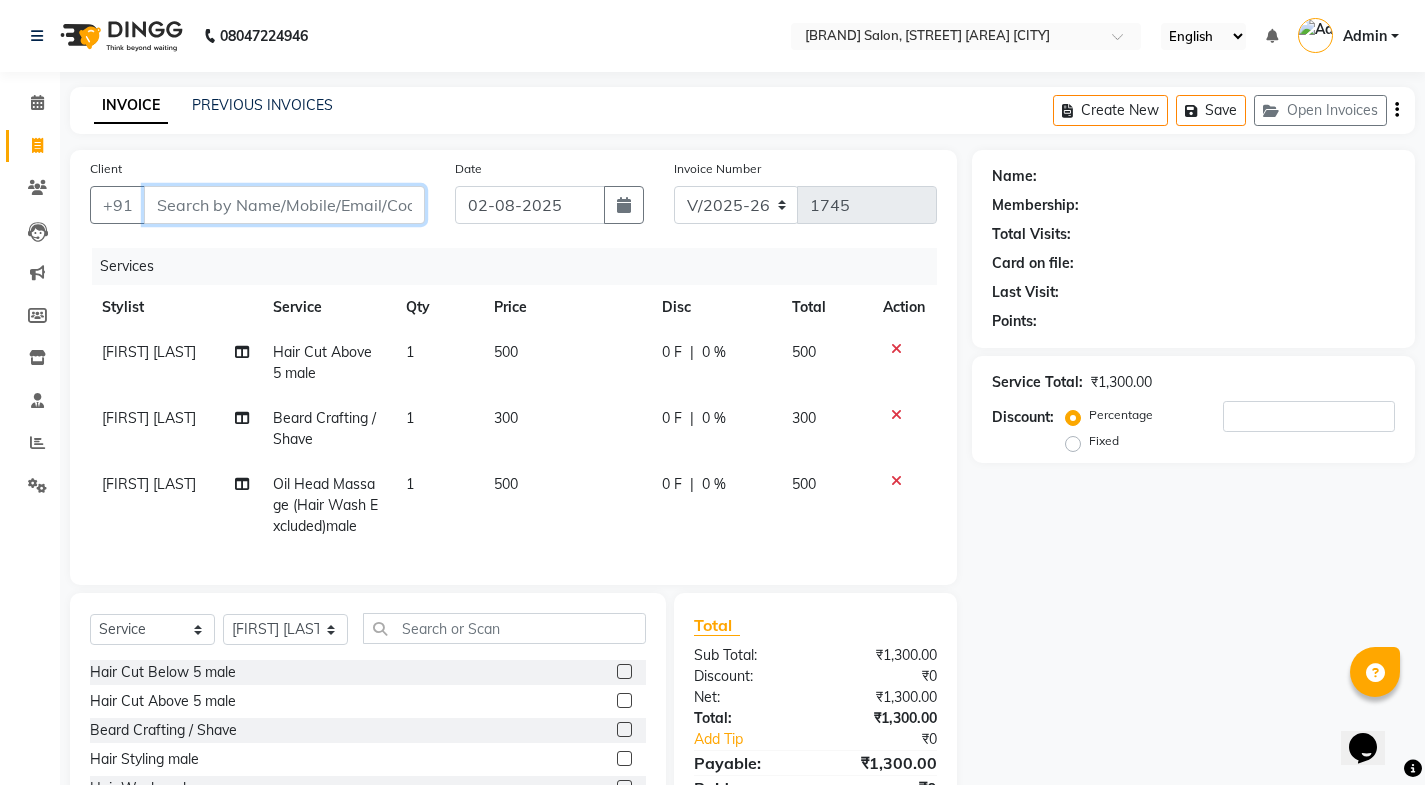 click on "Client" at bounding box center [284, 205] 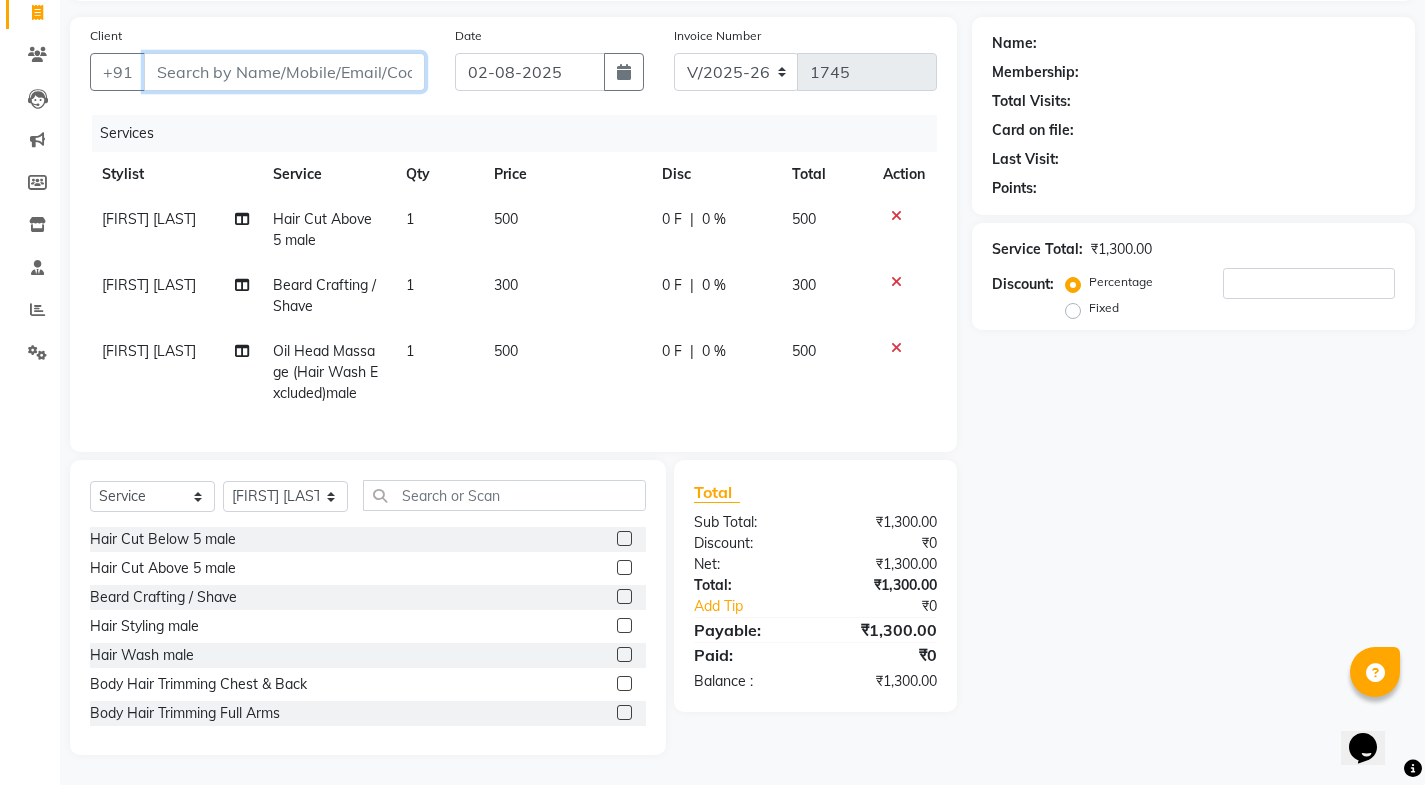 scroll, scrollTop: 0, scrollLeft: 0, axis: both 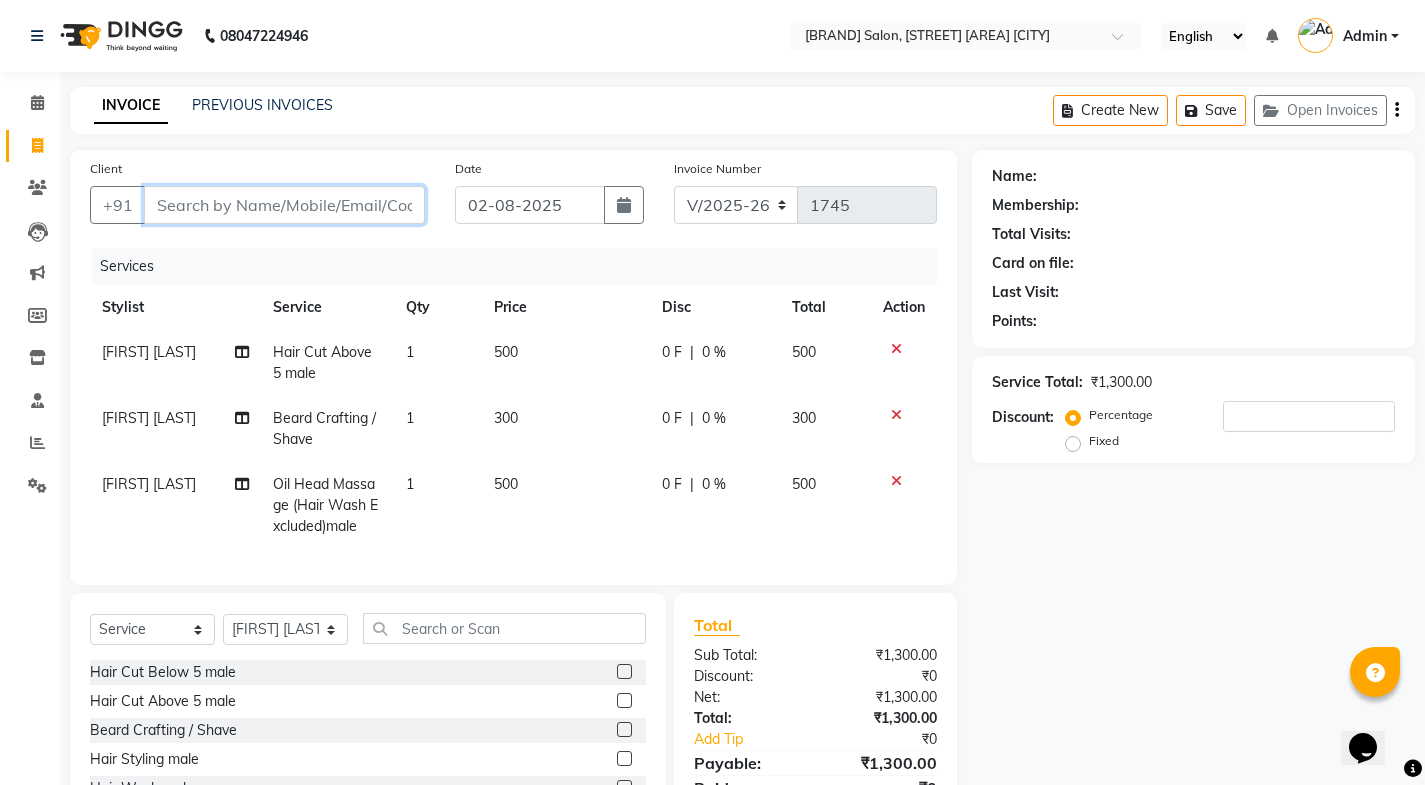 type on "a" 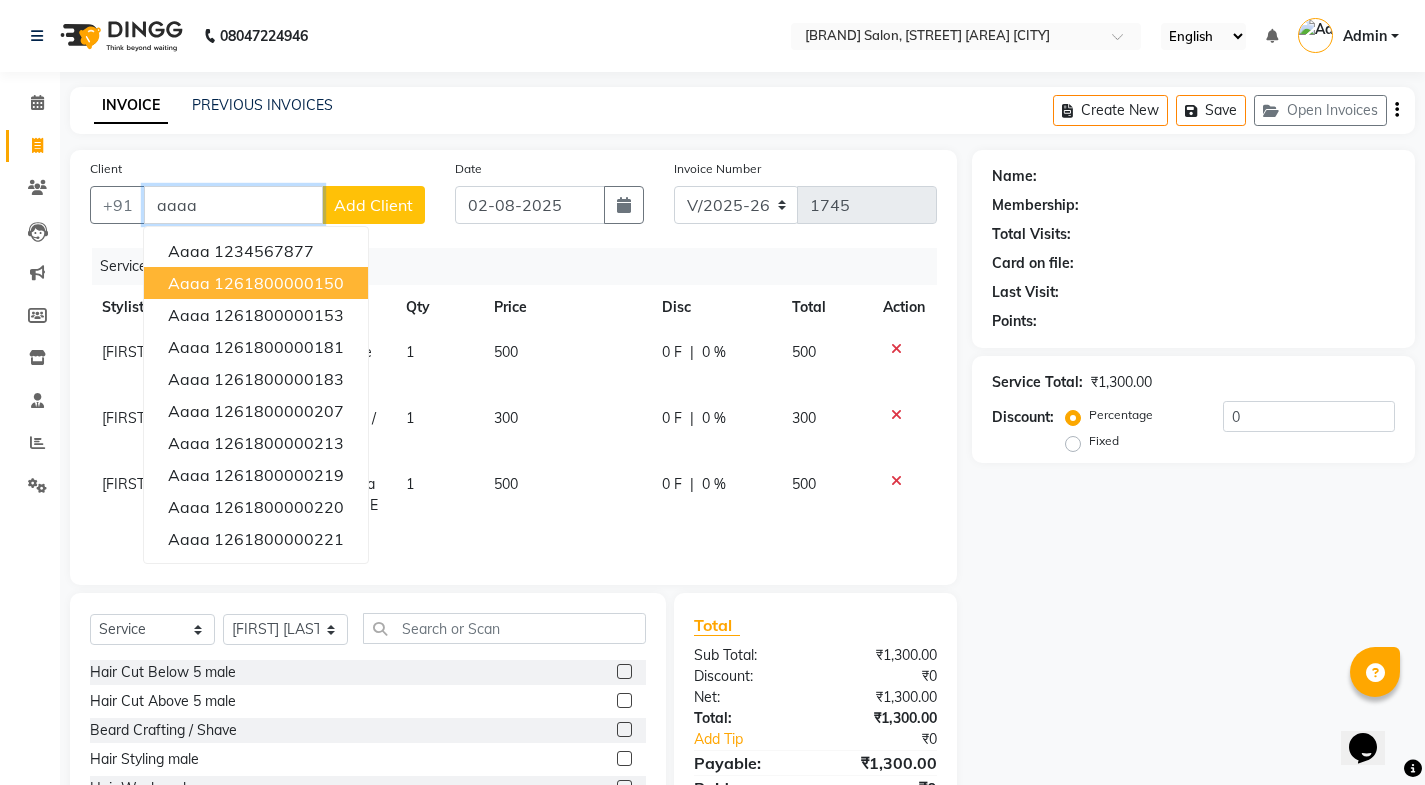 click on "aaaa  1261800000150" at bounding box center [256, 283] 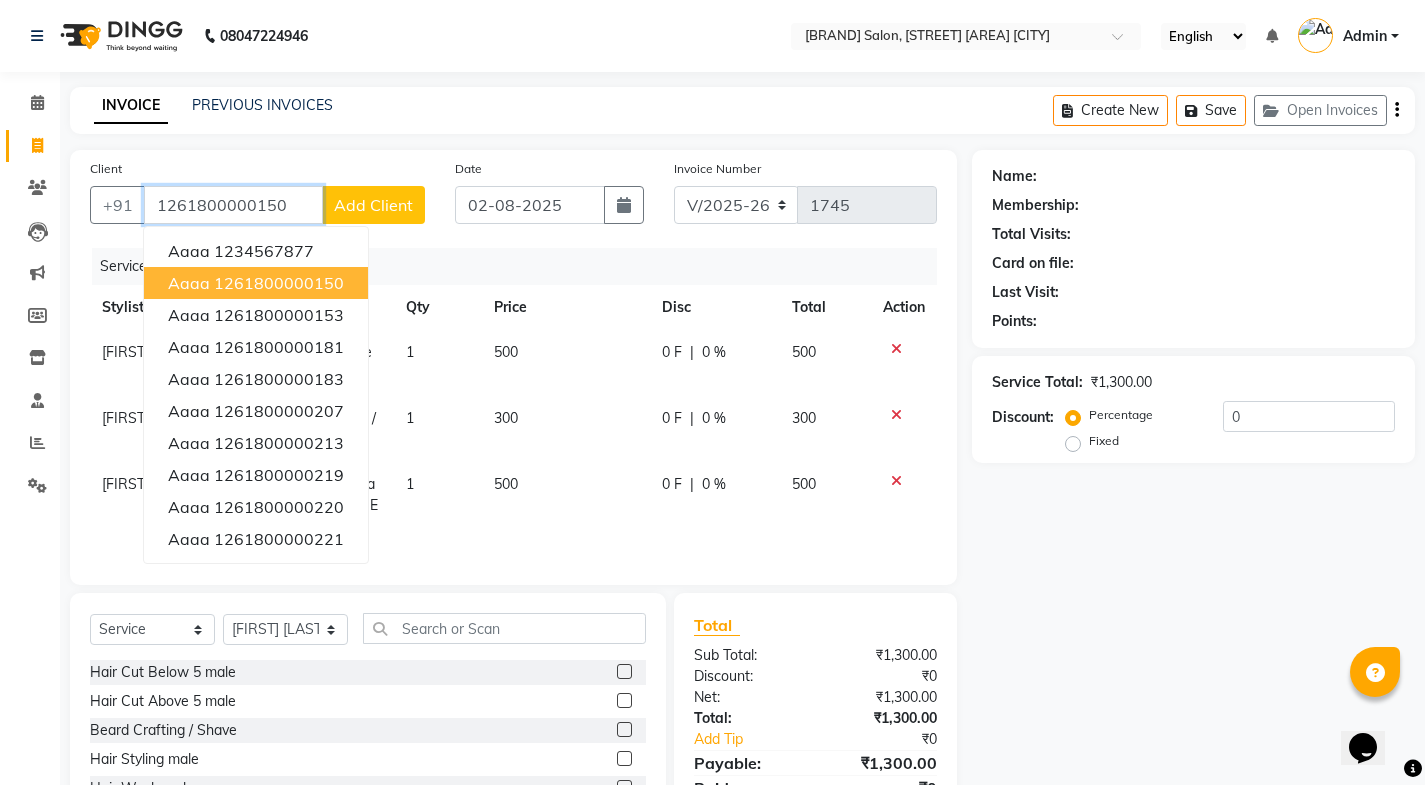 type on "1261800000150" 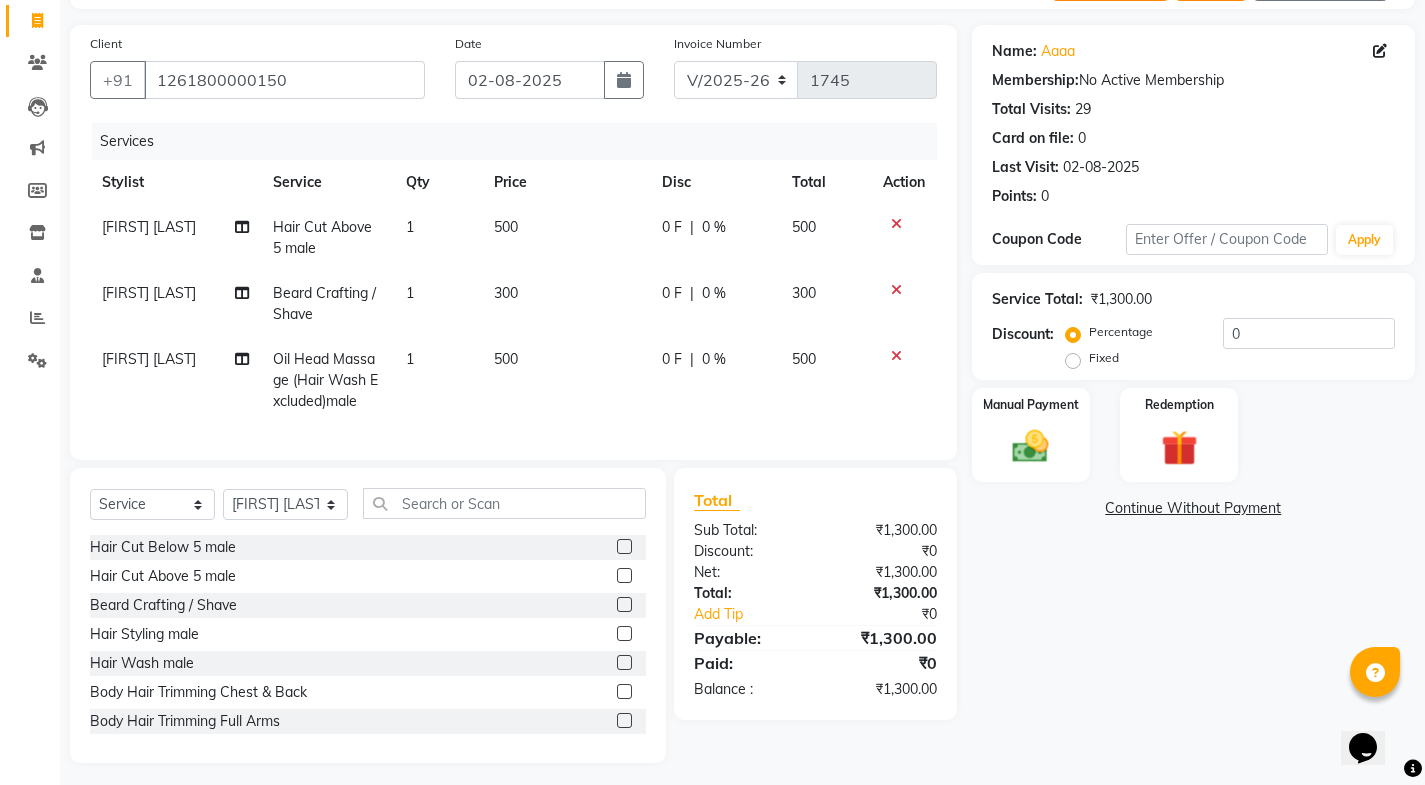 scroll, scrollTop: 148, scrollLeft: 0, axis: vertical 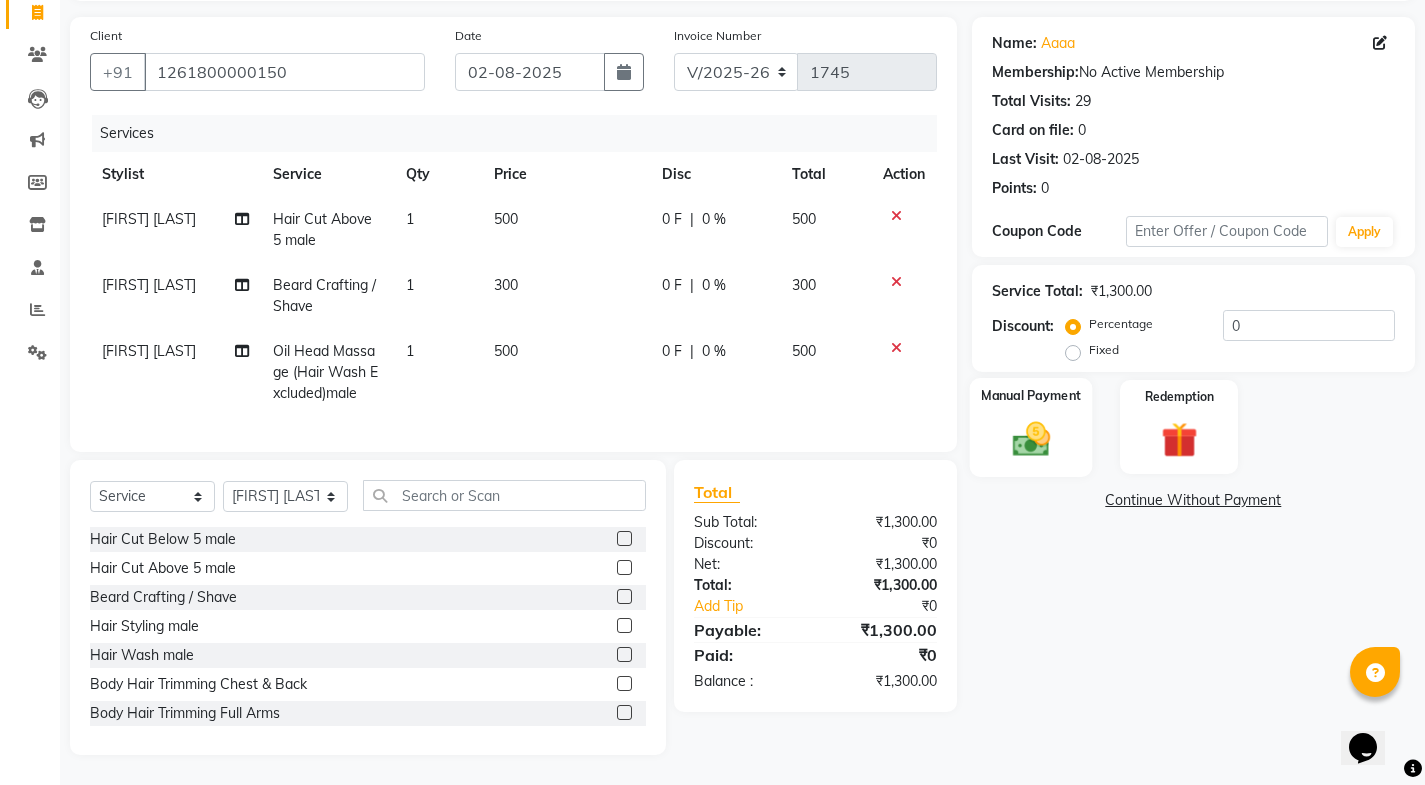 click 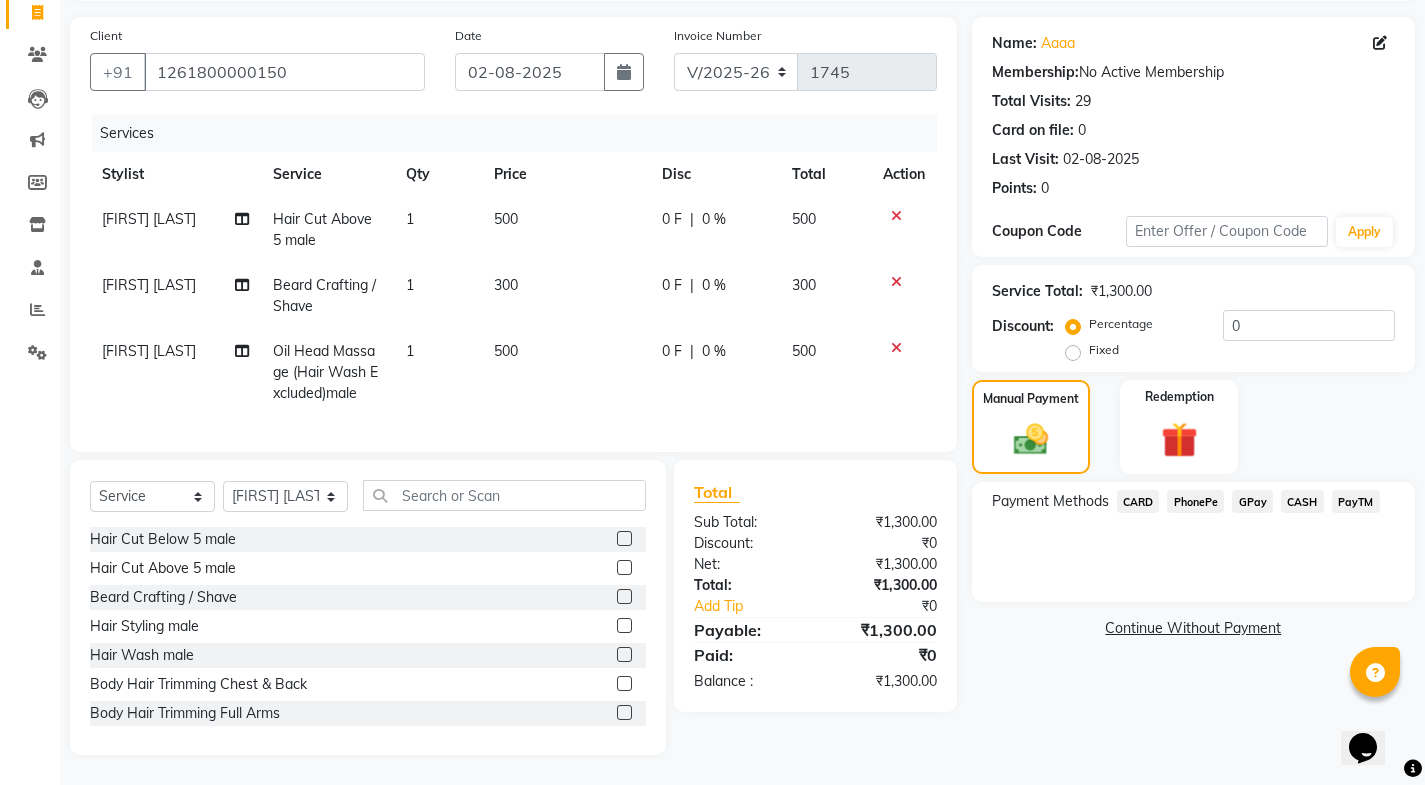 click on "CARD" 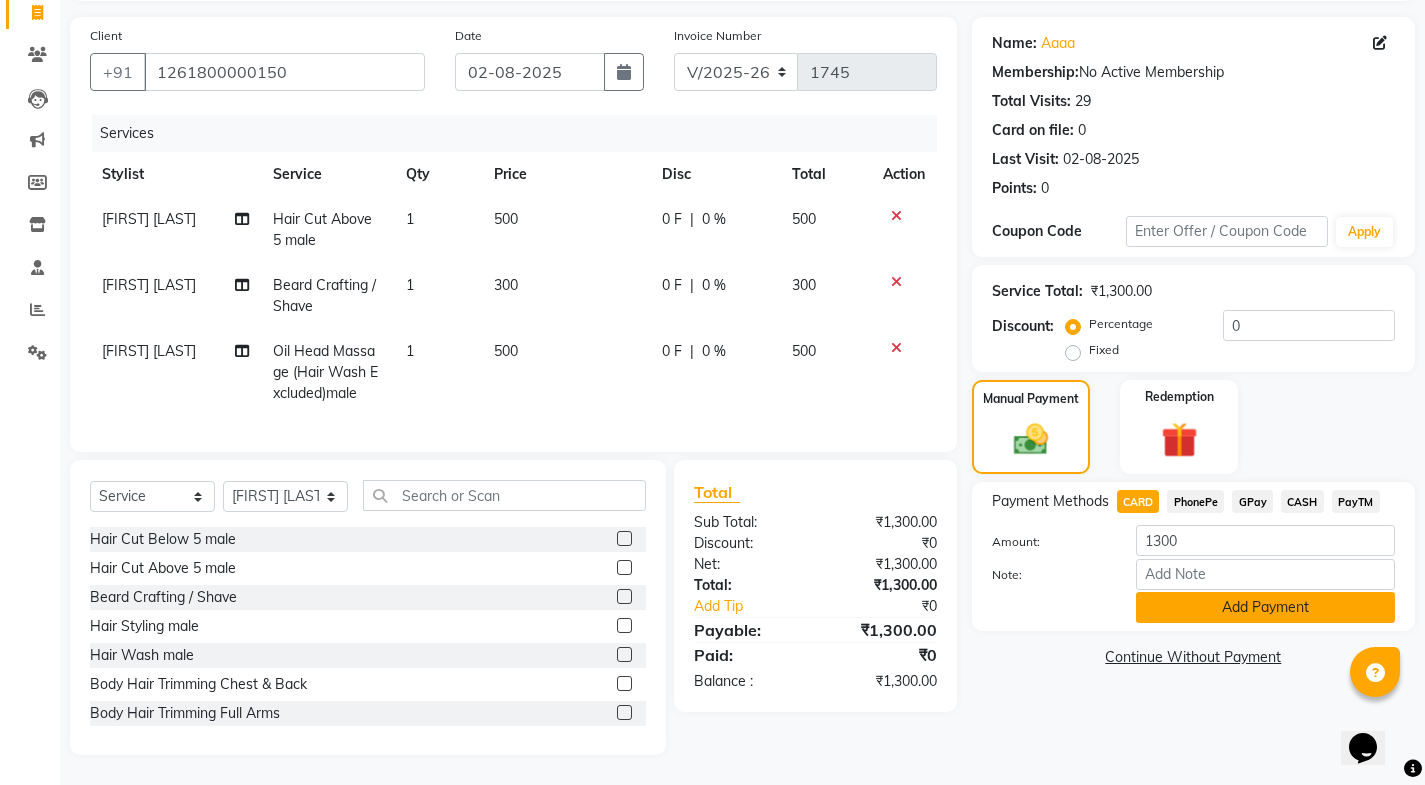 click on "Add Payment" 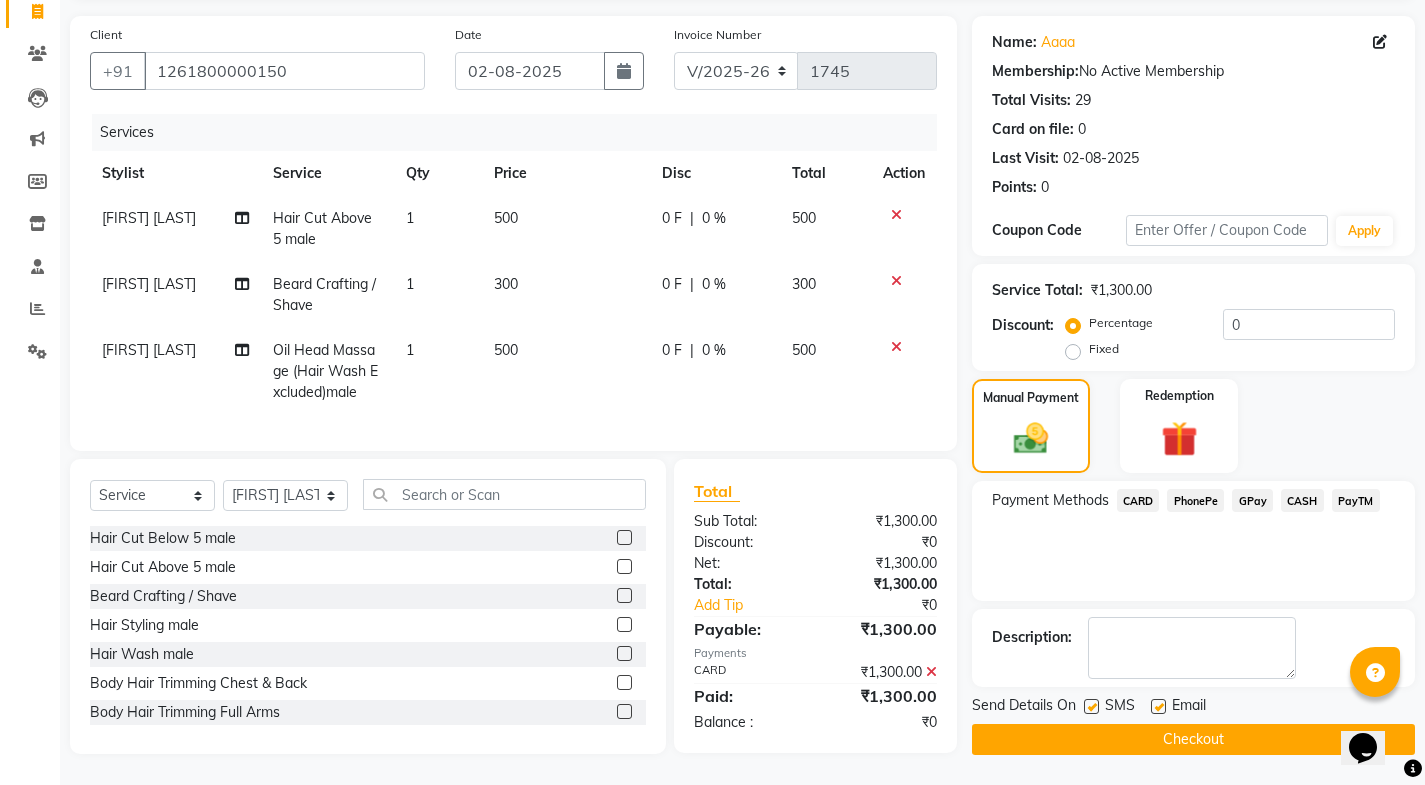 click 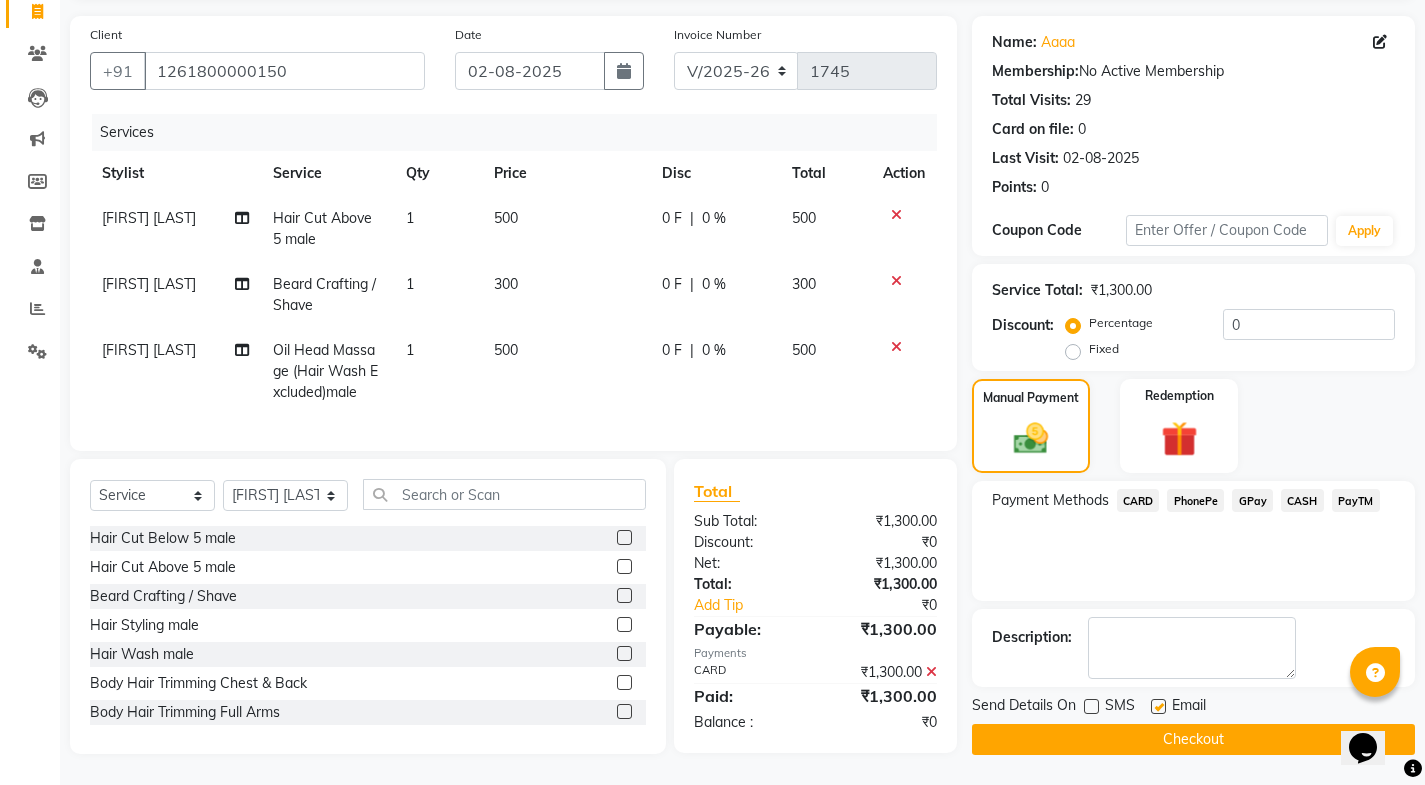 click 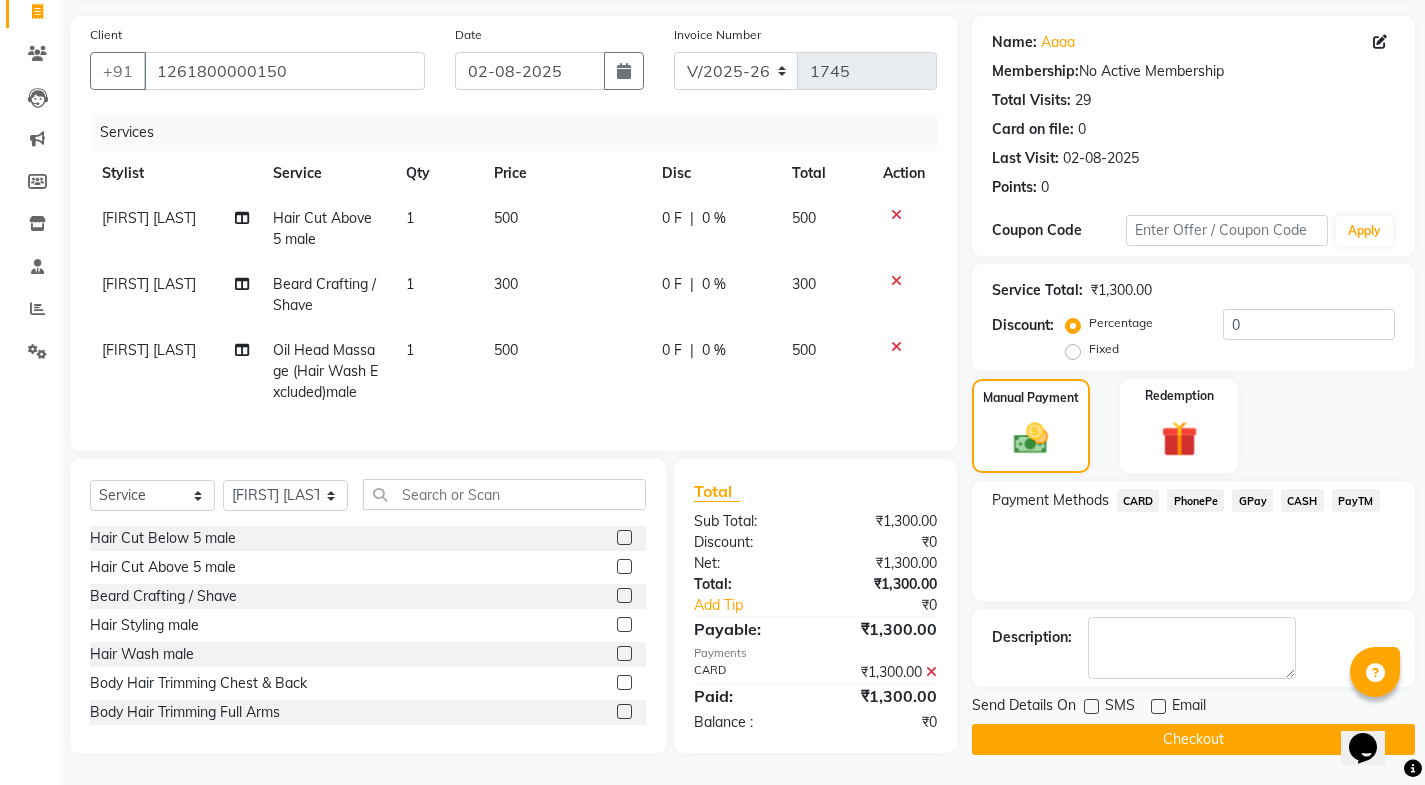click on "Checkout" 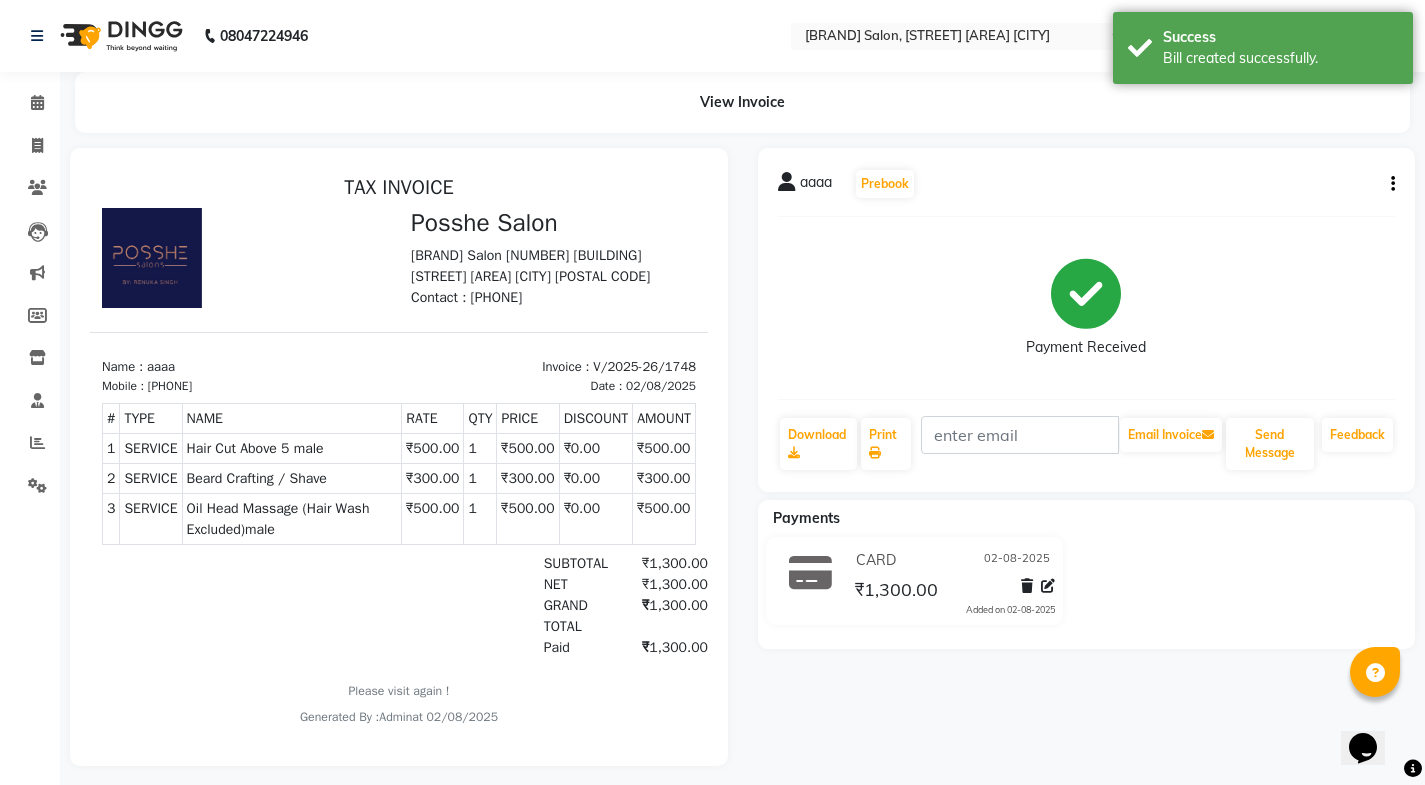 scroll, scrollTop: 0, scrollLeft: 0, axis: both 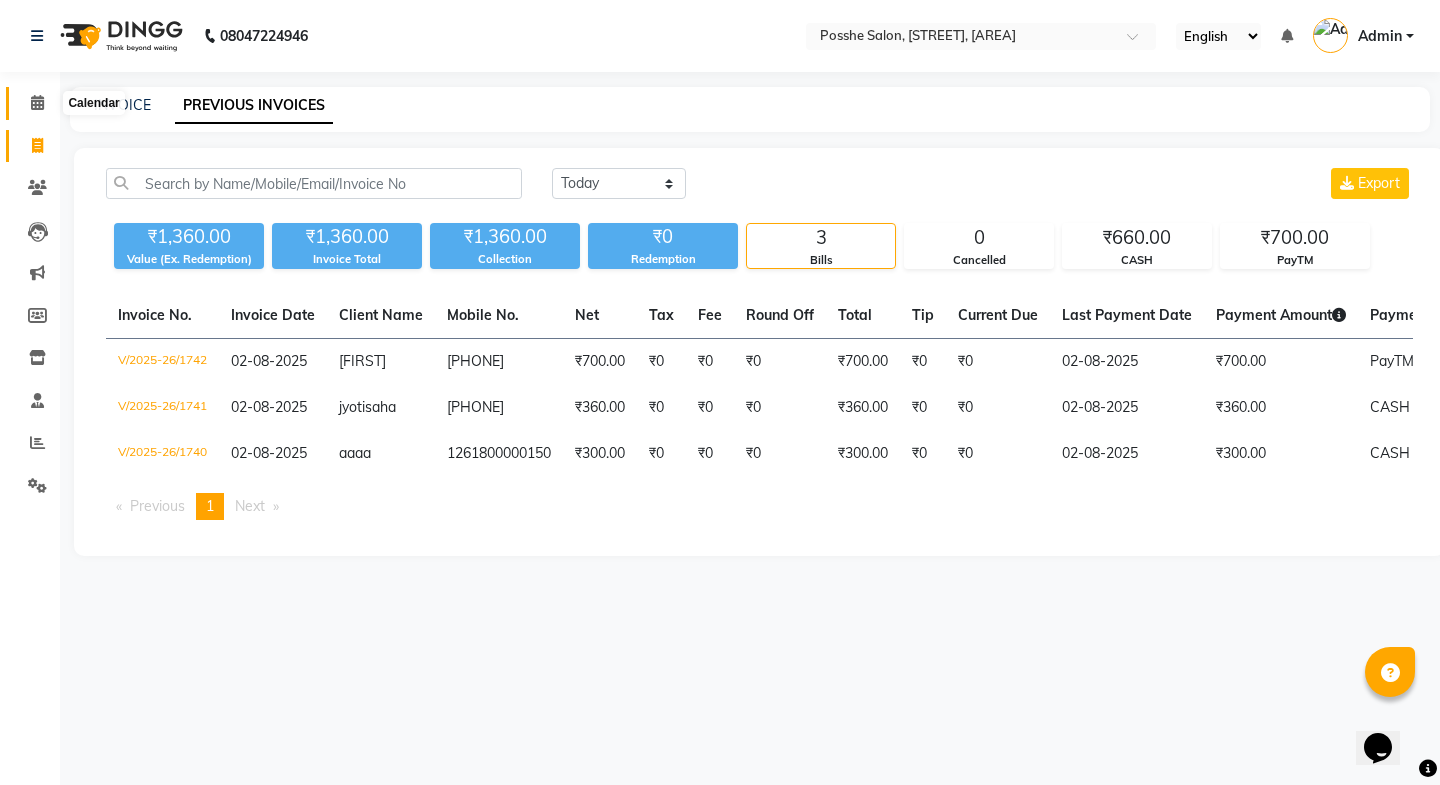 click 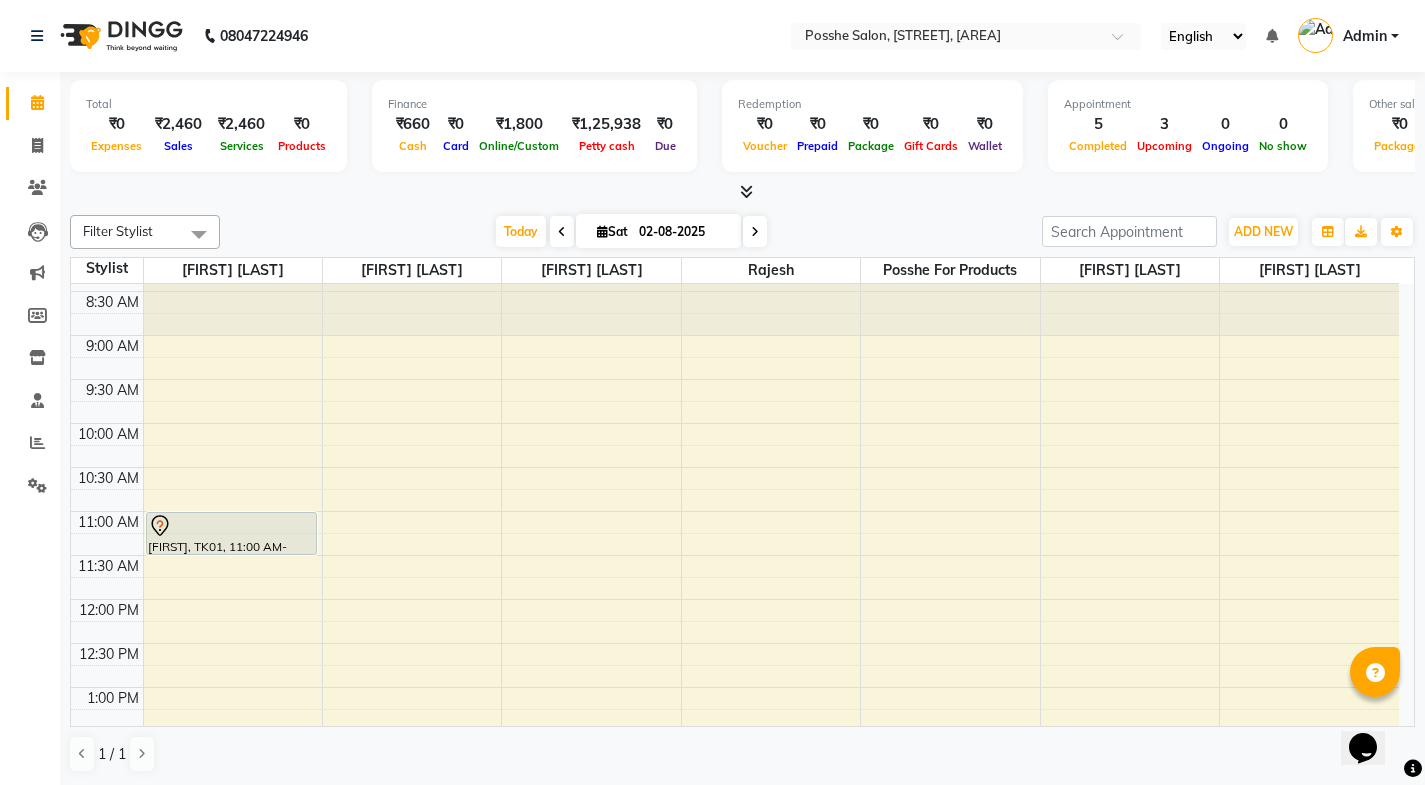 scroll, scrollTop: 1, scrollLeft: 0, axis: vertical 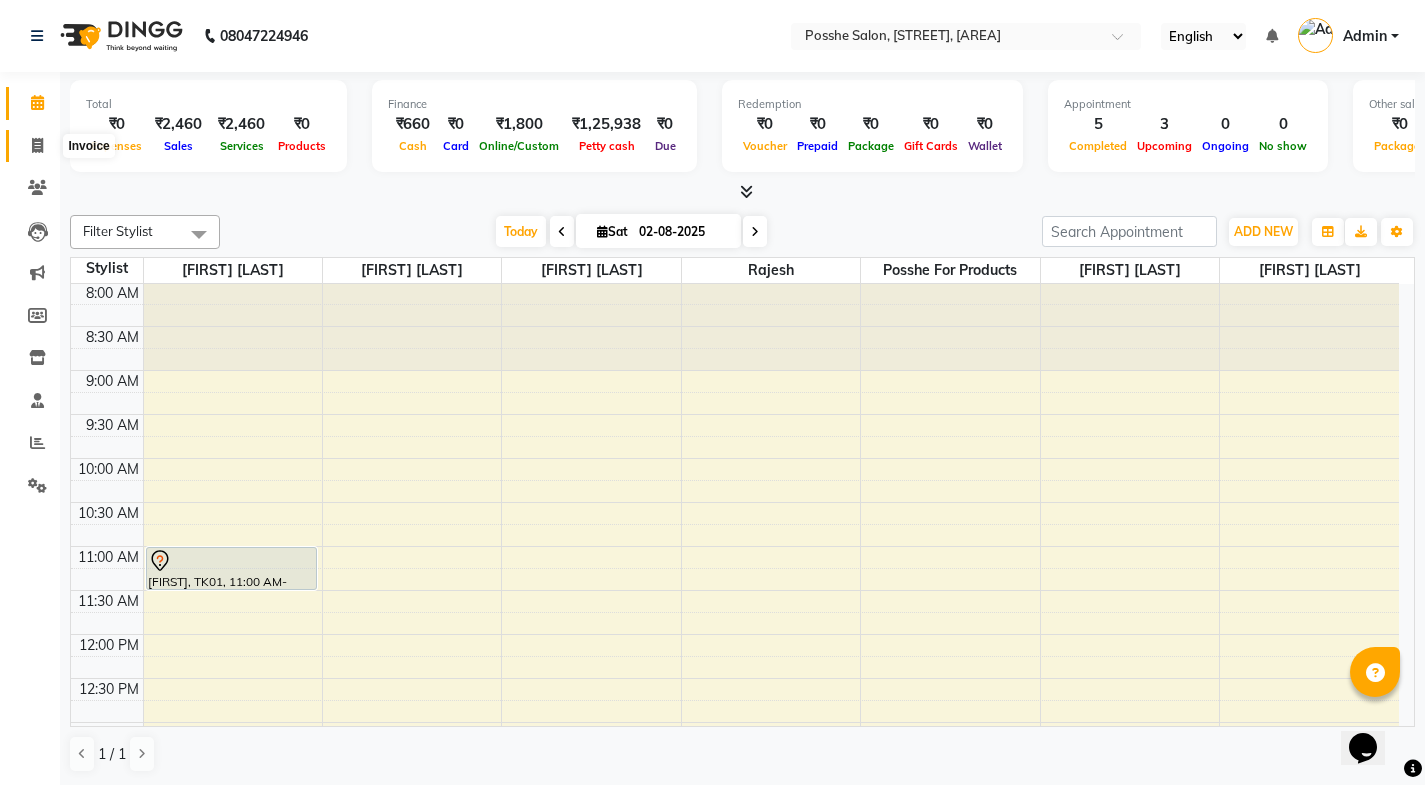 click 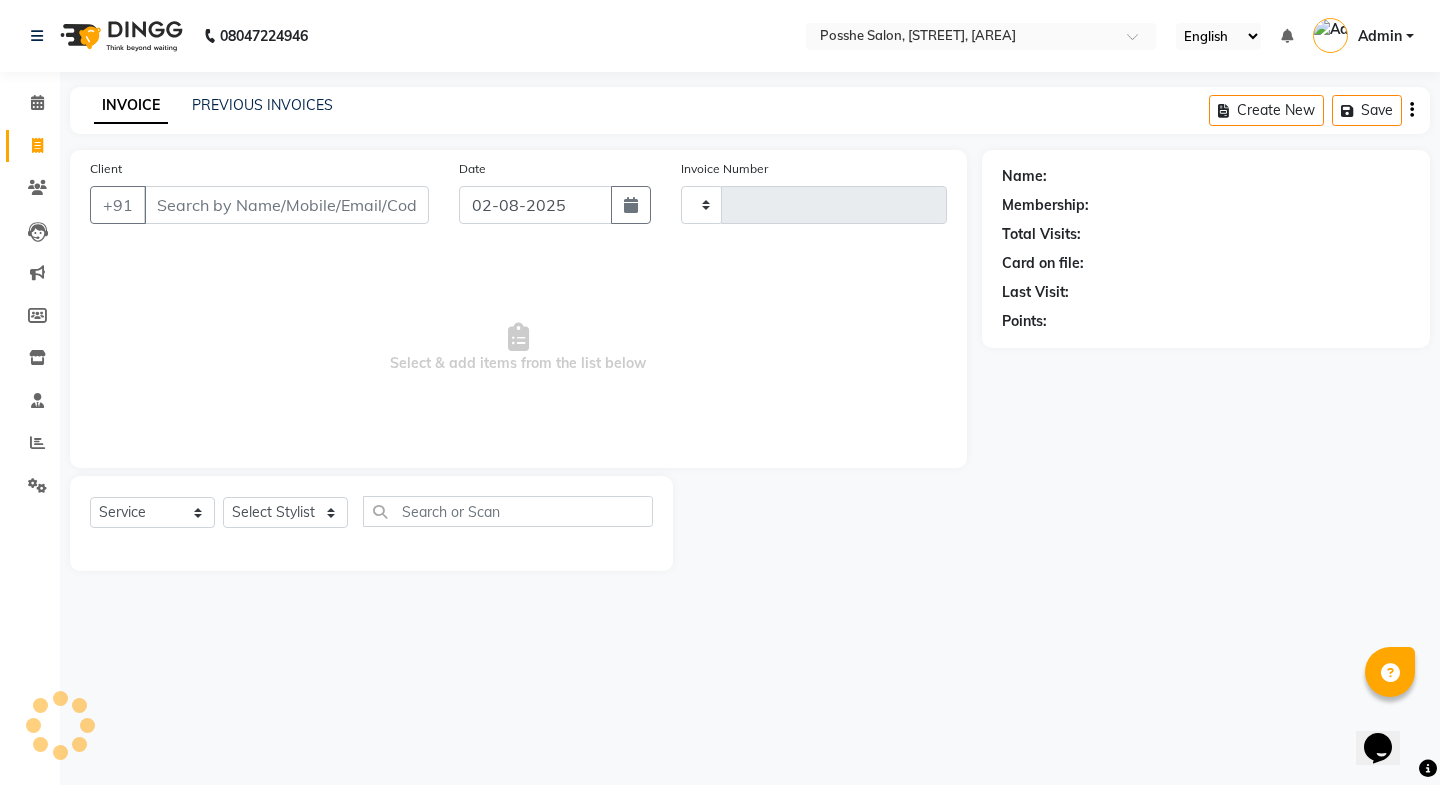 type on "1745" 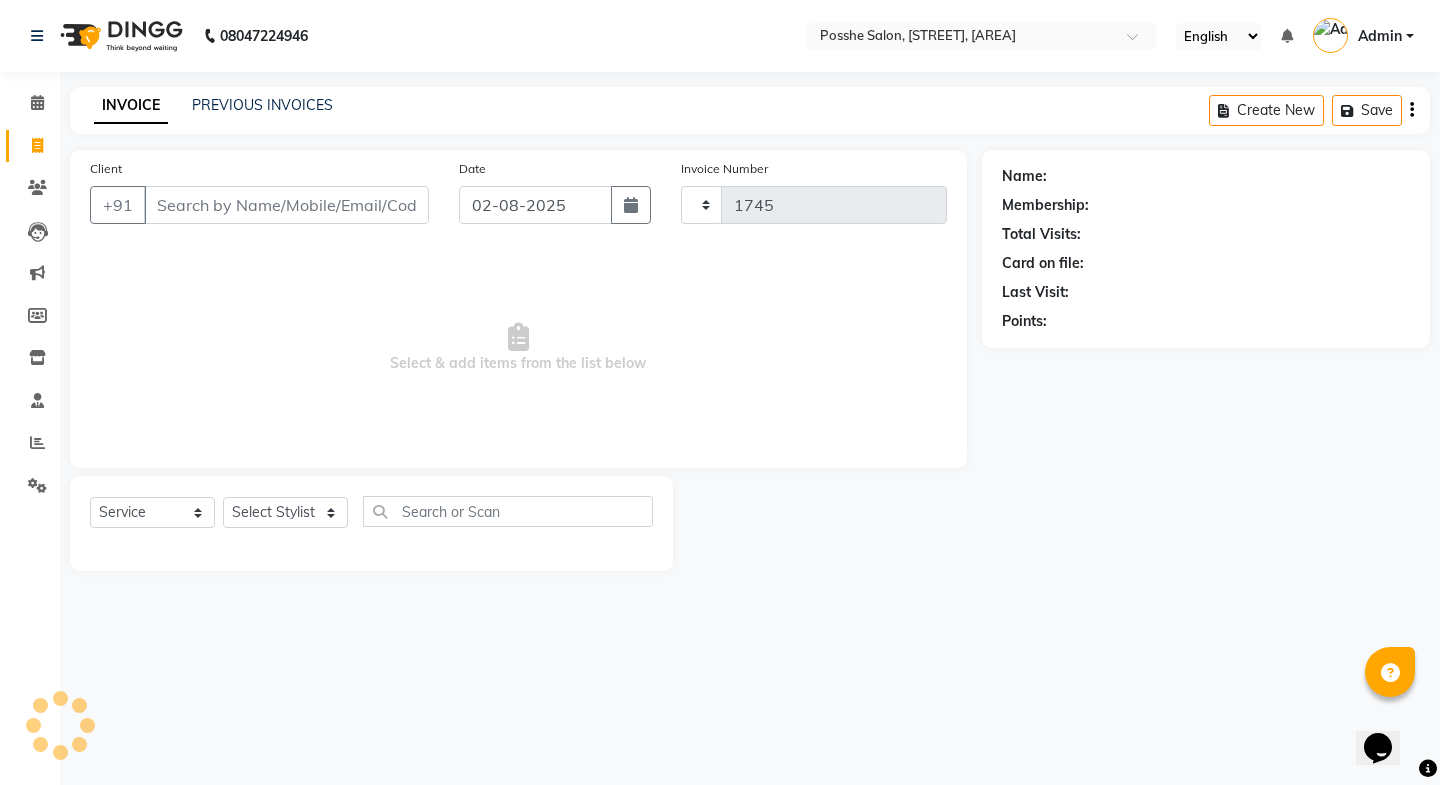 select on "6052" 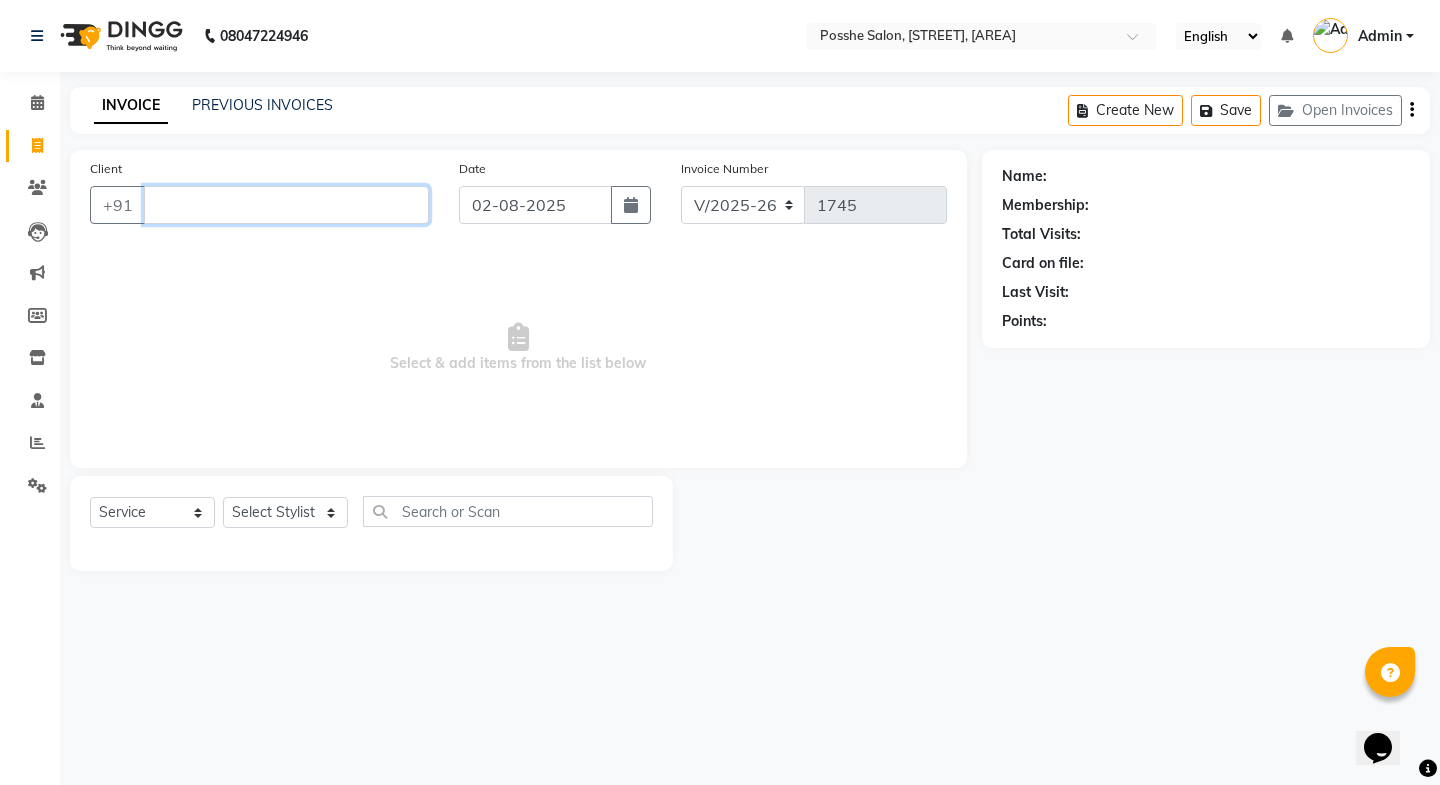 type 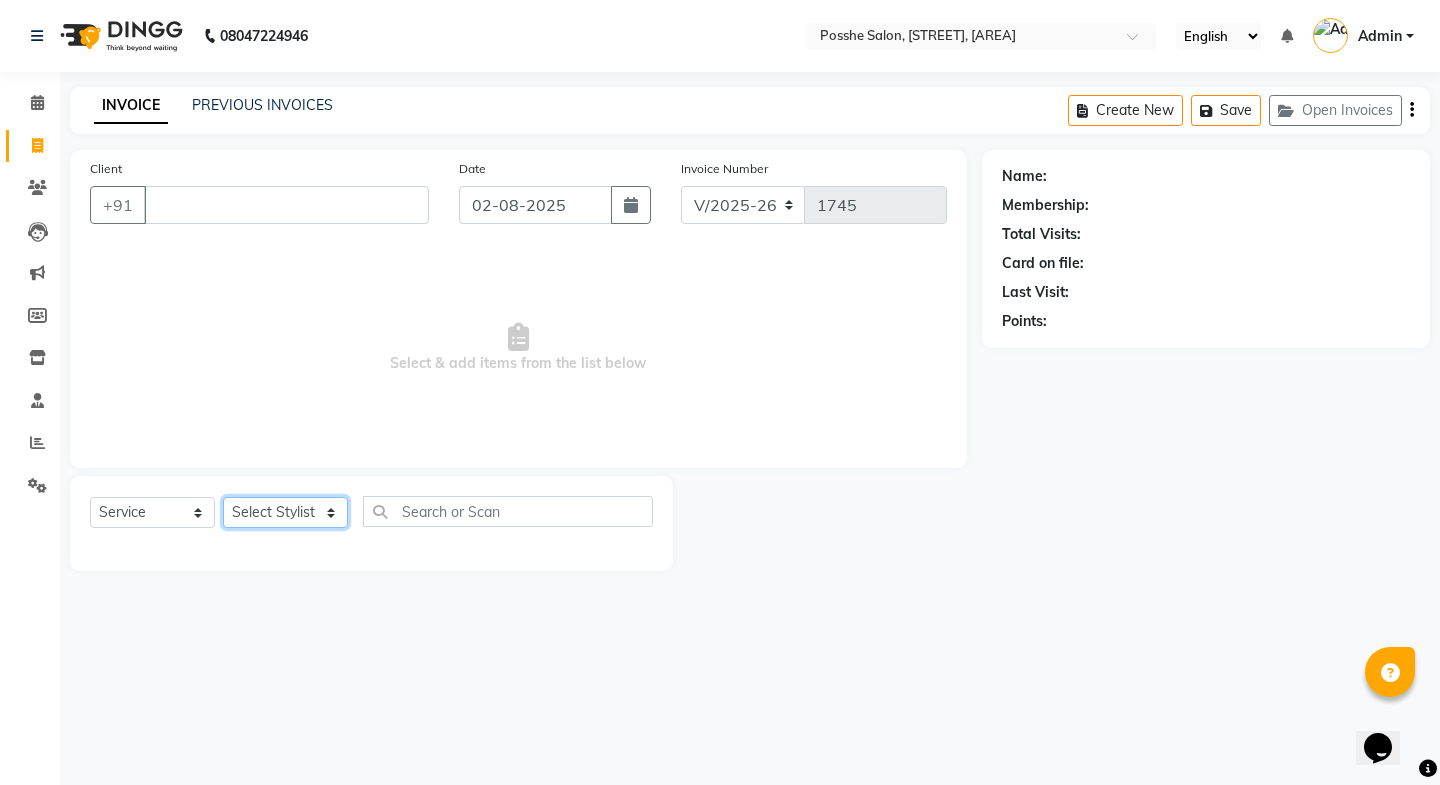 drag, startPoint x: 302, startPoint y: 508, endPoint x: 292, endPoint y: 529, distance: 23.259407 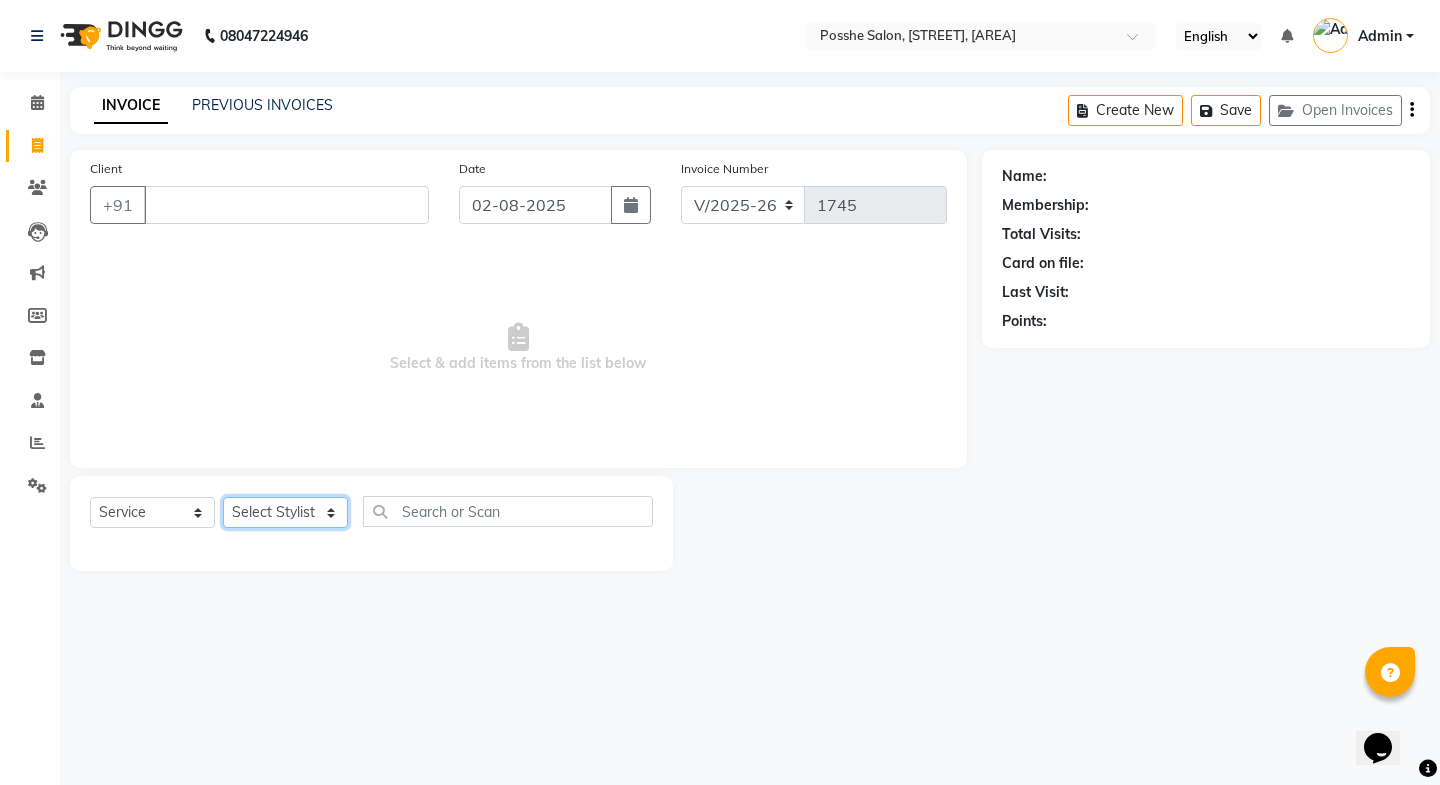 click on "Select Stylist Faheem Salmani Kajal Mali Kamal Chand Posshe for products Rajesh simran bhatiya Sonu Verma" 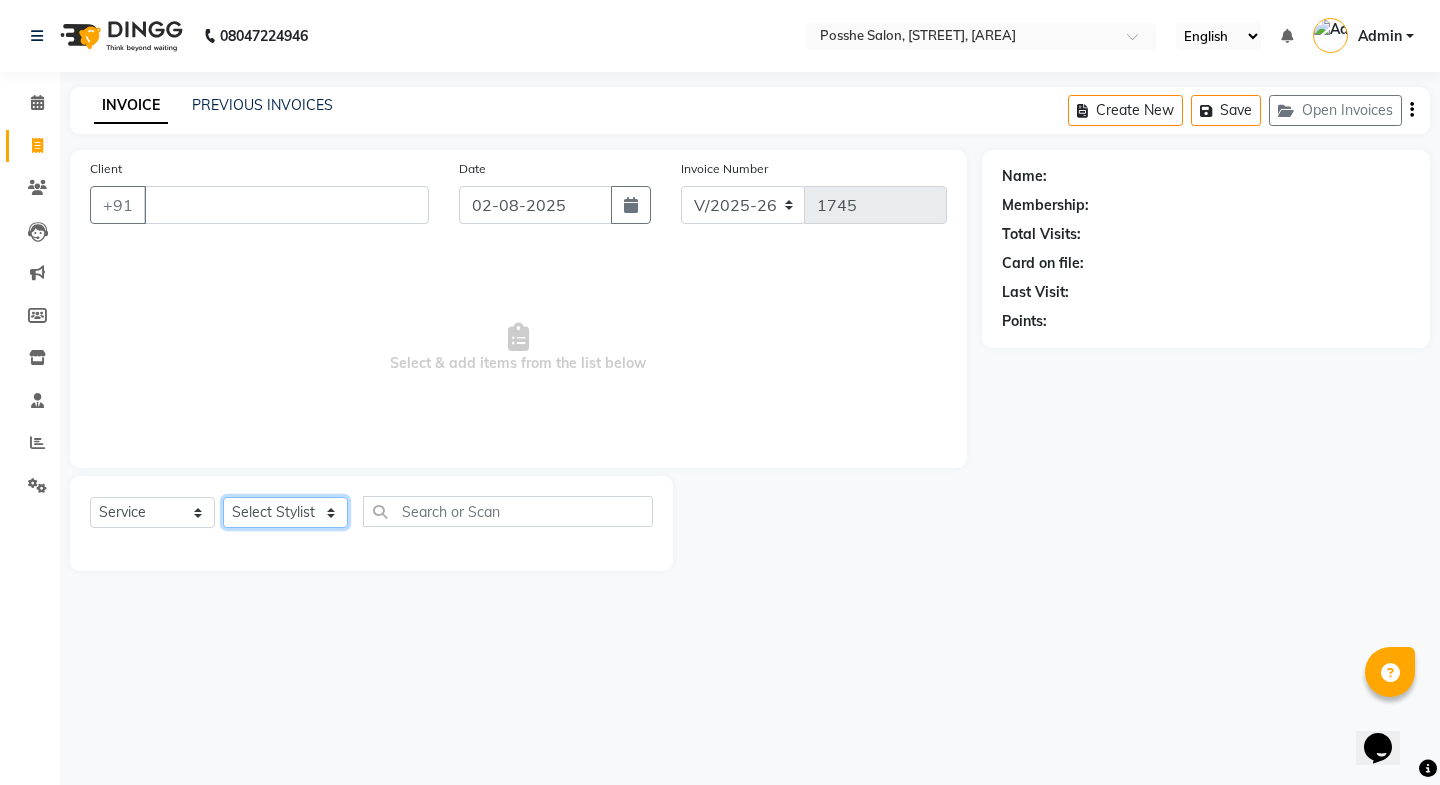 select on "43692" 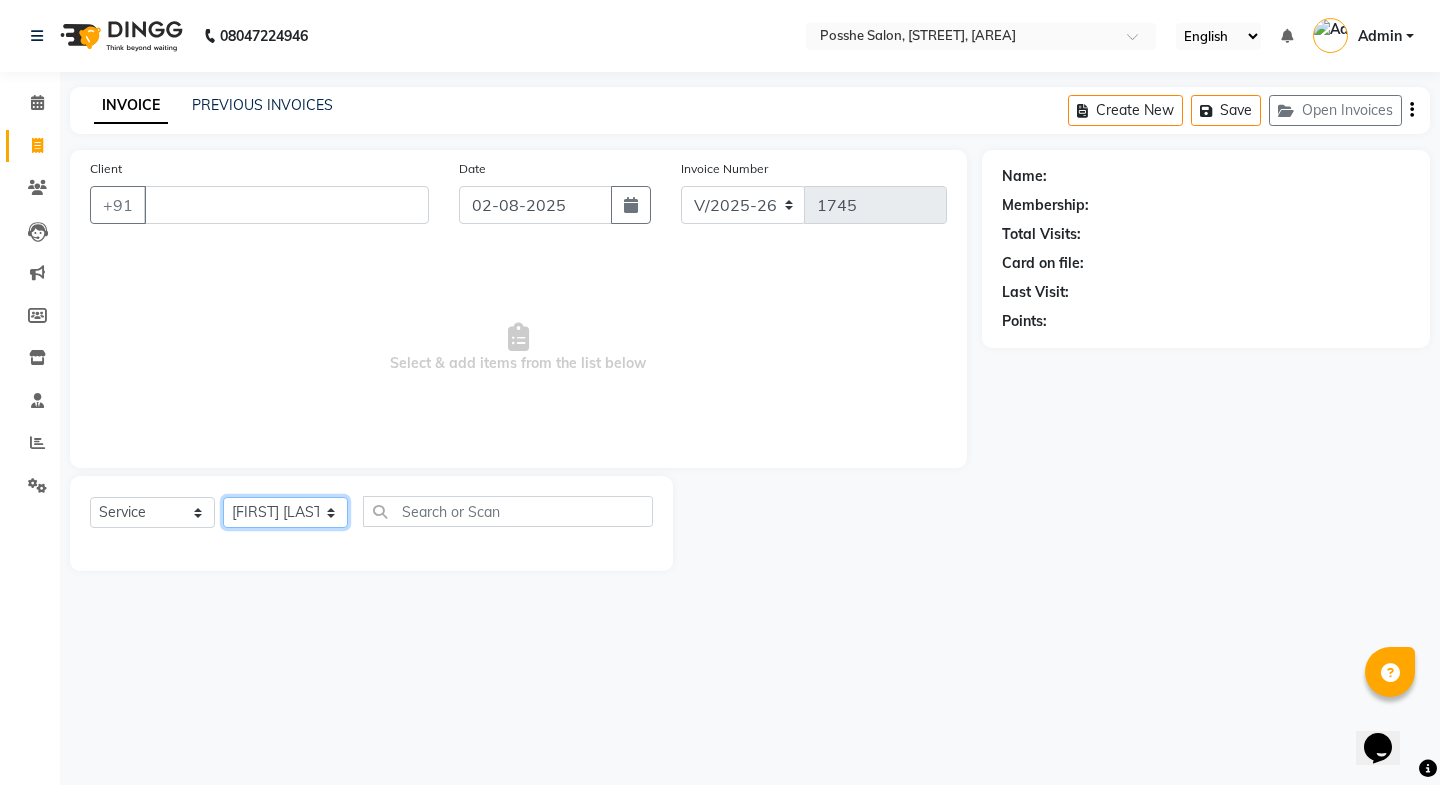 click on "Select Stylist Faheem Salmani Kajal Mali Kamal Chand Posshe for products Rajesh simran bhatiya Sonu Verma" 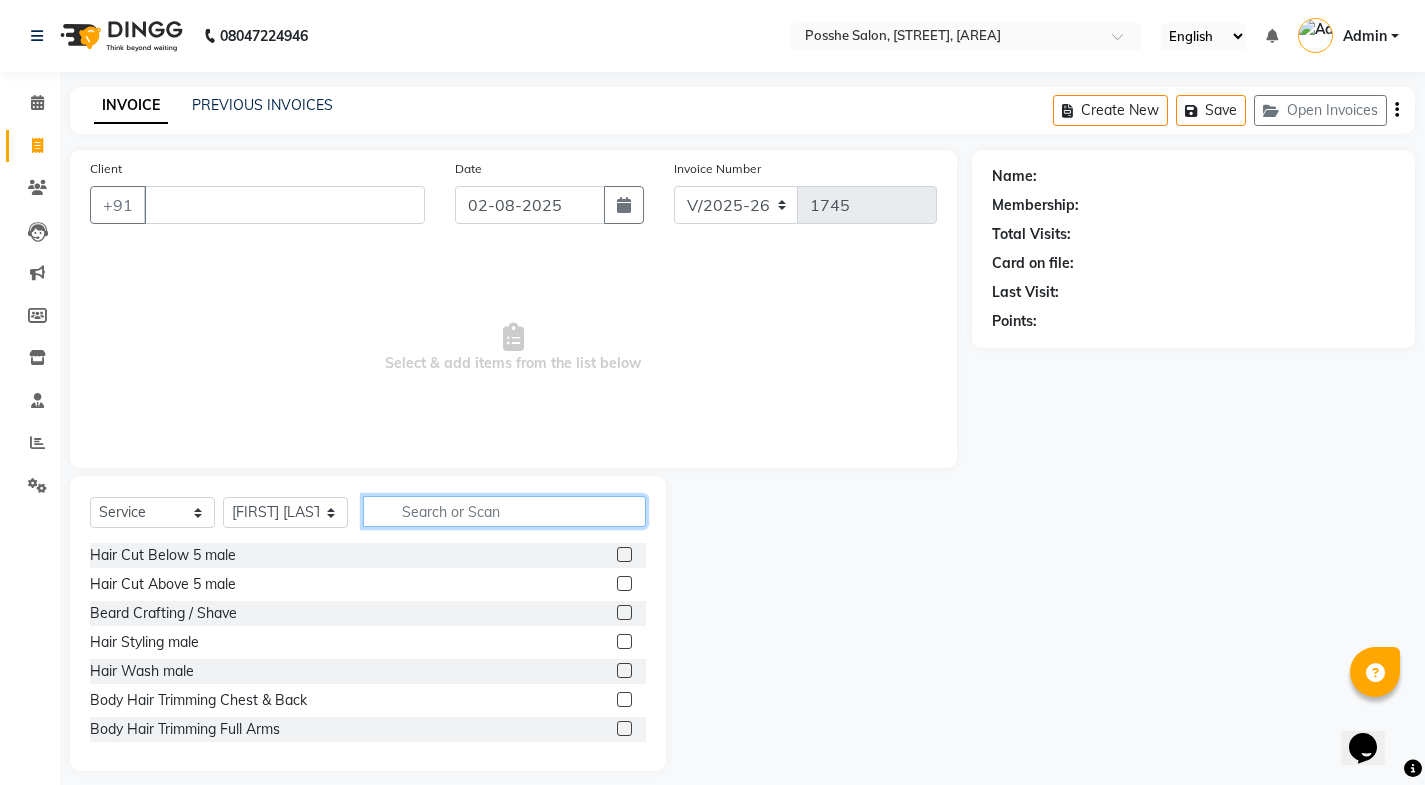 click 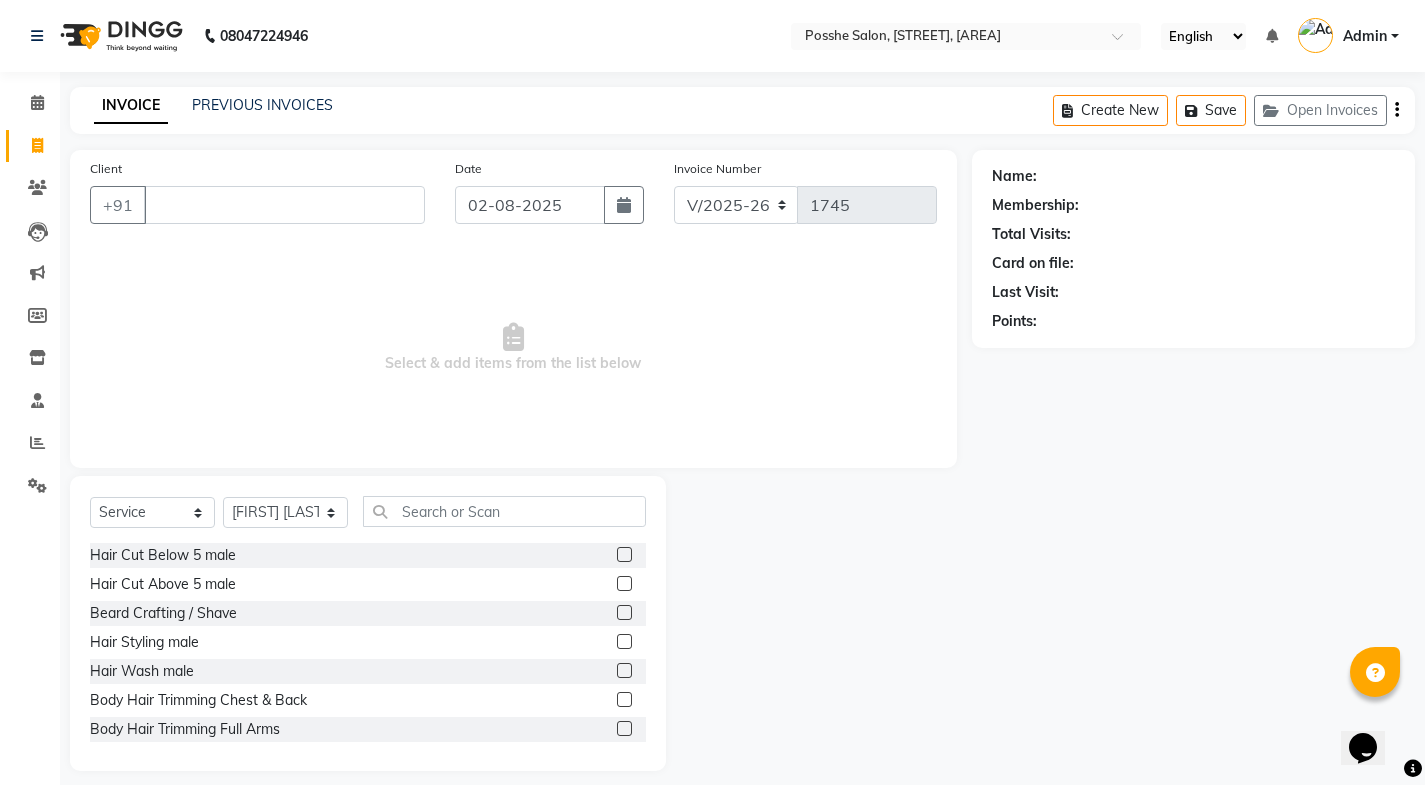 click 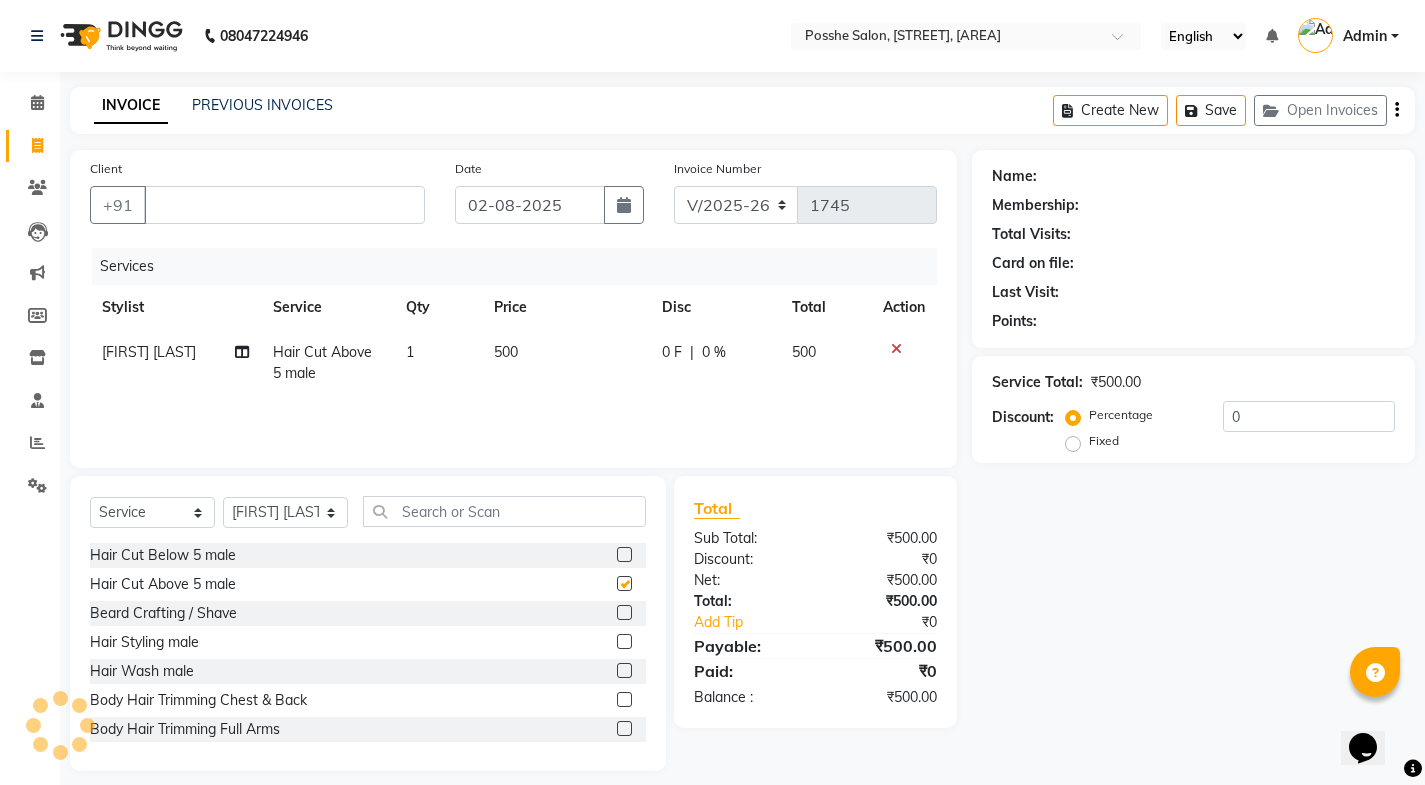 checkbox on "false" 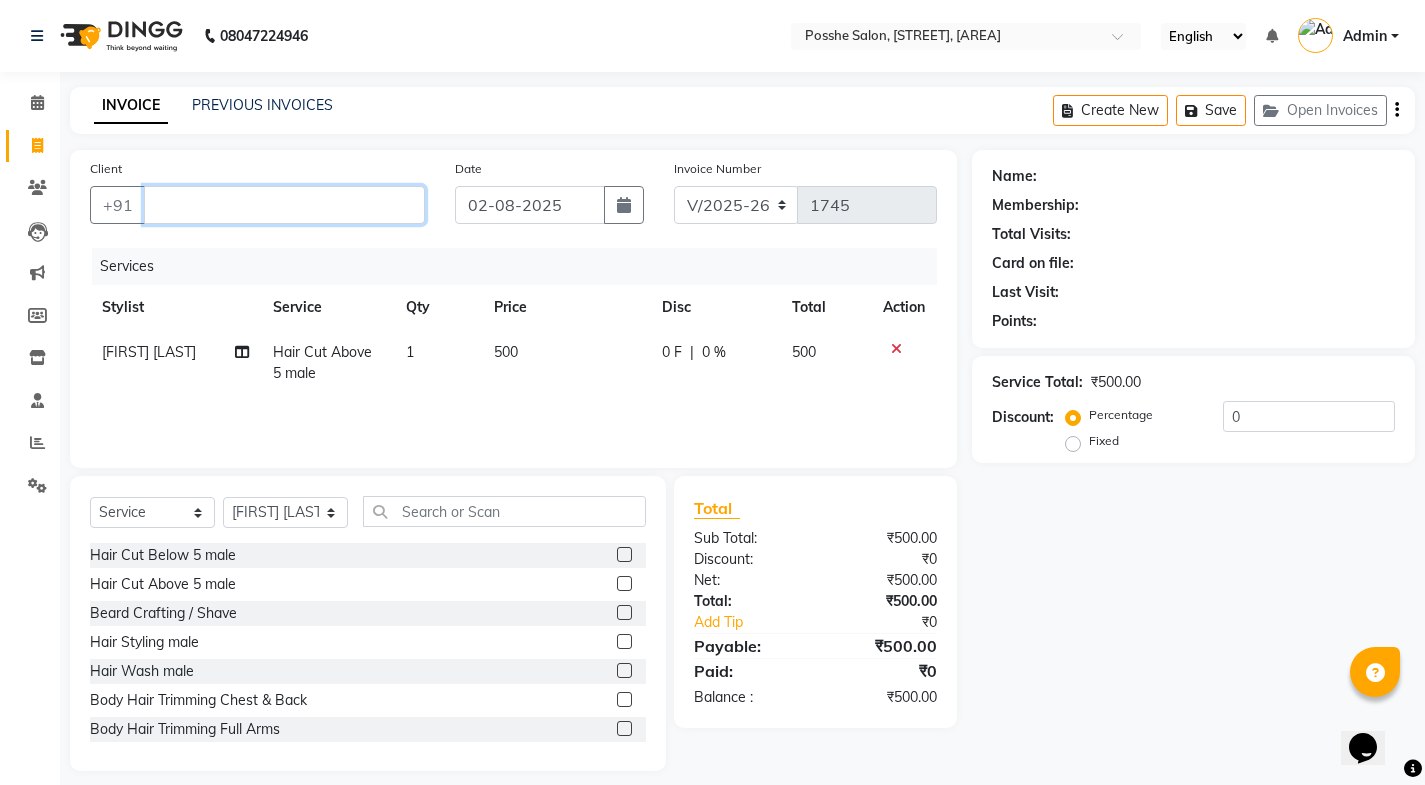 click on "Client" at bounding box center (284, 205) 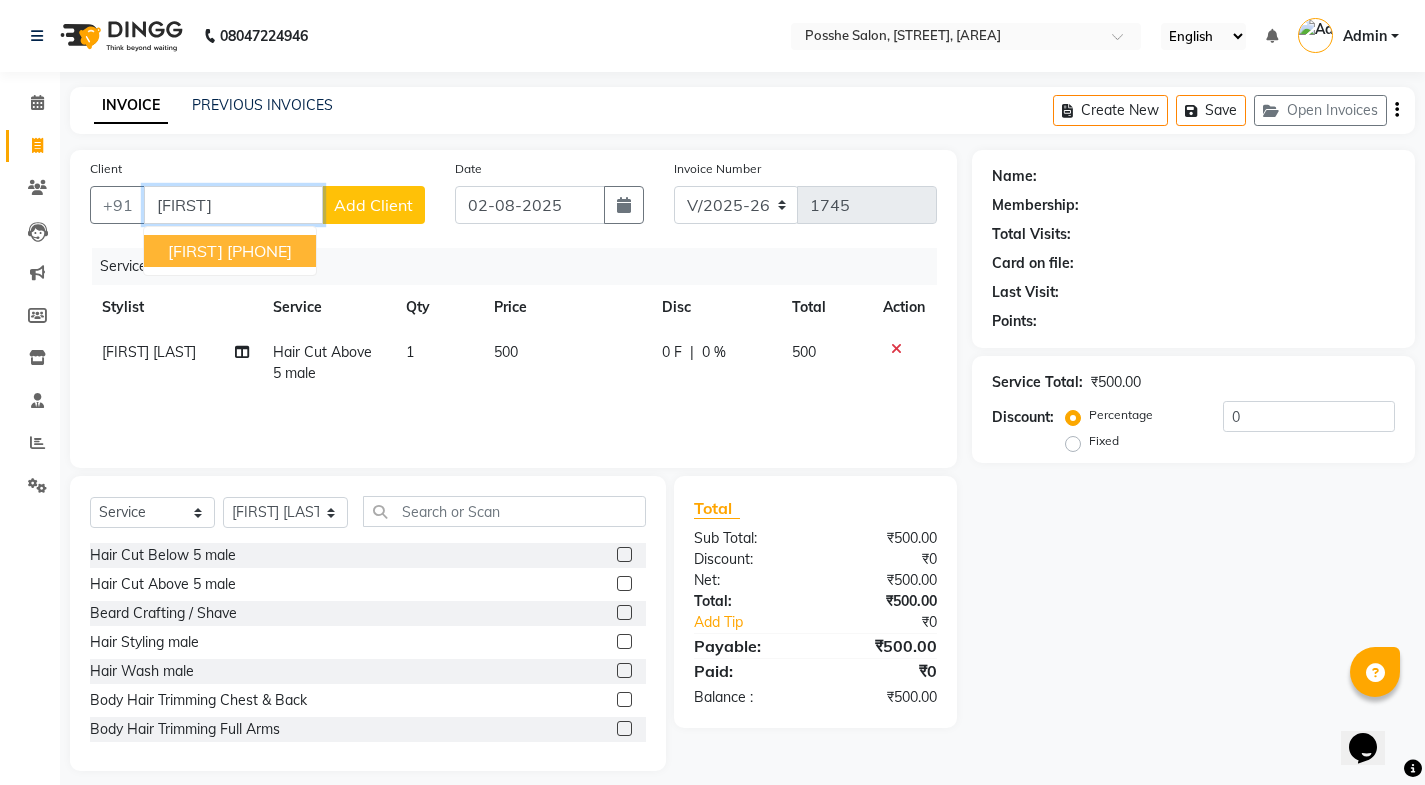 click on "[PHONE]" at bounding box center [259, 251] 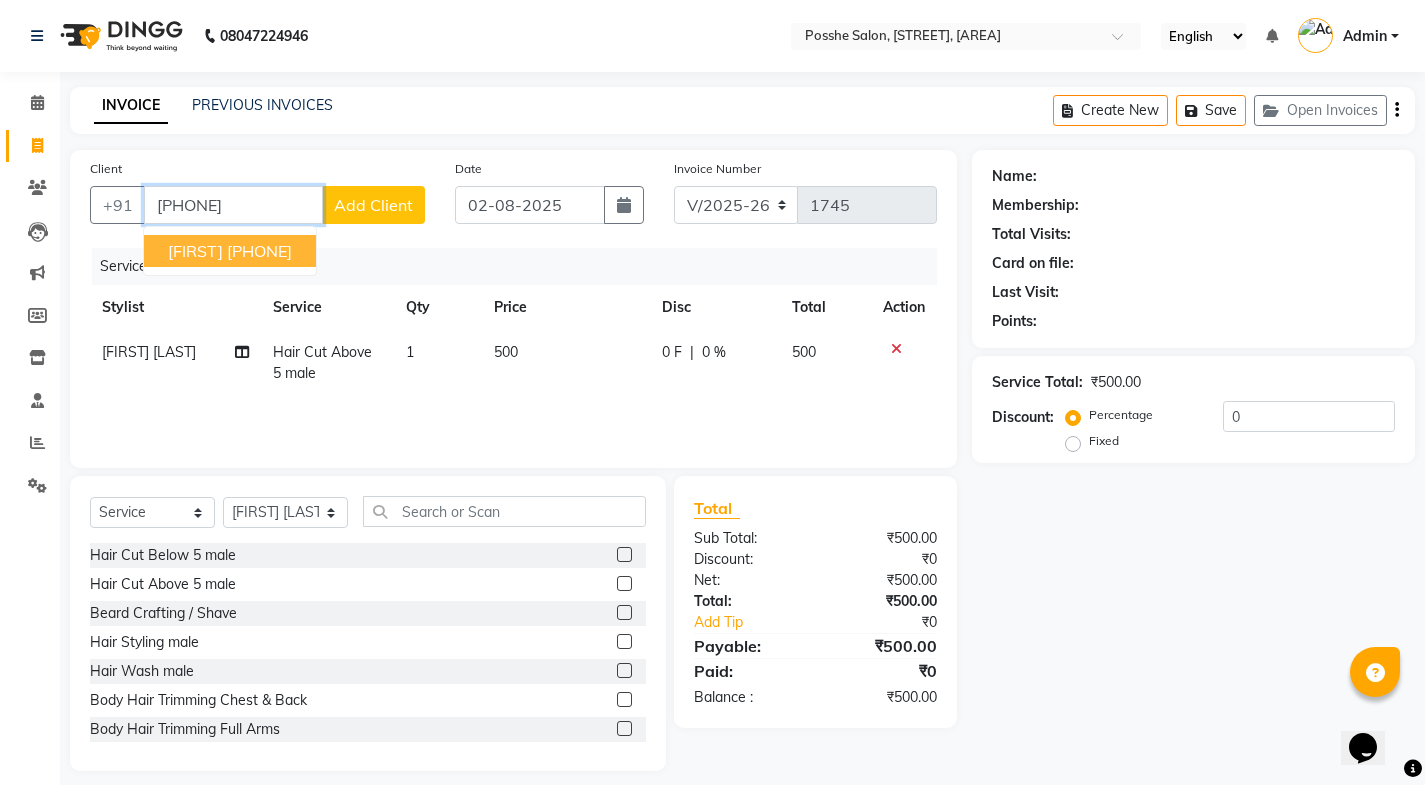 type on "[PHONE]" 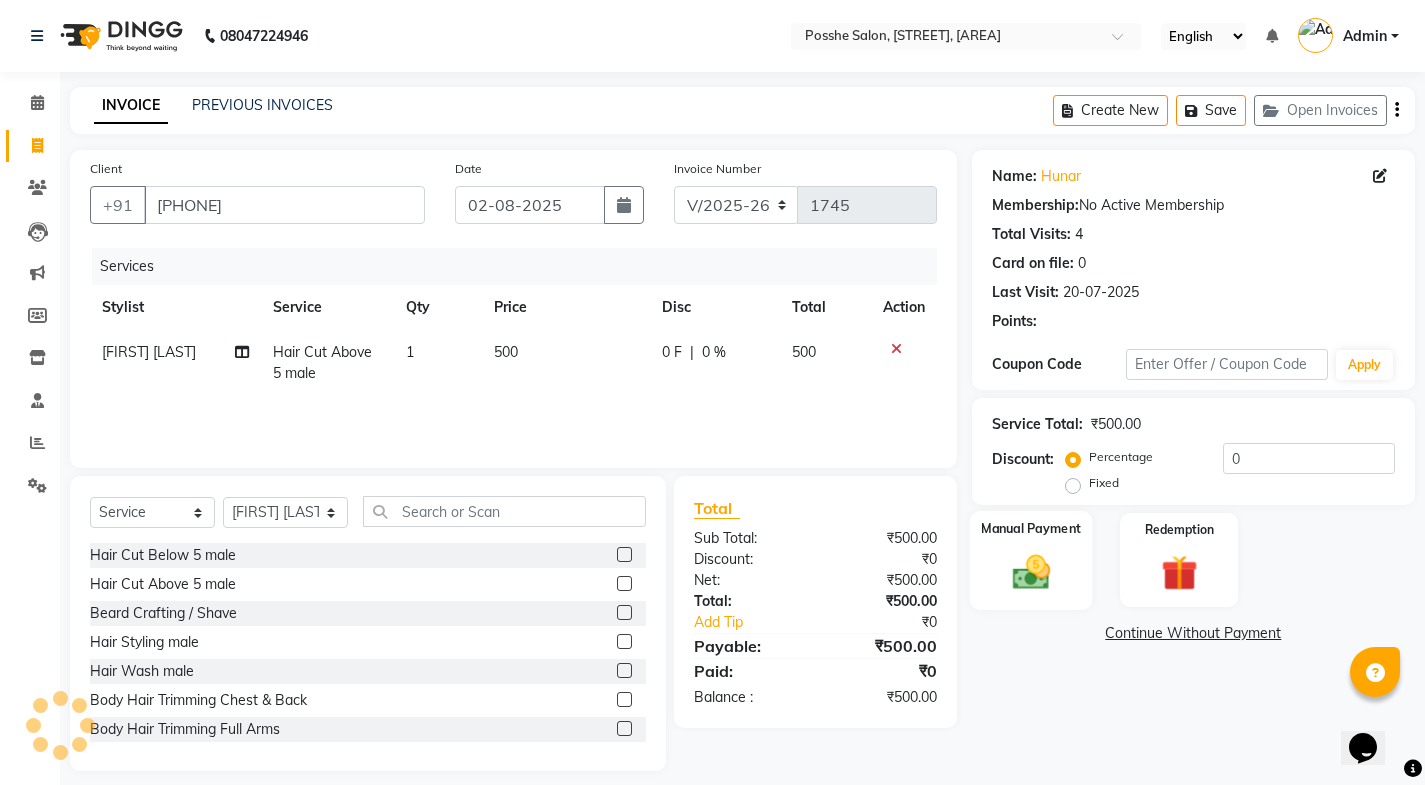 scroll, scrollTop: 16, scrollLeft: 0, axis: vertical 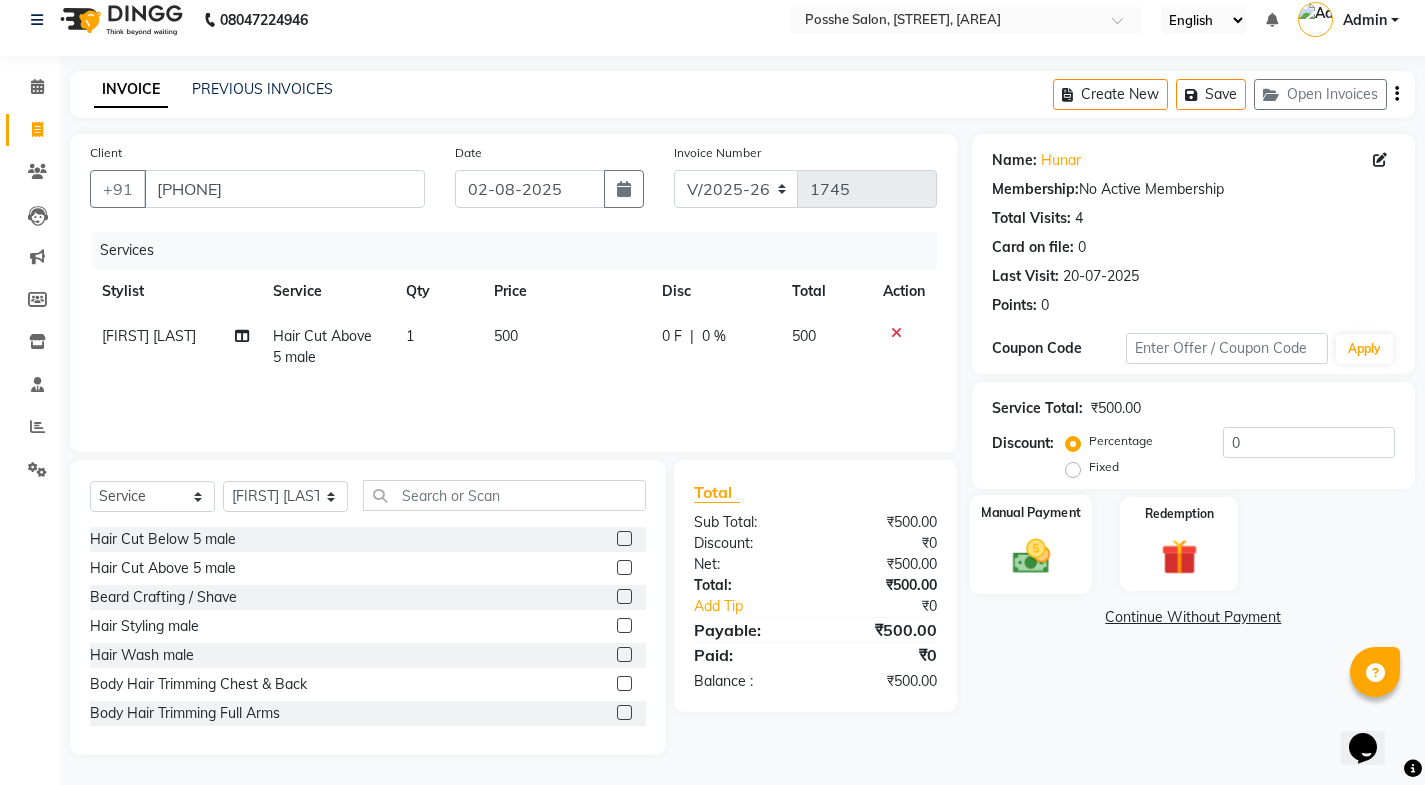 click on "Manual Payment" 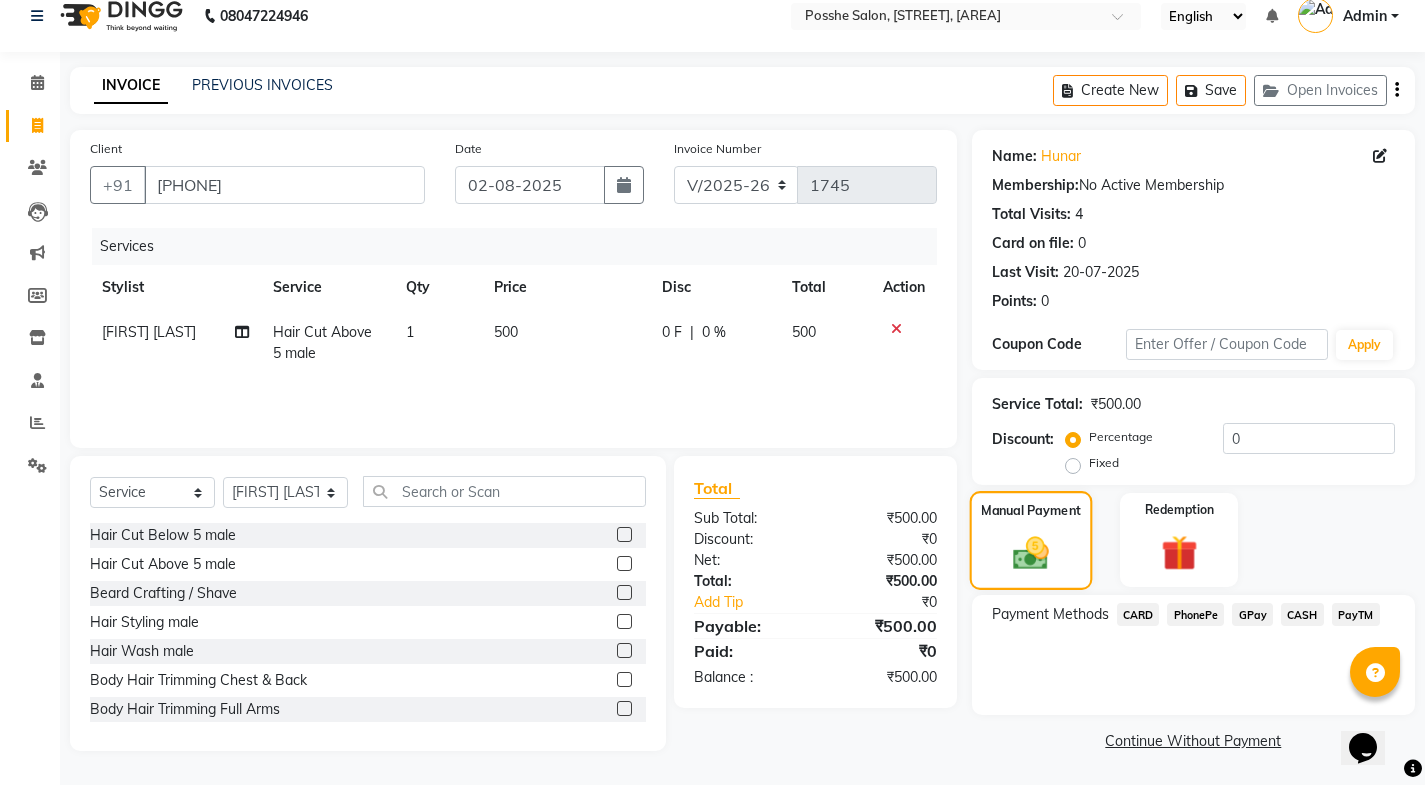 scroll, scrollTop: 21, scrollLeft: 0, axis: vertical 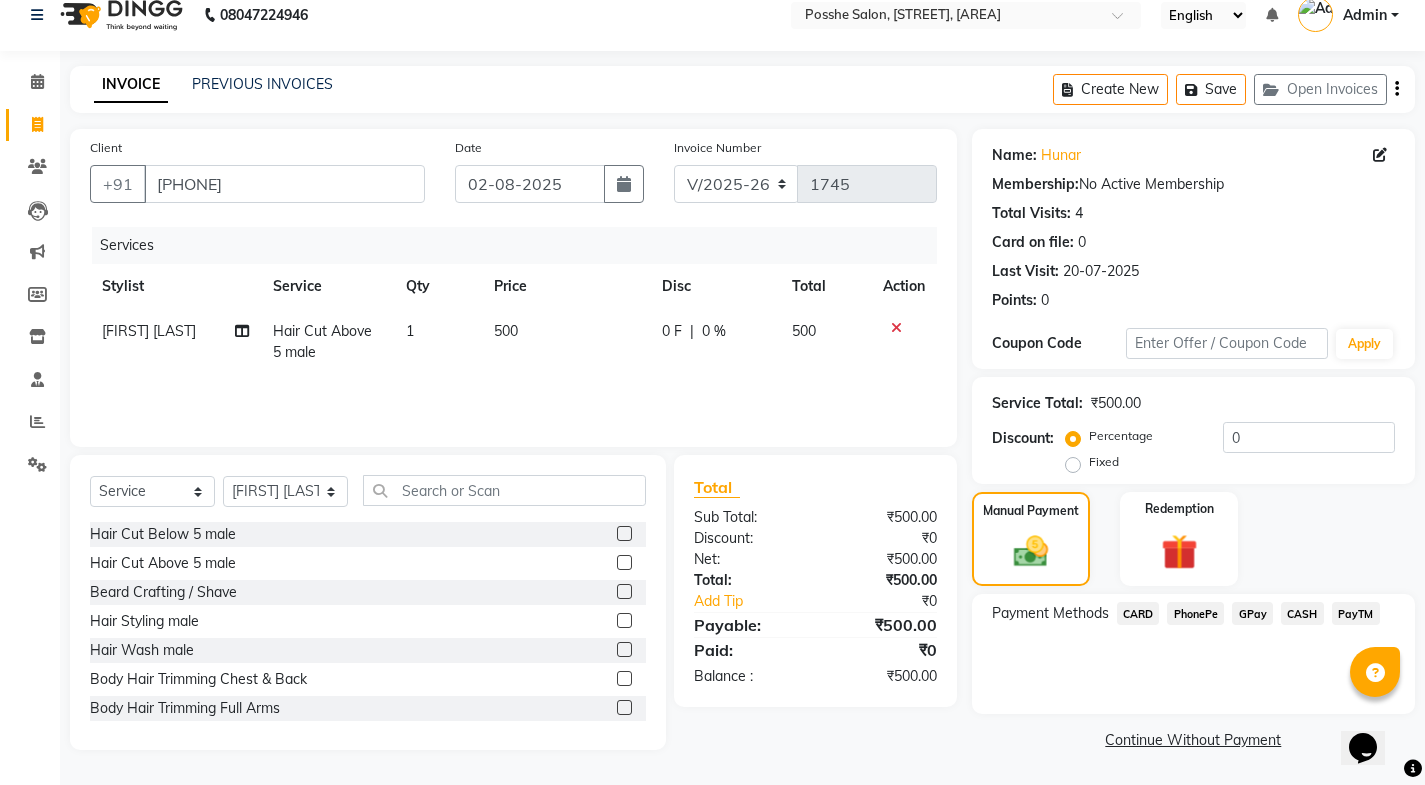 click on "PayTM" 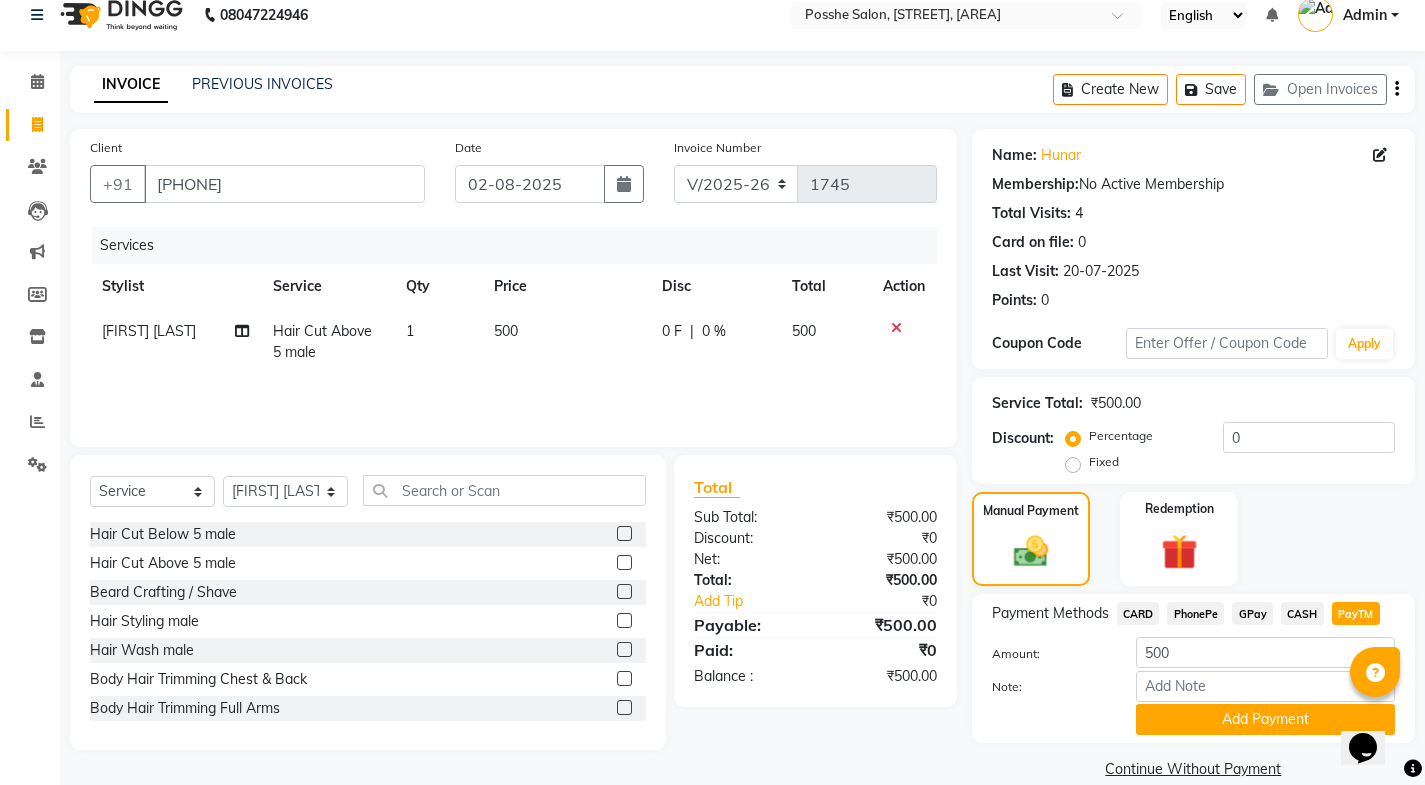 scroll, scrollTop: 50, scrollLeft: 0, axis: vertical 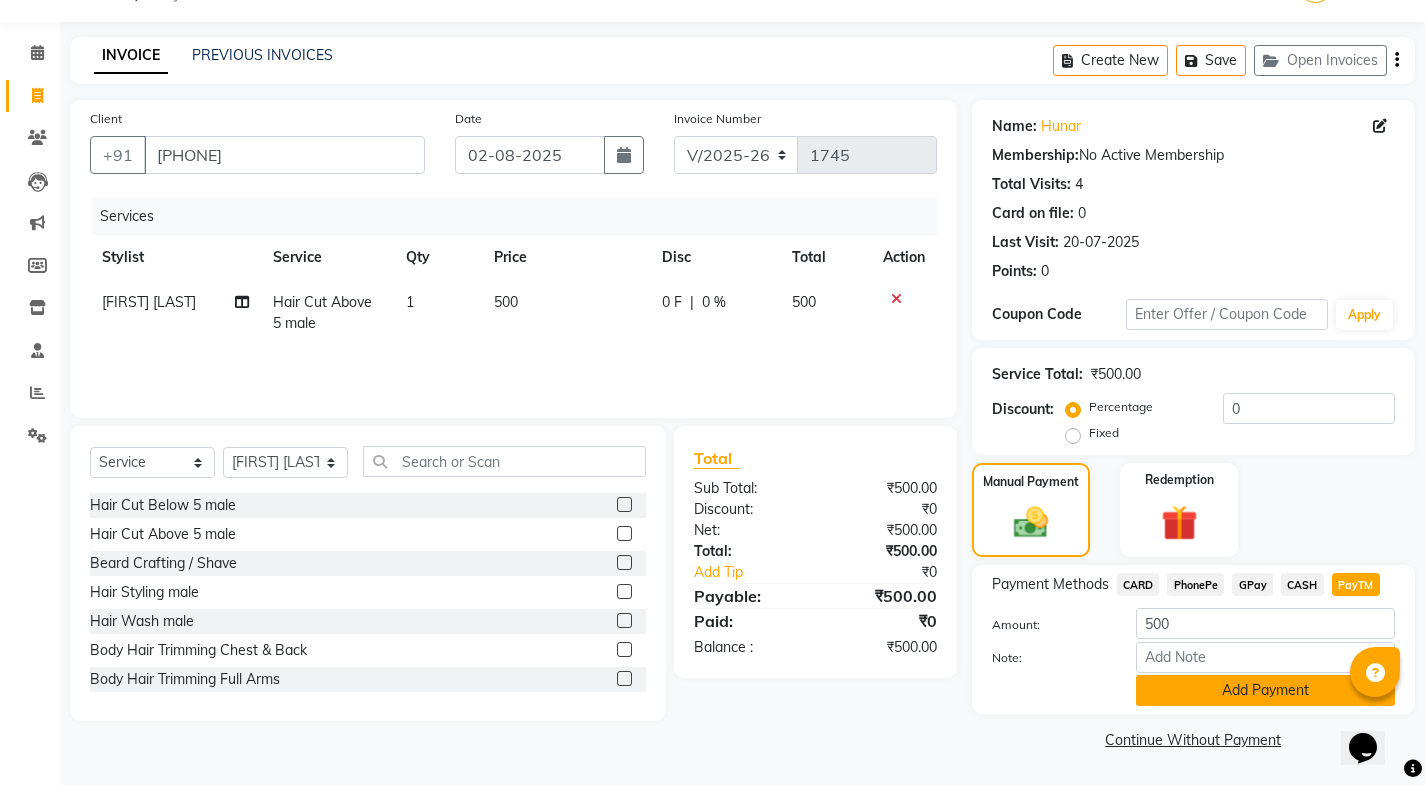 click on "Add Payment" 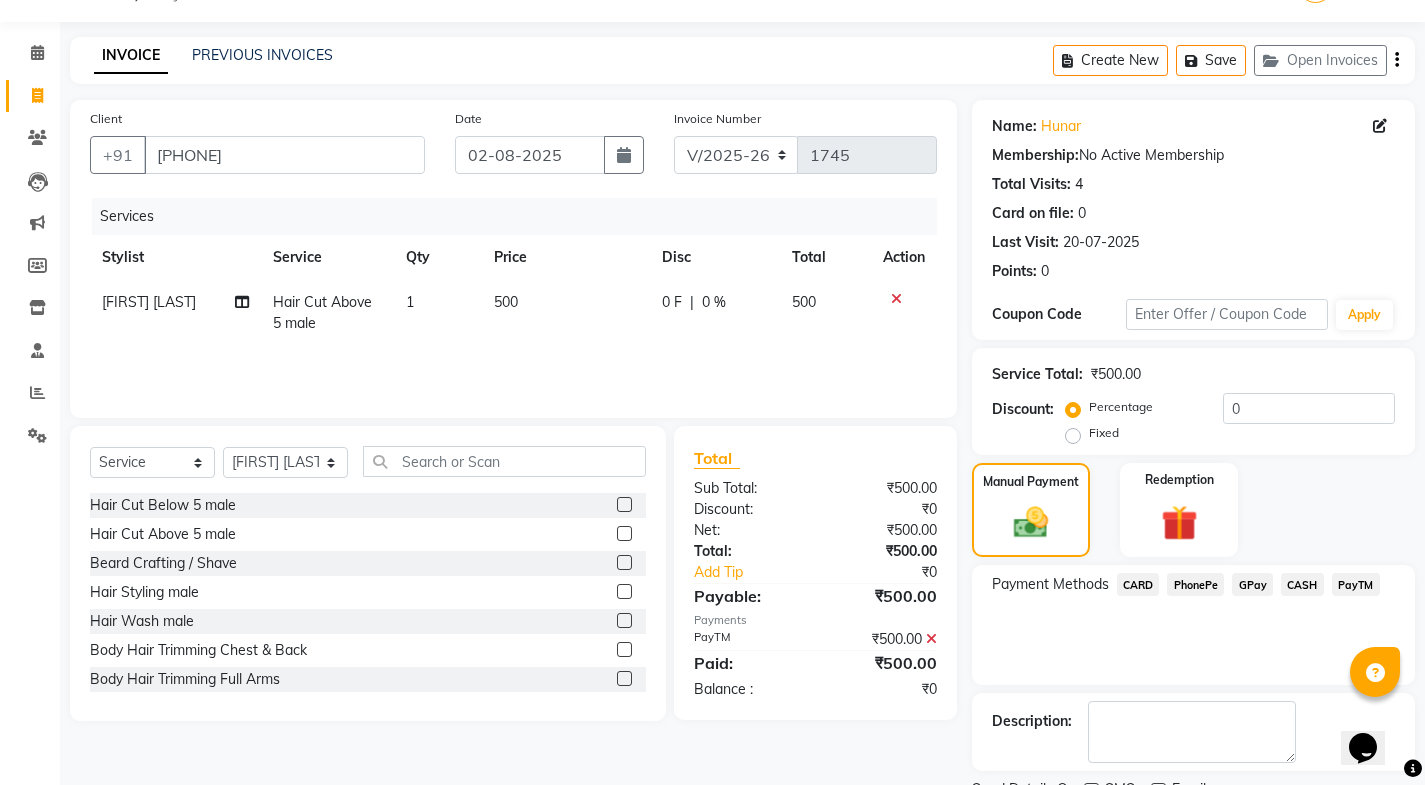 scroll, scrollTop: 134, scrollLeft: 0, axis: vertical 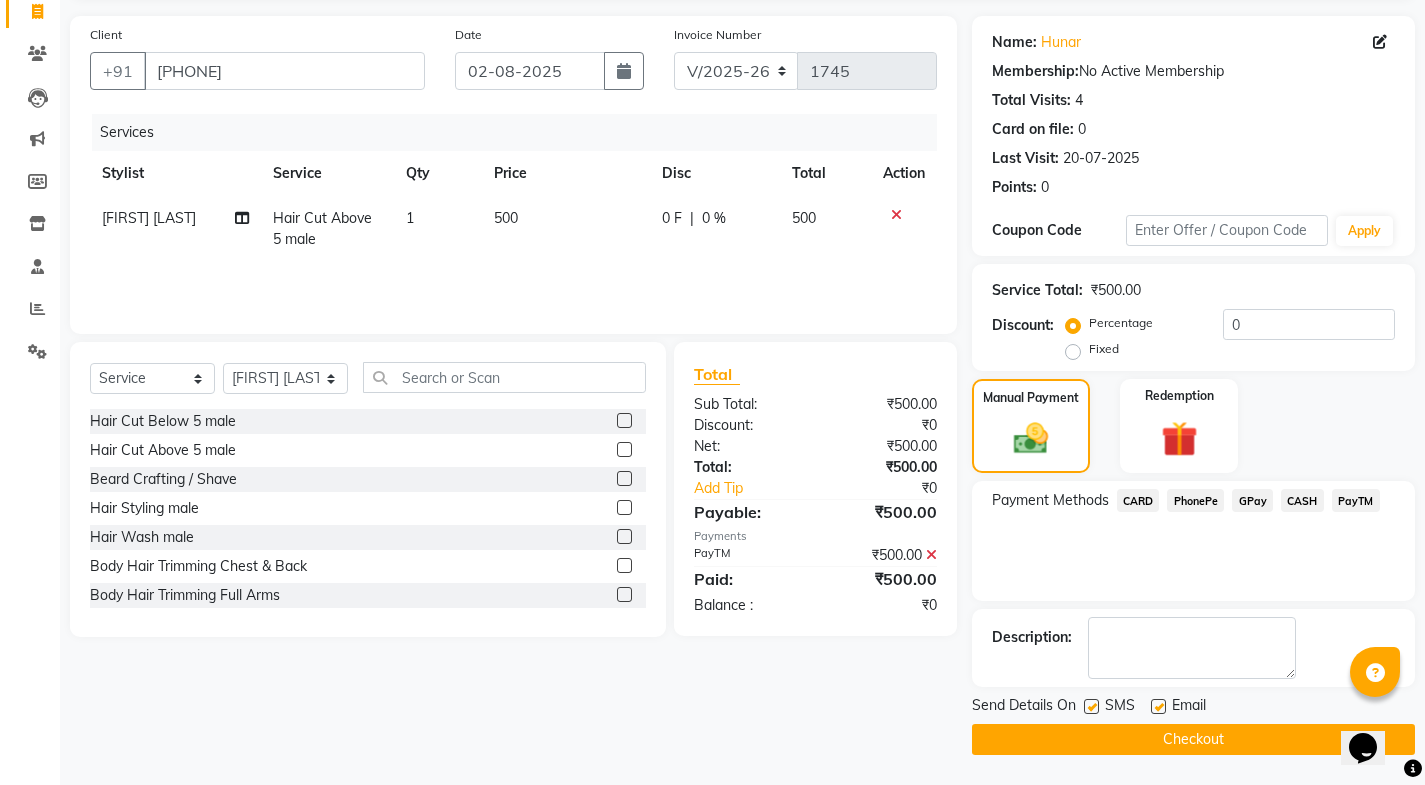 click 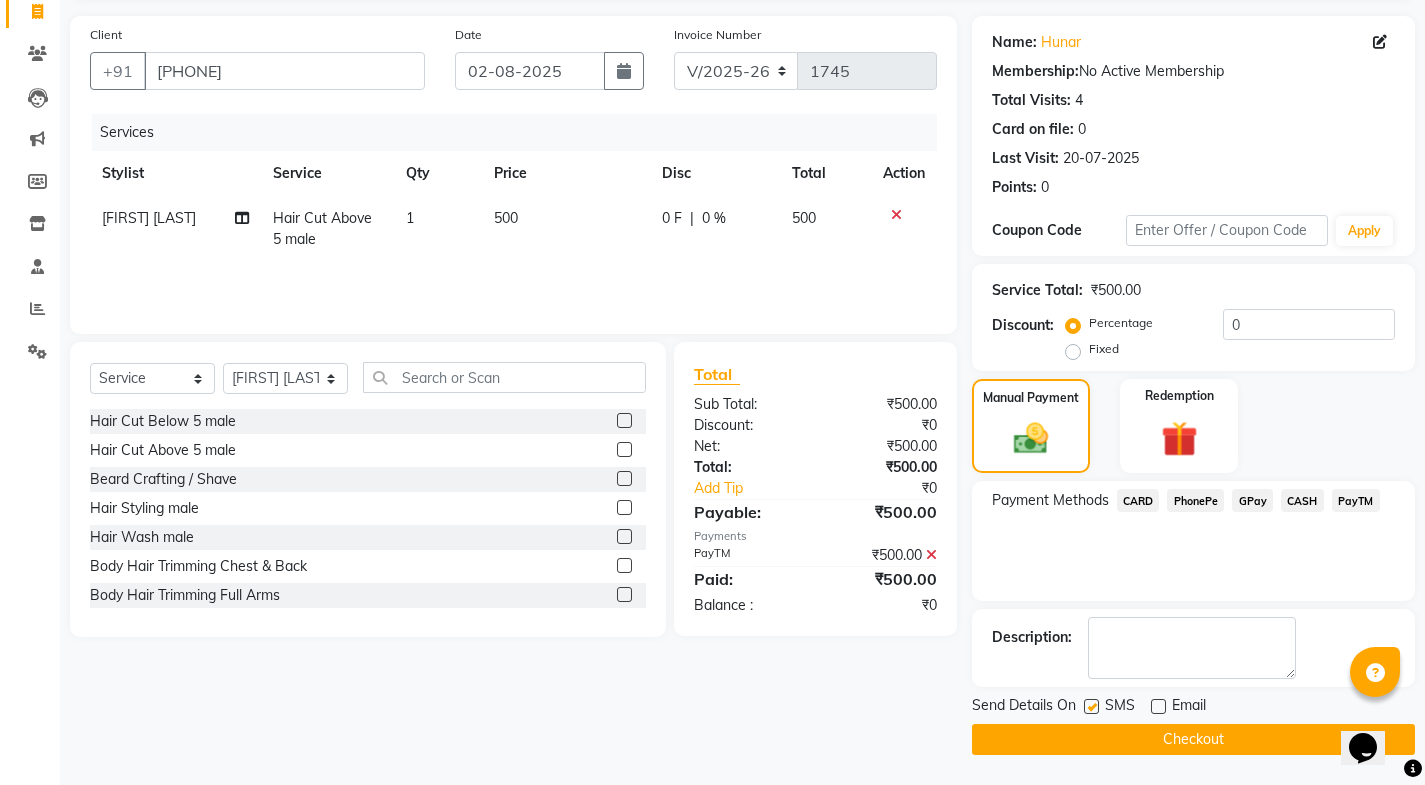 click 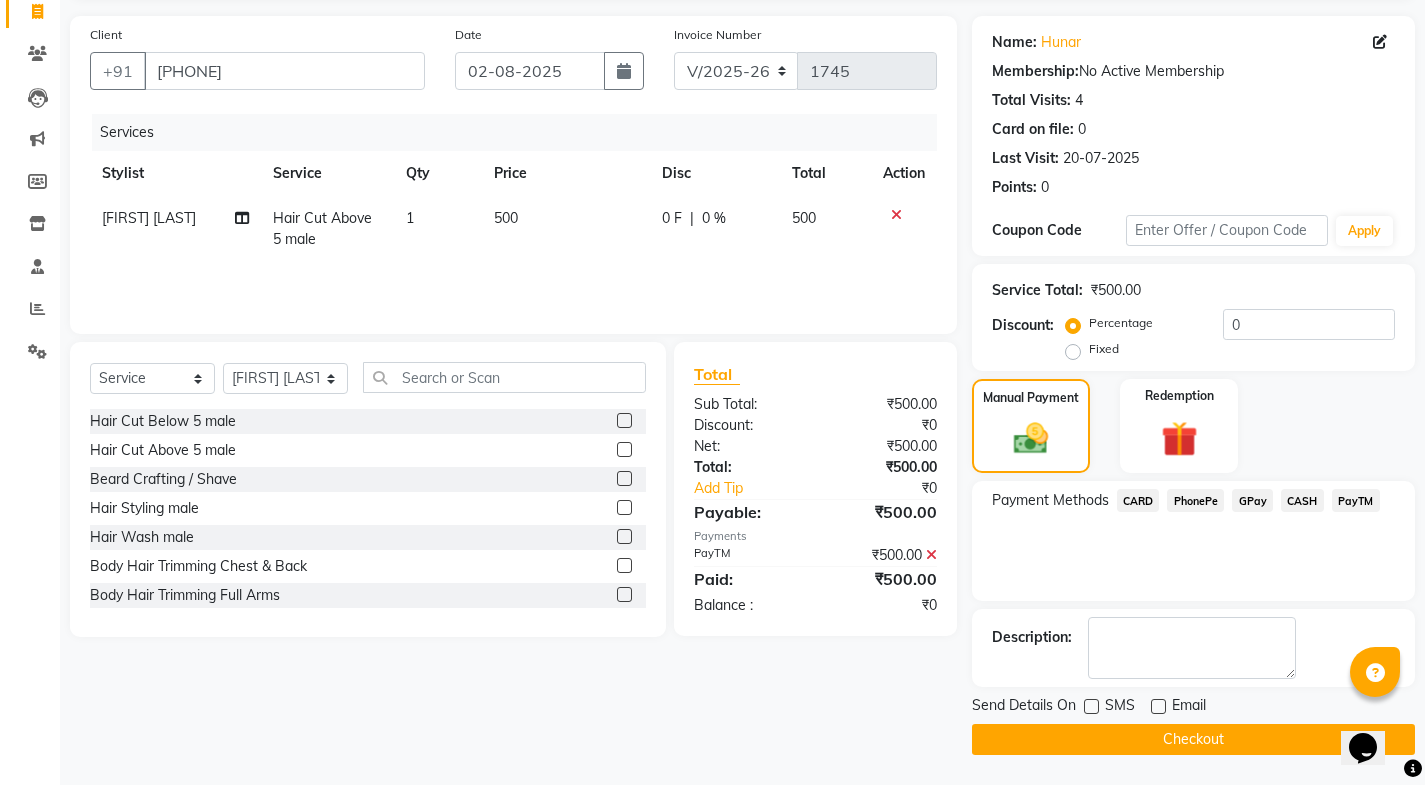 click on "Send Details On SMS Email  Checkout" 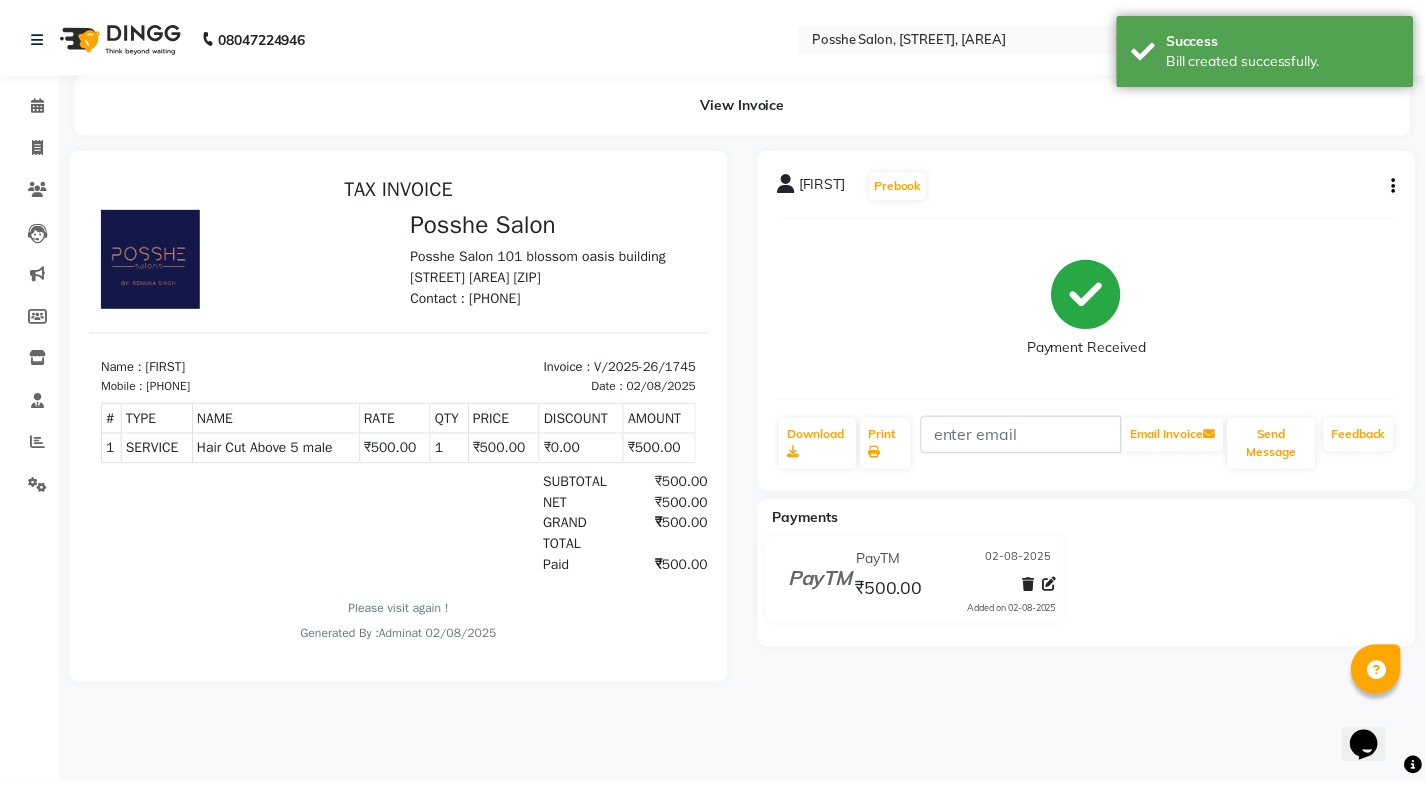 scroll, scrollTop: 0, scrollLeft: 0, axis: both 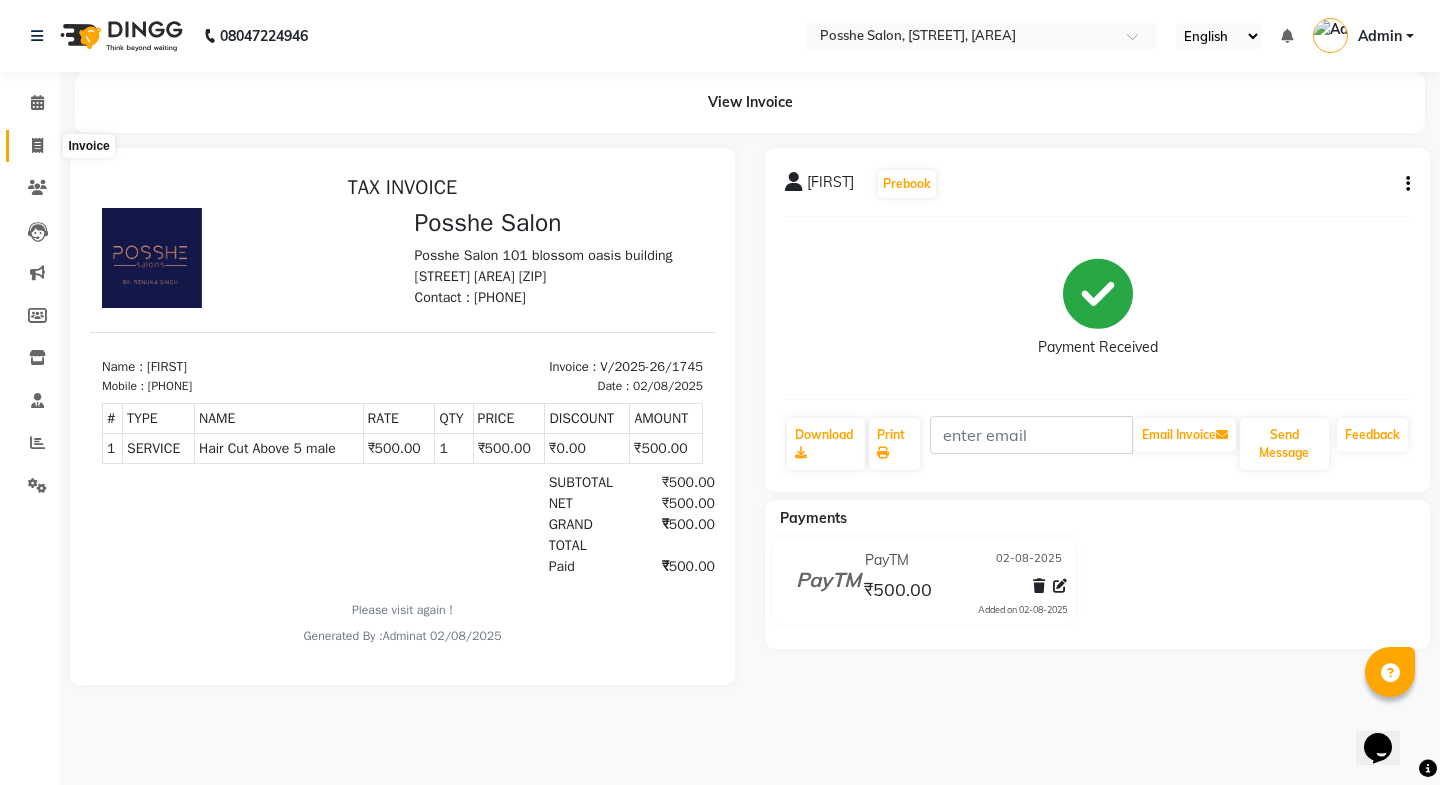 click 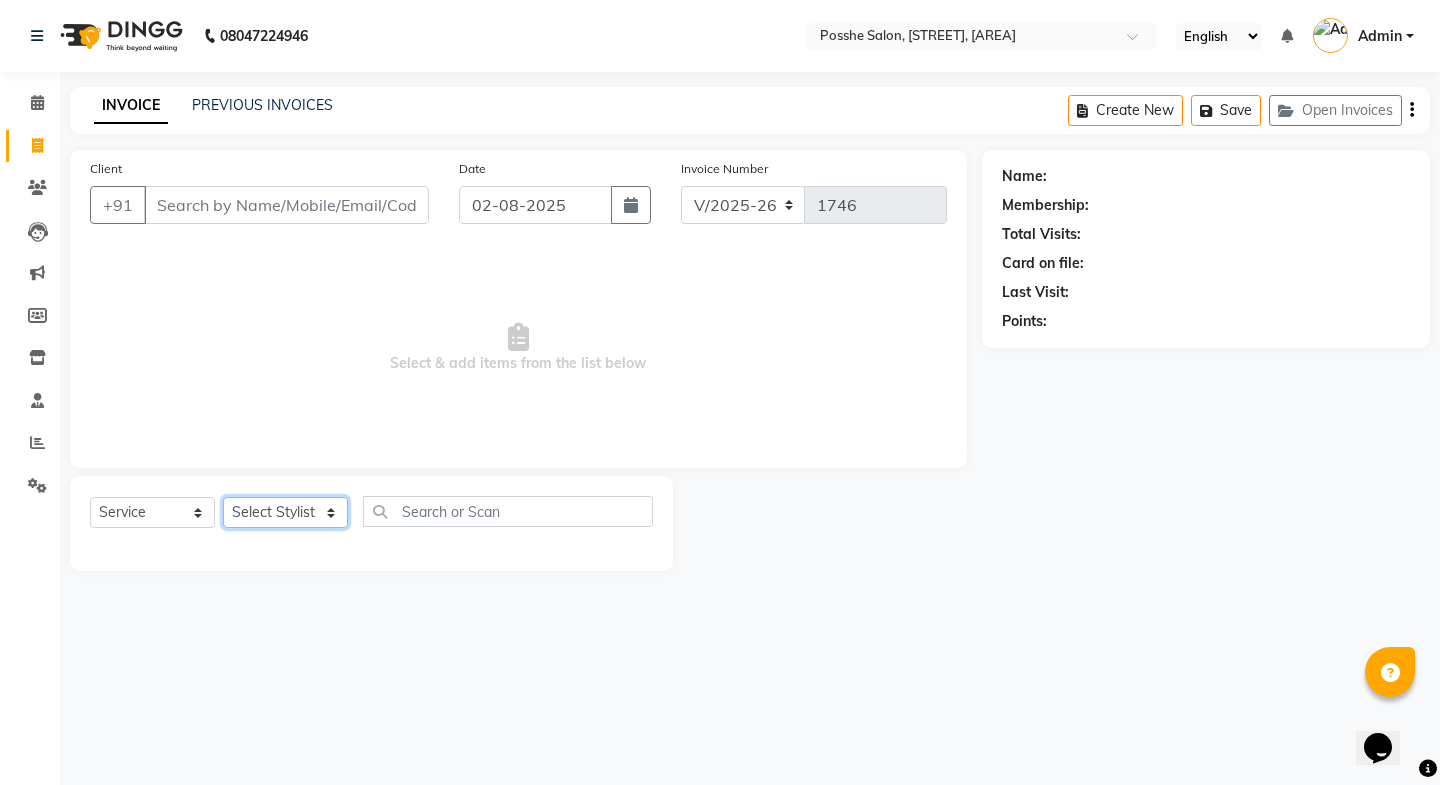 click on "Select Stylist Faheem Salmani Kajal Mali Kamal Chand Posshe for products Rajesh simran bhatiya Sonu Verma" 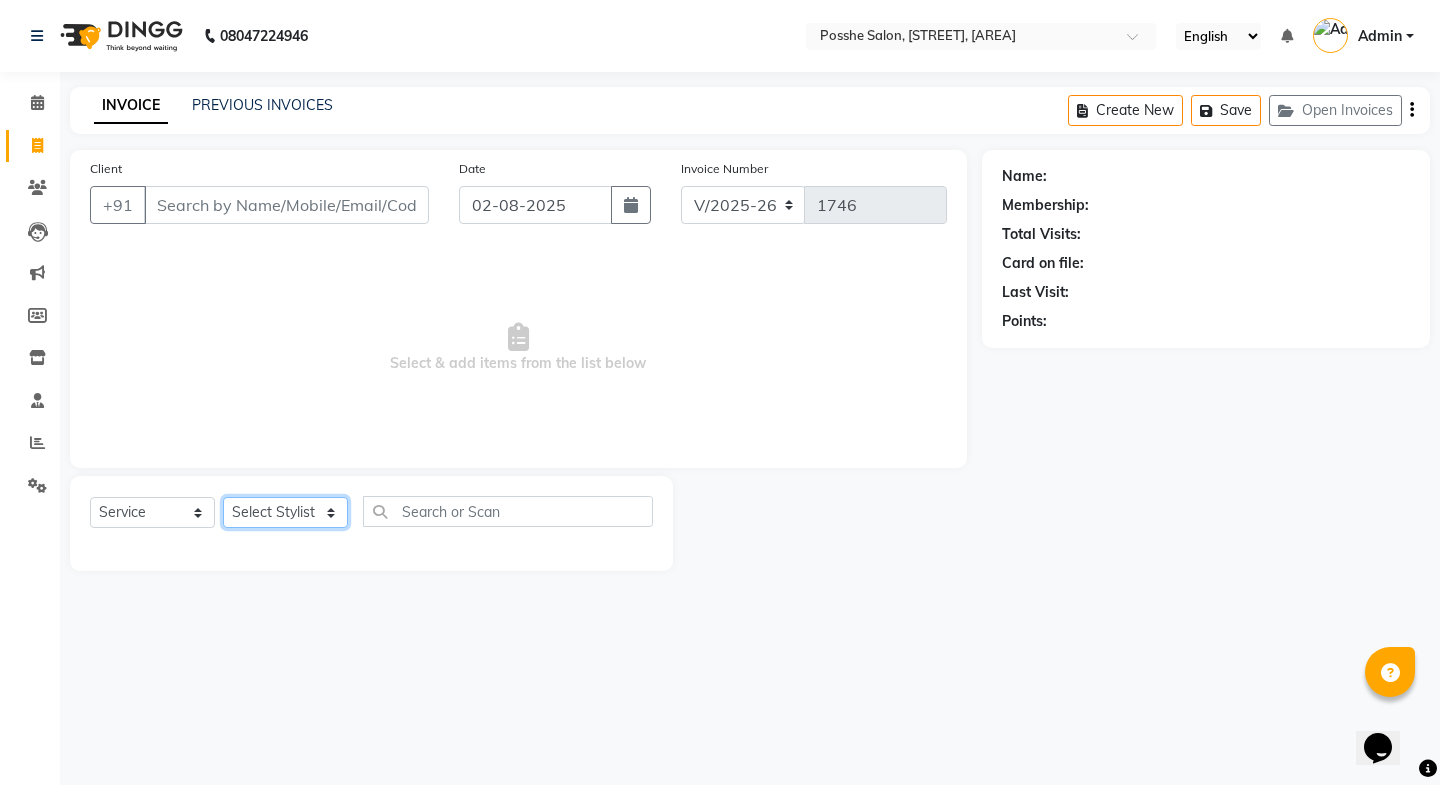 click on "Select Stylist Faheem Salmani Kajal Mali Kamal Chand Posshe for products Rajesh simran bhatiya Sonu Verma" 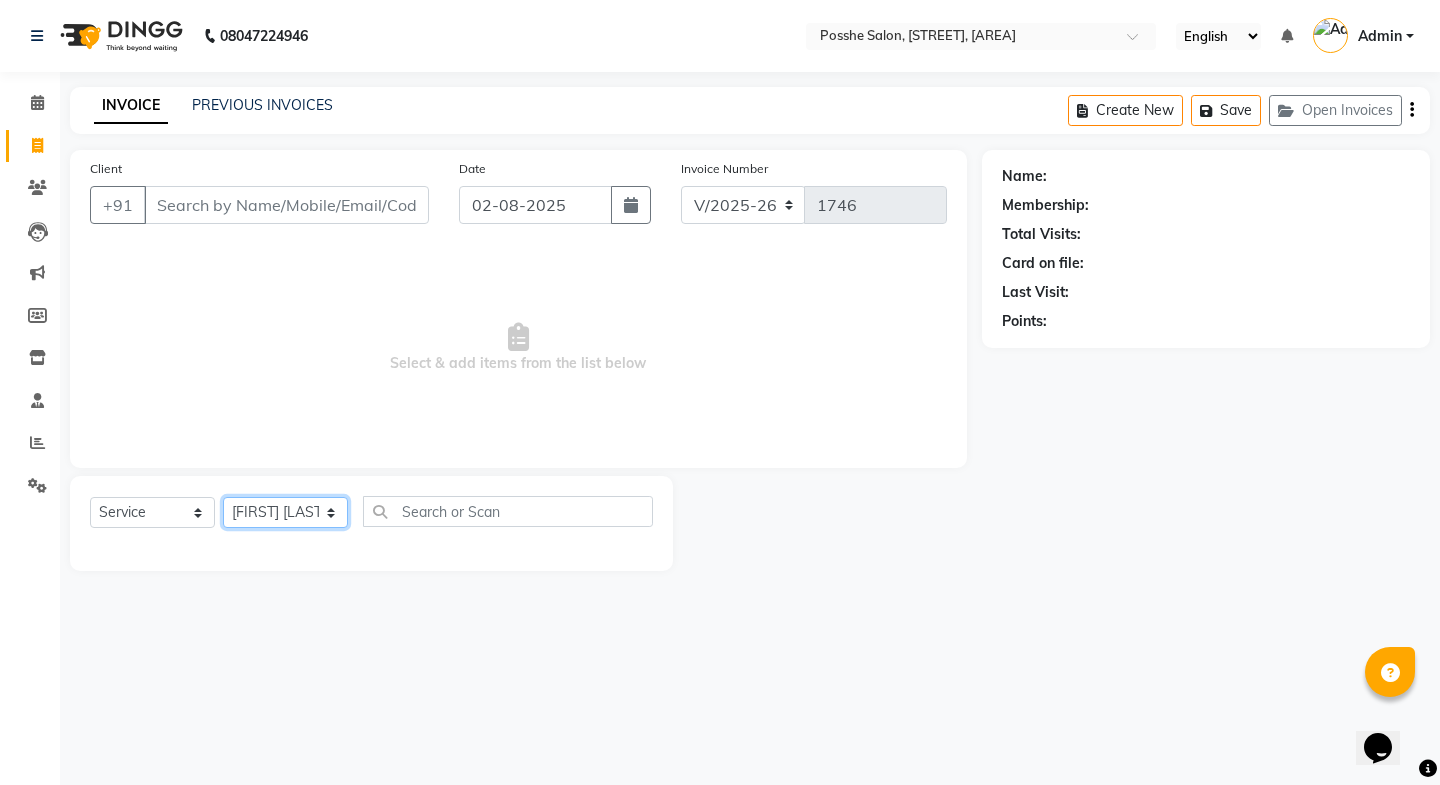 click on "Select Stylist Faheem Salmani Kajal Mali Kamal Chand Posshe for products Rajesh simran bhatiya Sonu Verma" 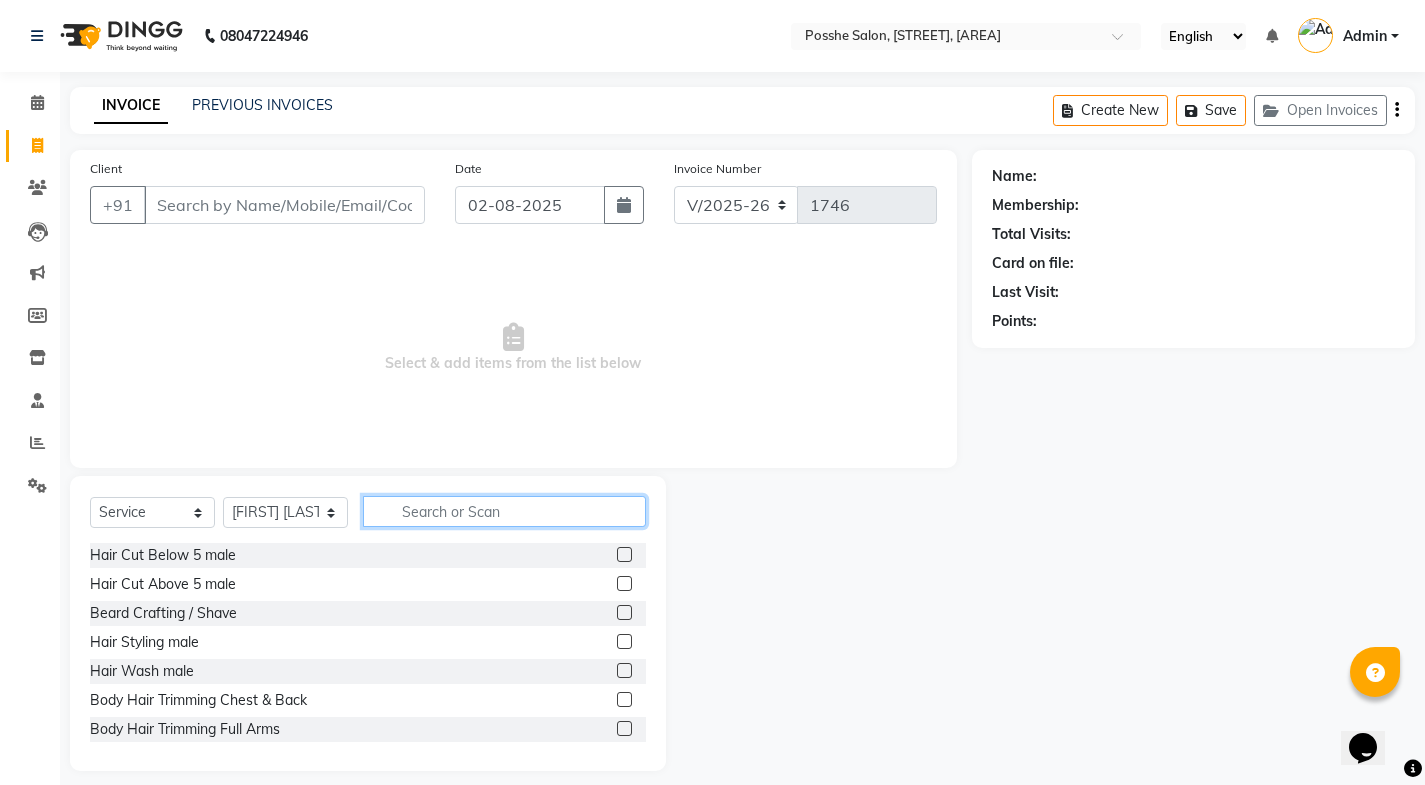 click 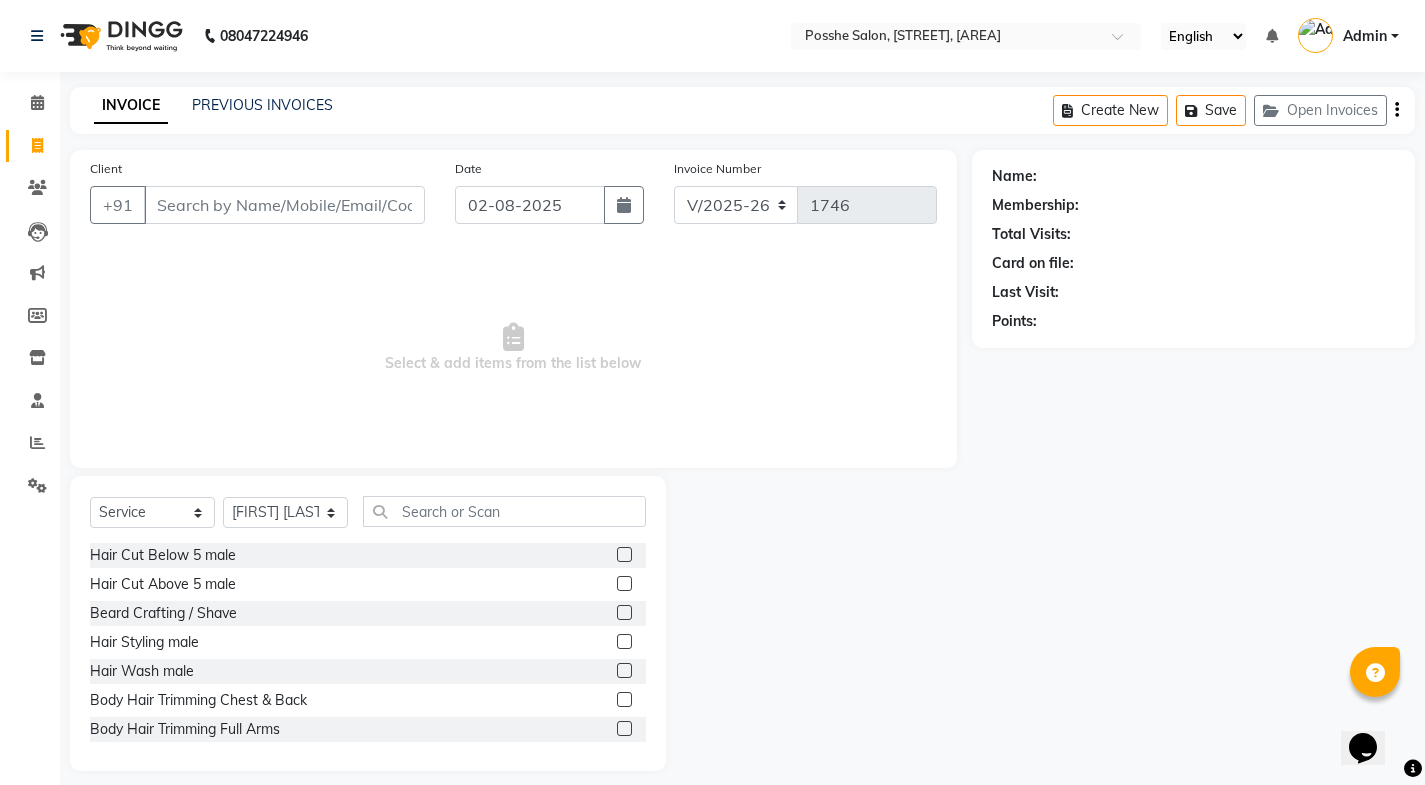 click on "Hair Cut Above 5 male" 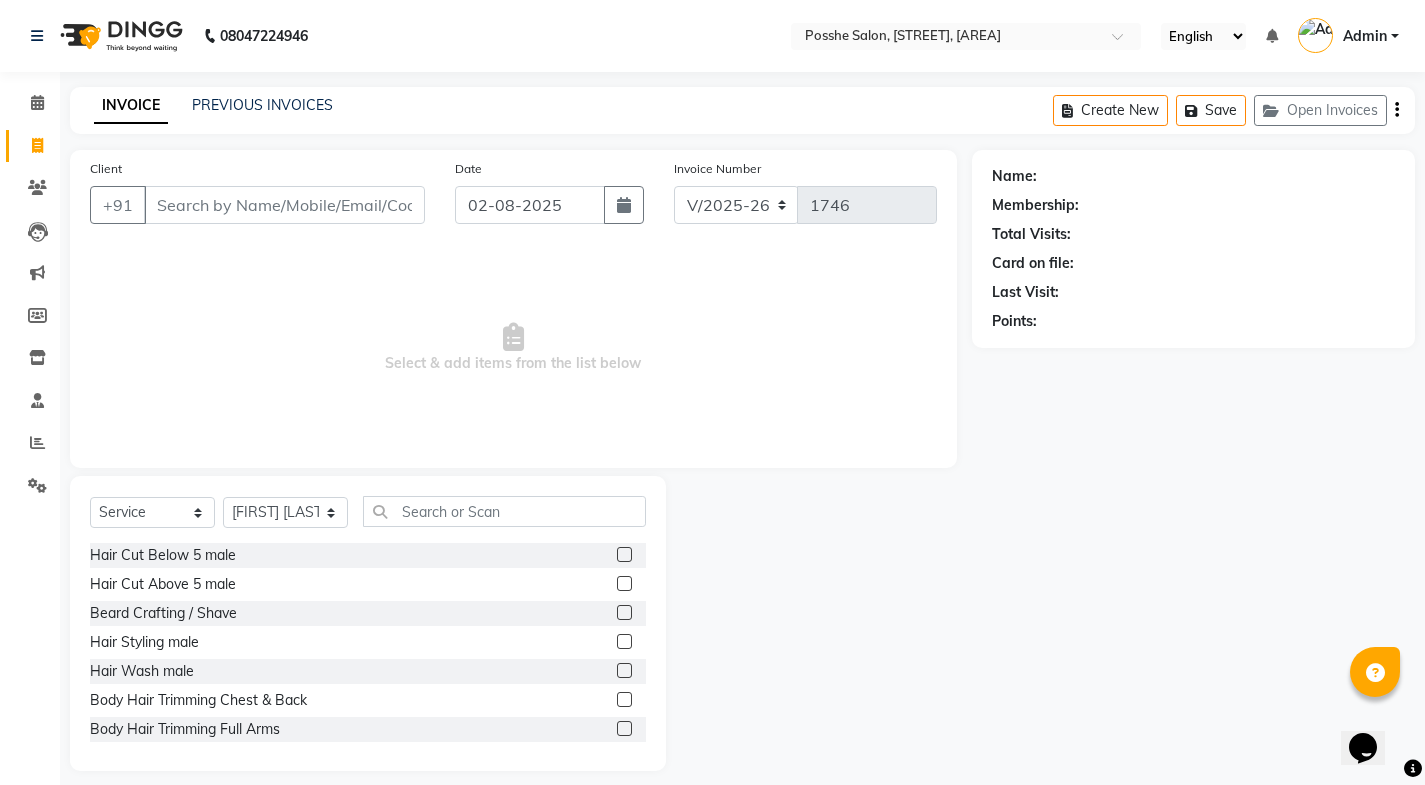 click 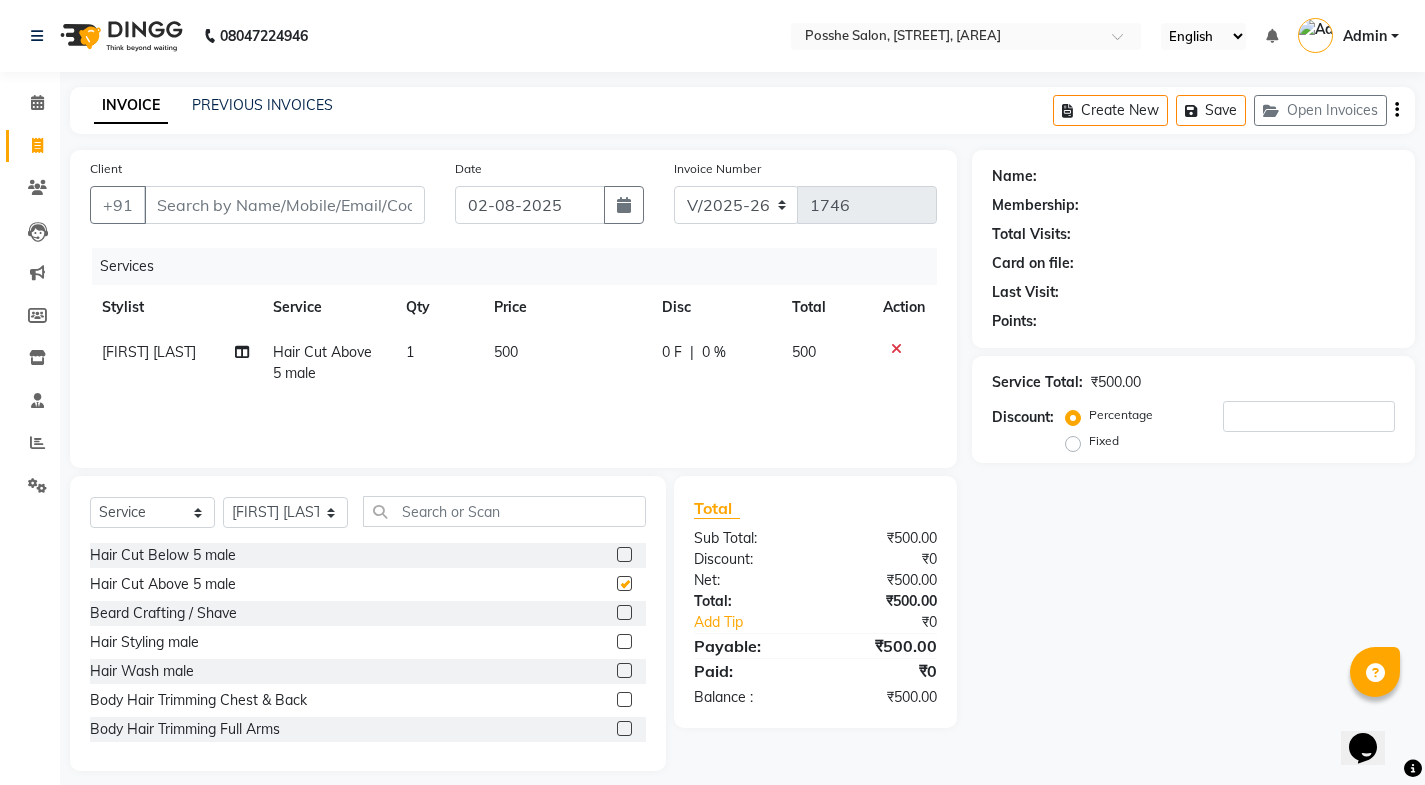 checkbox on "false" 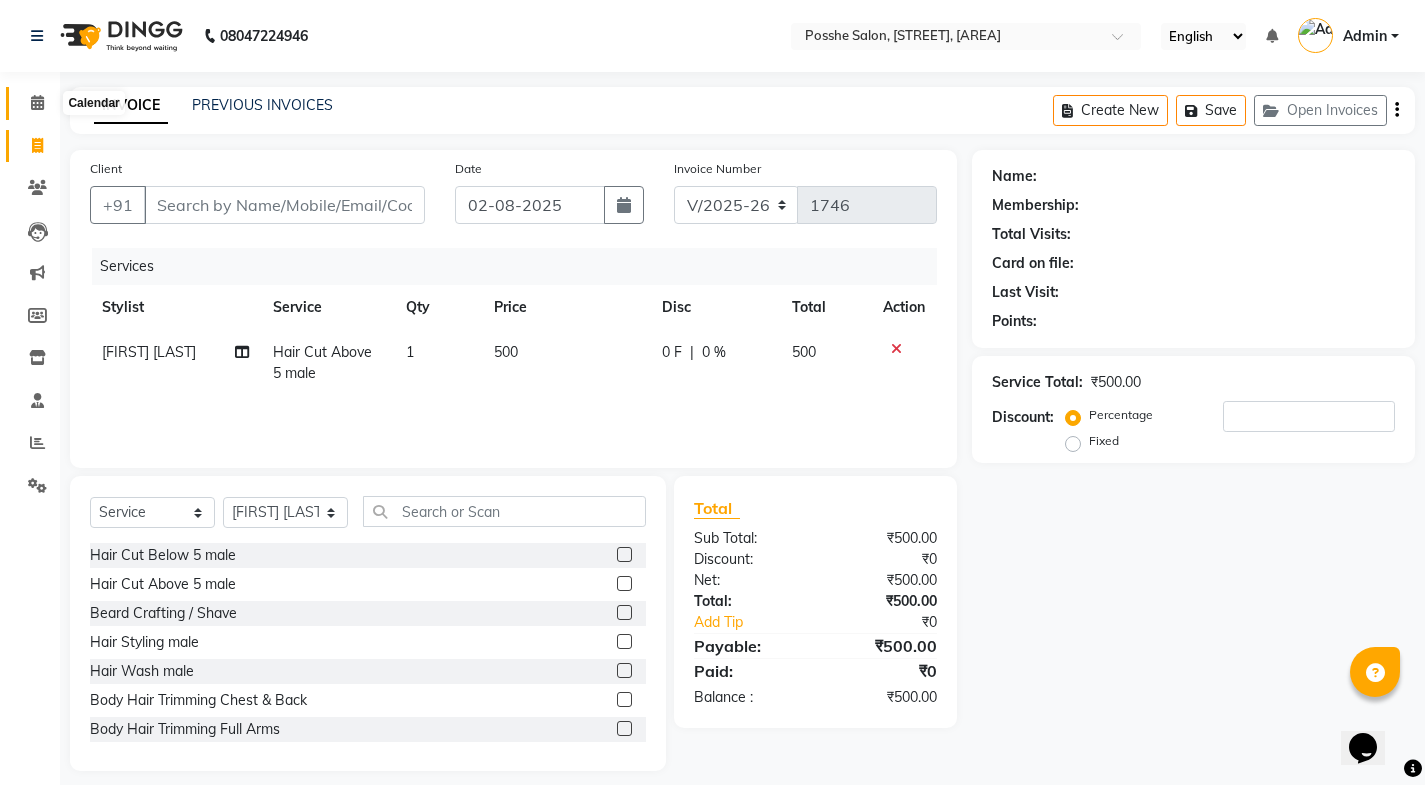 click 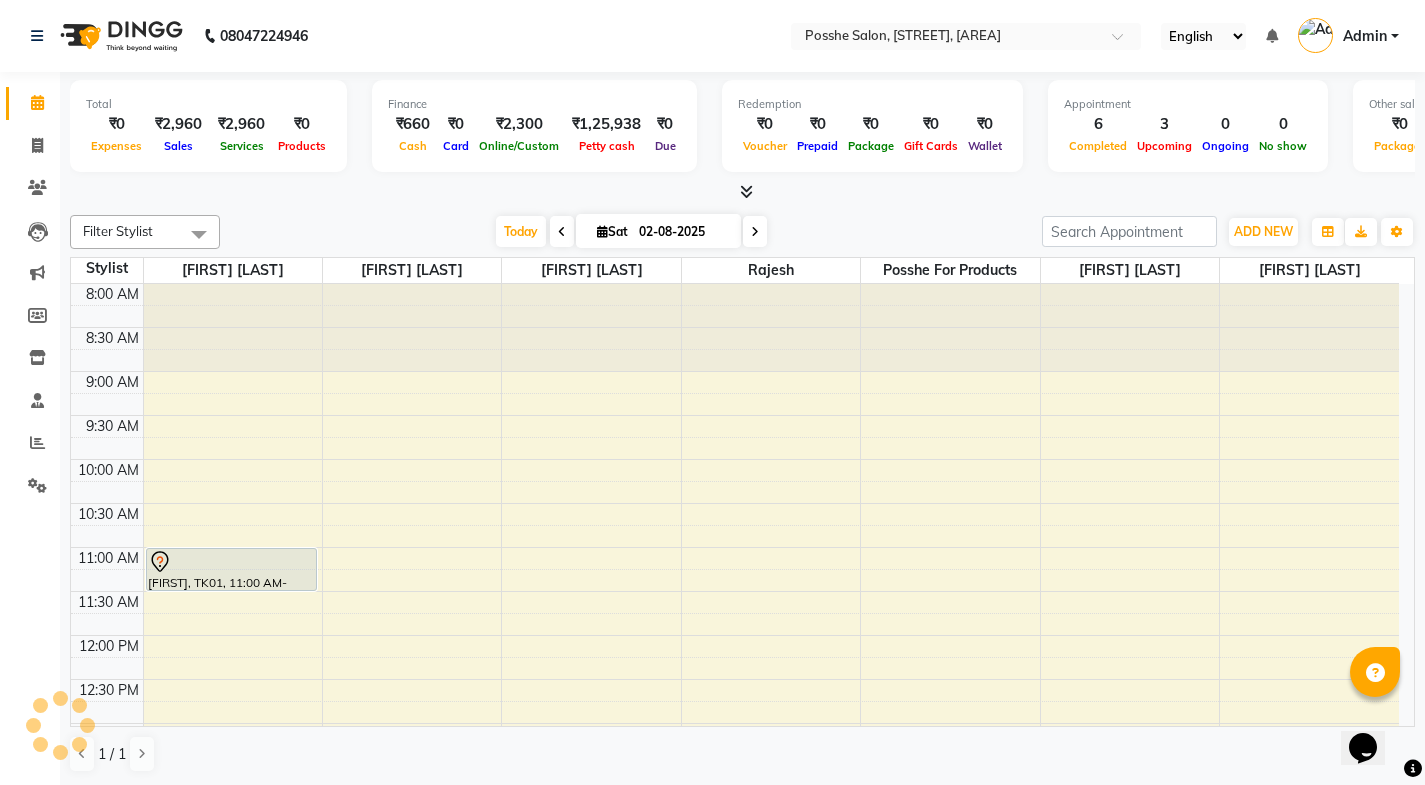 scroll, scrollTop: 0, scrollLeft: 0, axis: both 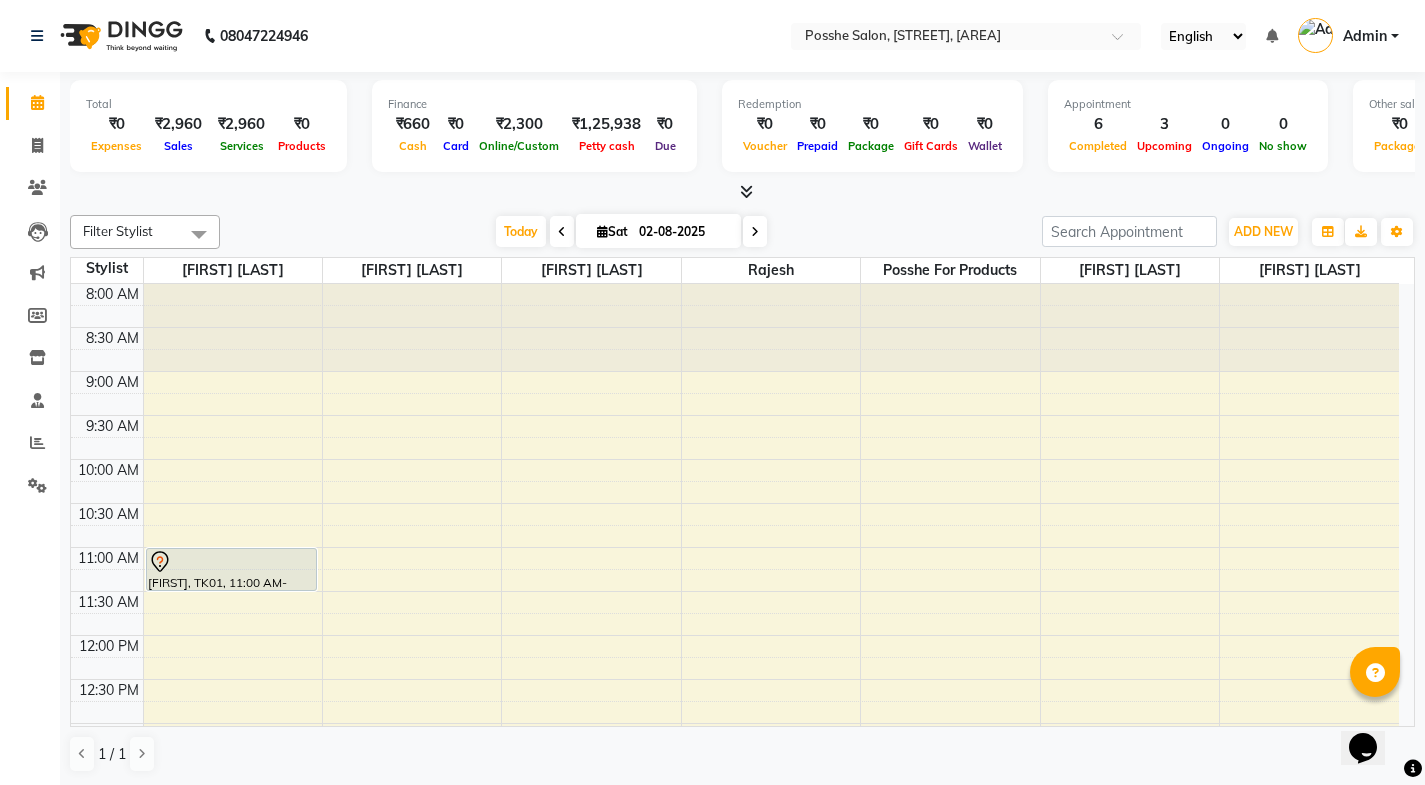 click at bounding box center (755, 231) 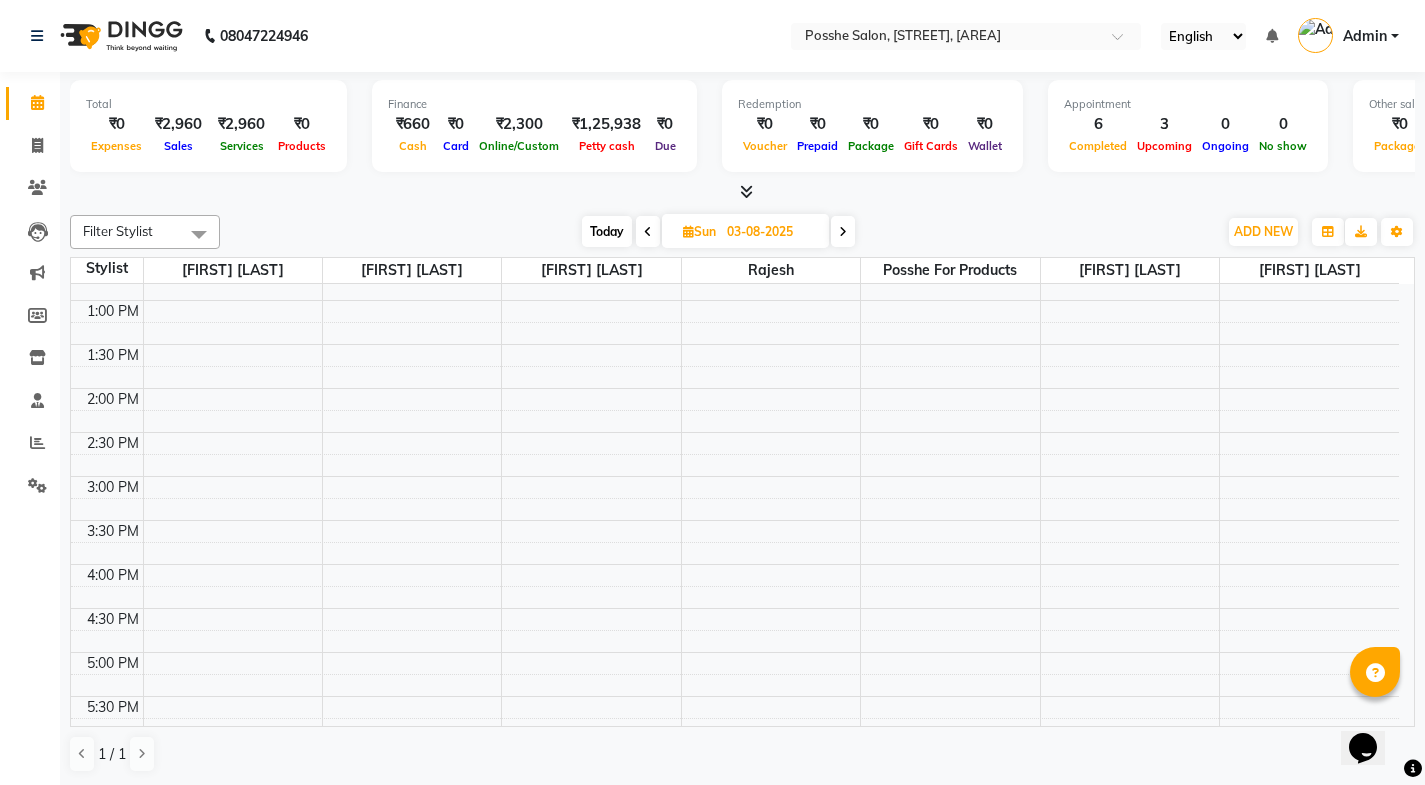 scroll, scrollTop: 417, scrollLeft: 0, axis: vertical 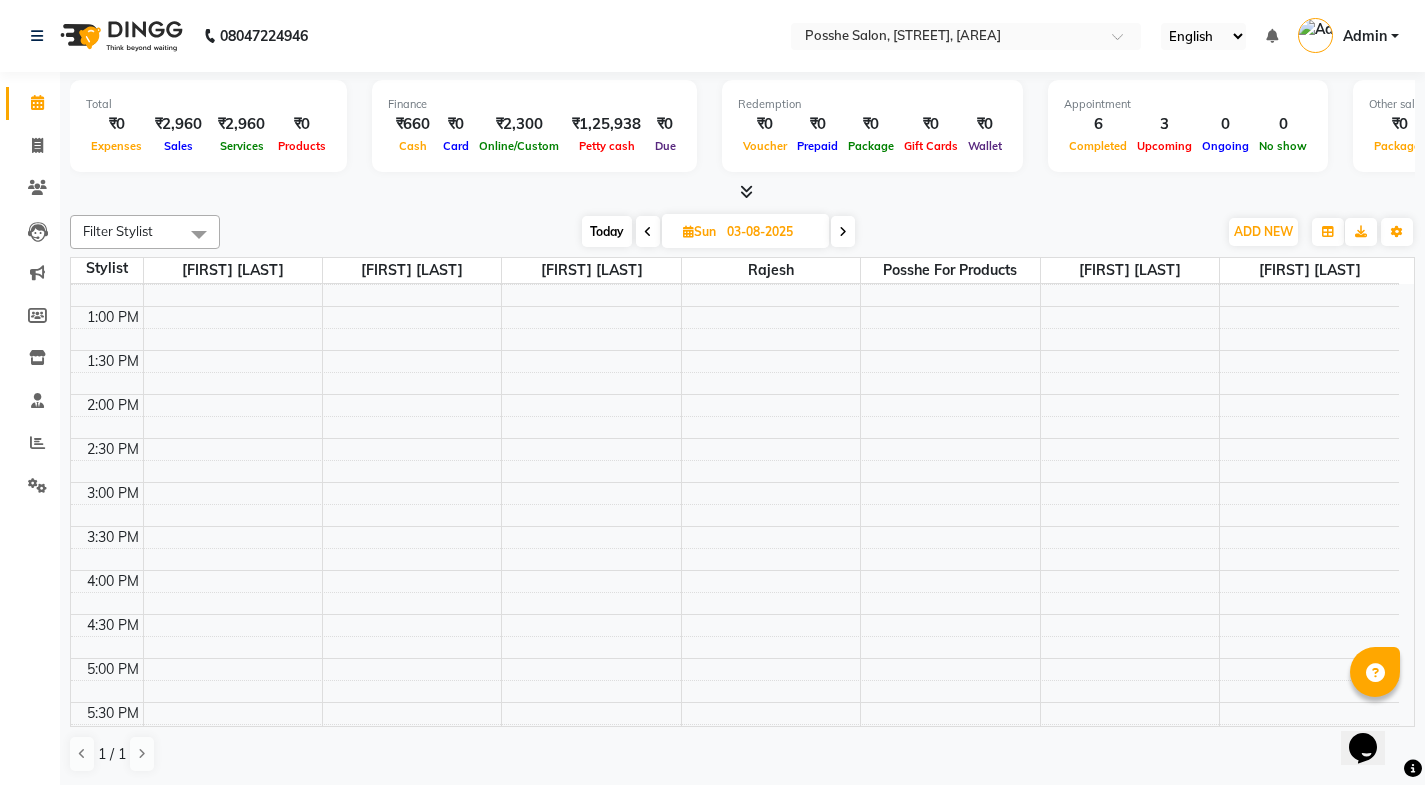 click on "8:00 AM 8:30 AM 9:00 AM 9:30 AM 10:00 AM 10:30 AM 11:00 AM 11:30 AM 12:00 PM 12:30 PM 1:00 PM 1:30 PM 2:00 PM 2:30 PM 3:00 PM 3:30 PM 4:00 PM 4:30 PM 5:00 PM 5:30 PM 6:00 PM 6:30 PM 7:00 PM 7:30 PM 8:00 PM 8:30 PM" at bounding box center (735, 438) 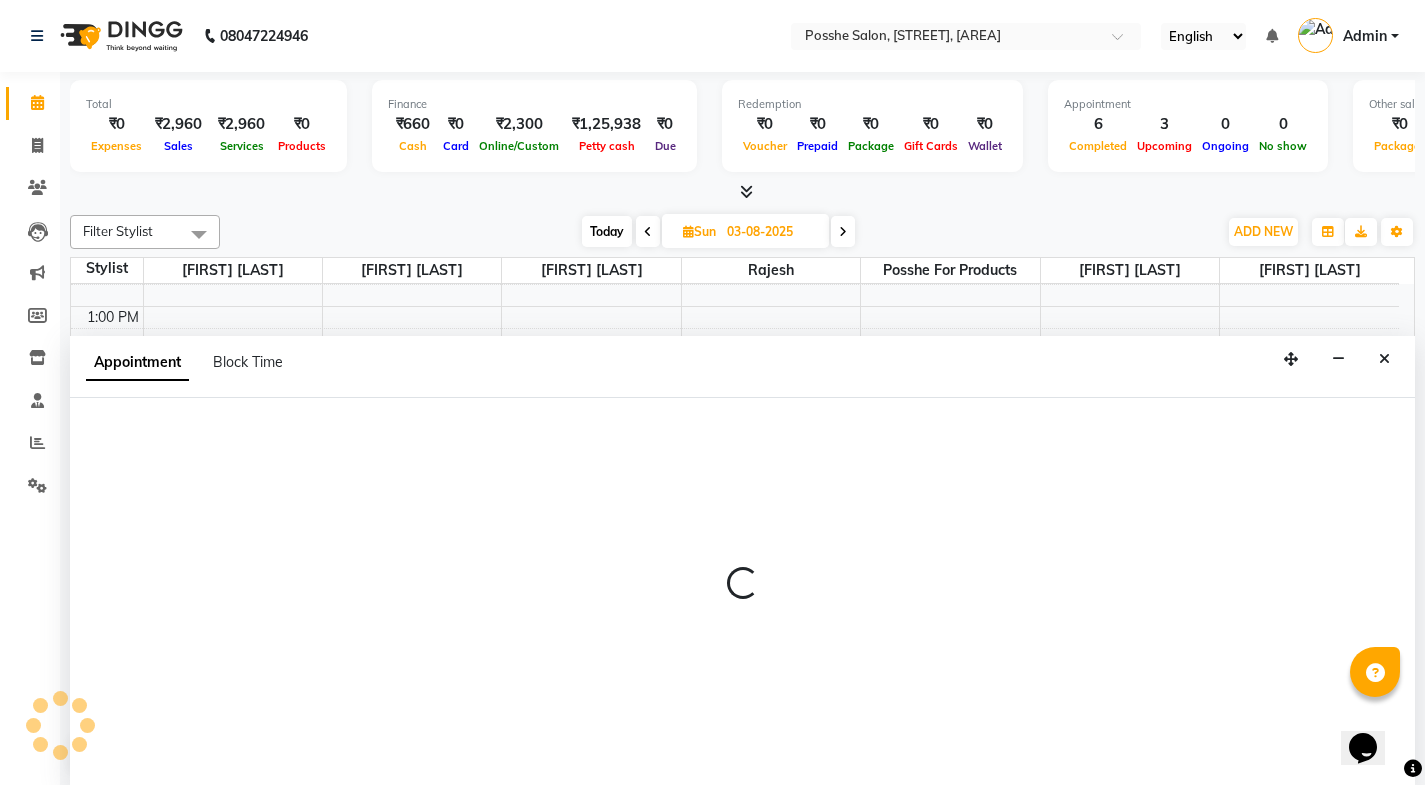 select on "84524" 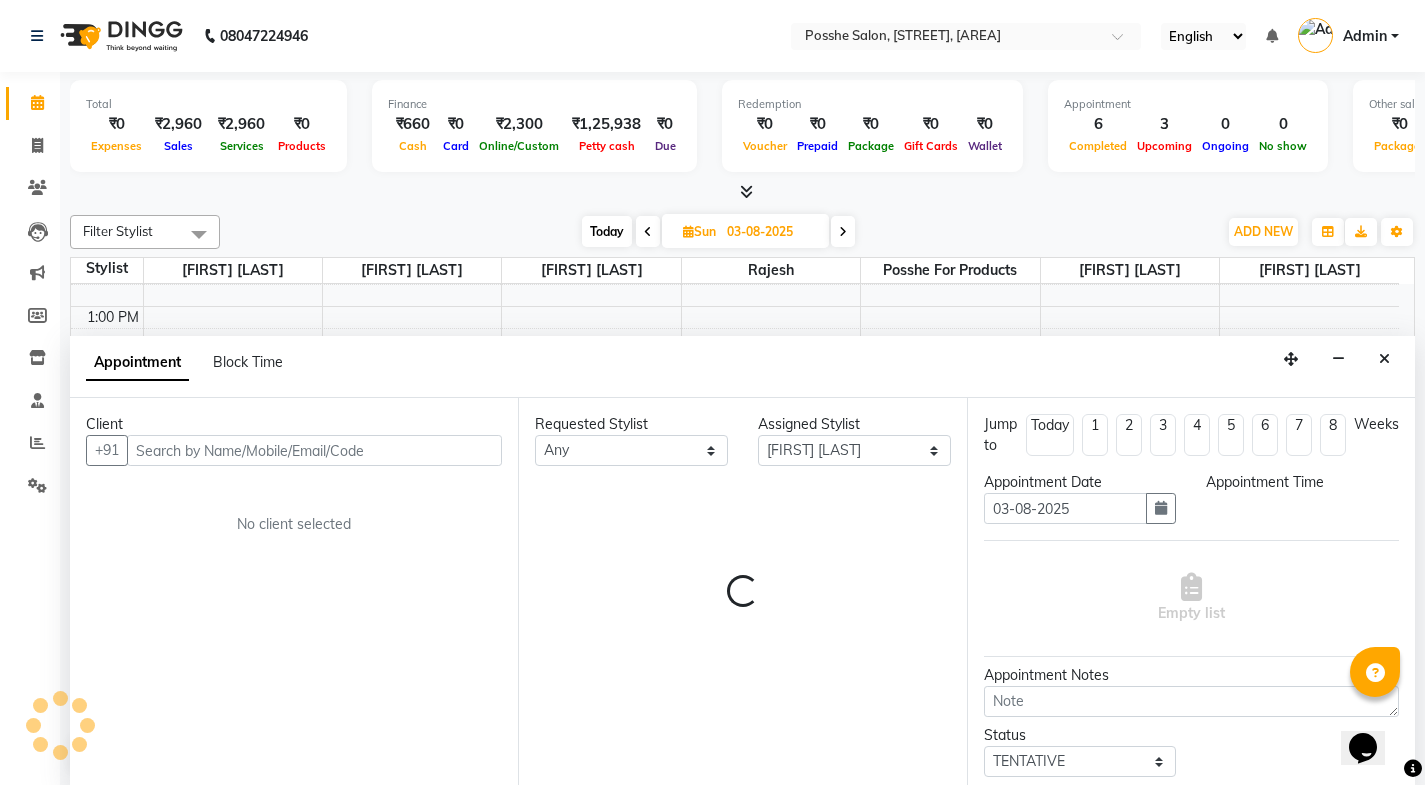 scroll, scrollTop: 1, scrollLeft: 0, axis: vertical 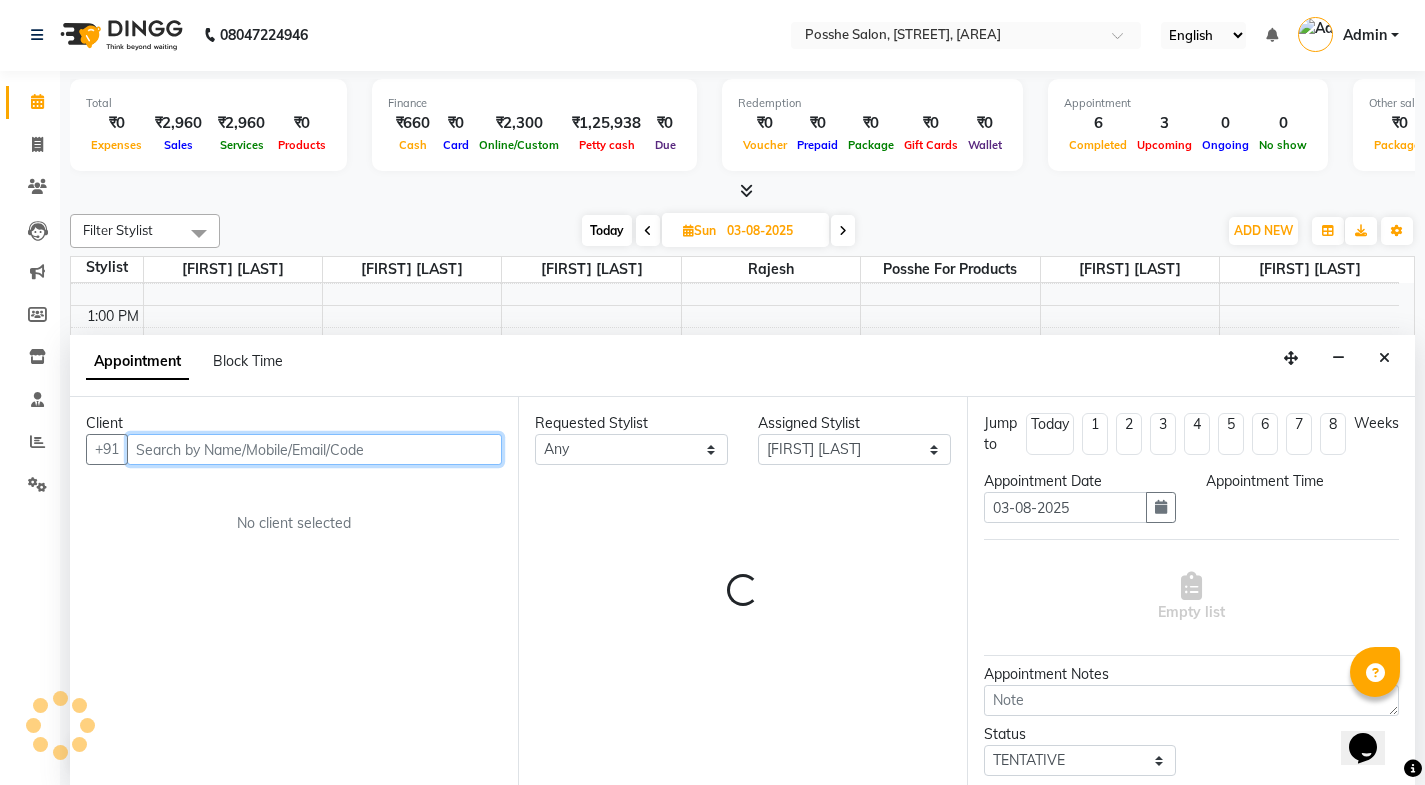 select on "930" 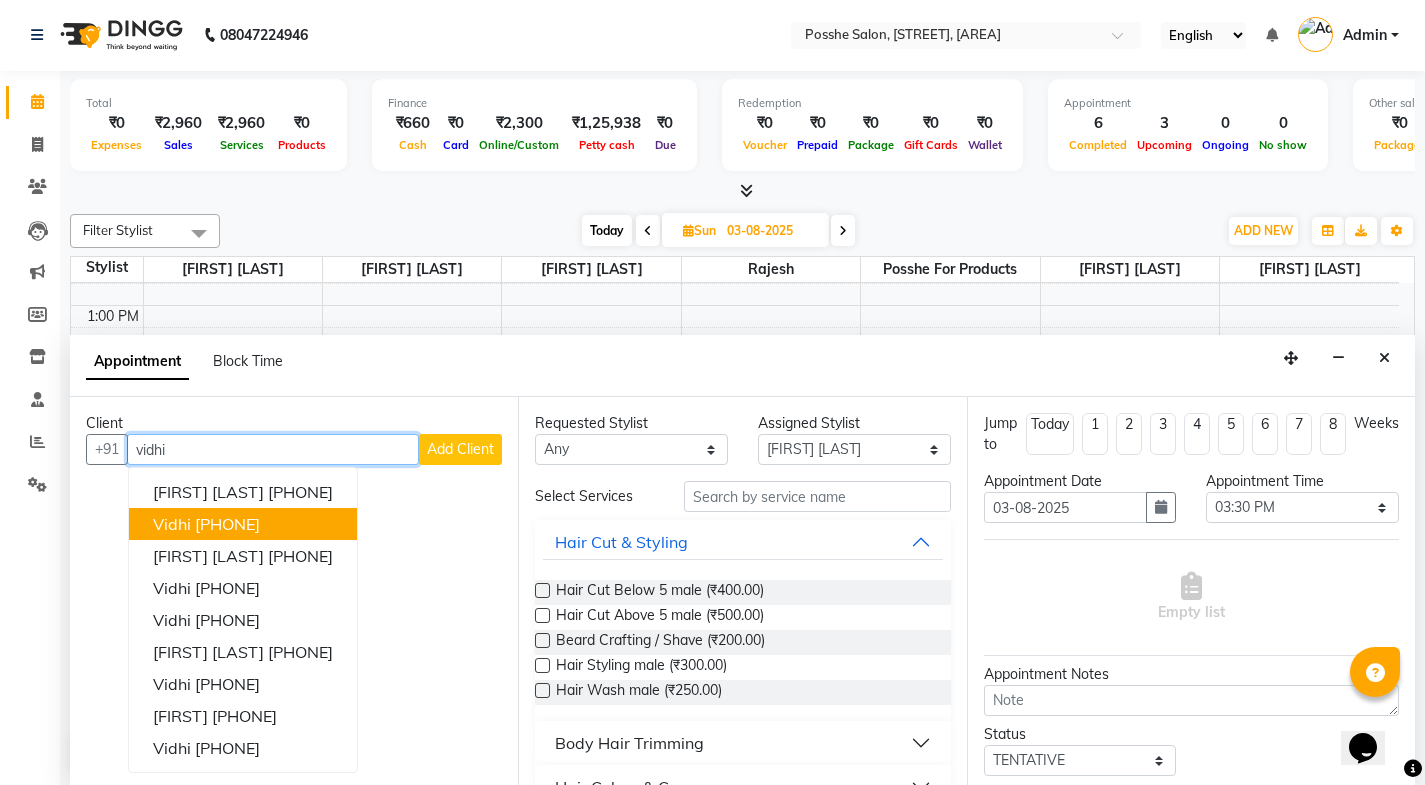 click on "[PHONE]" at bounding box center (227, 524) 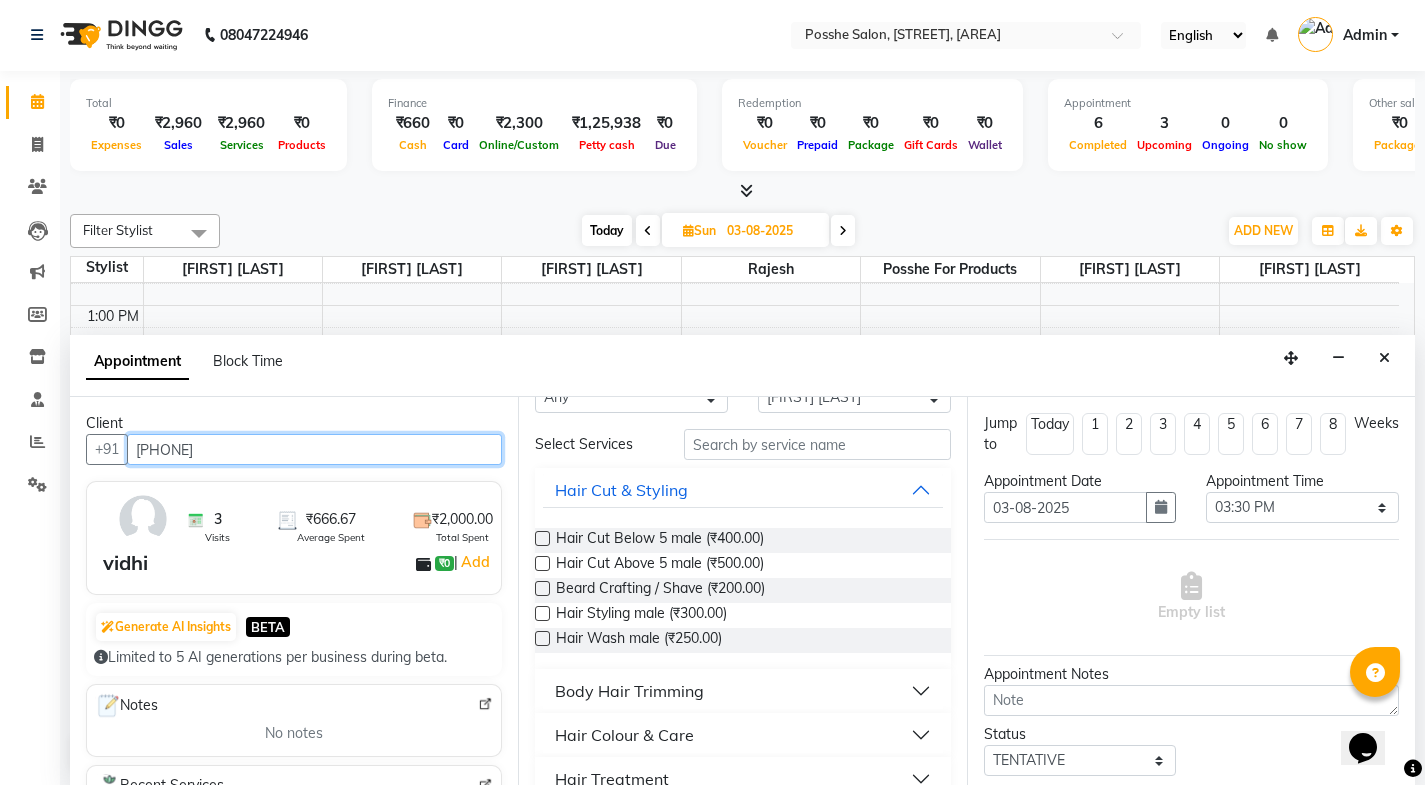 scroll, scrollTop: 200, scrollLeft: 0, axis: vertical 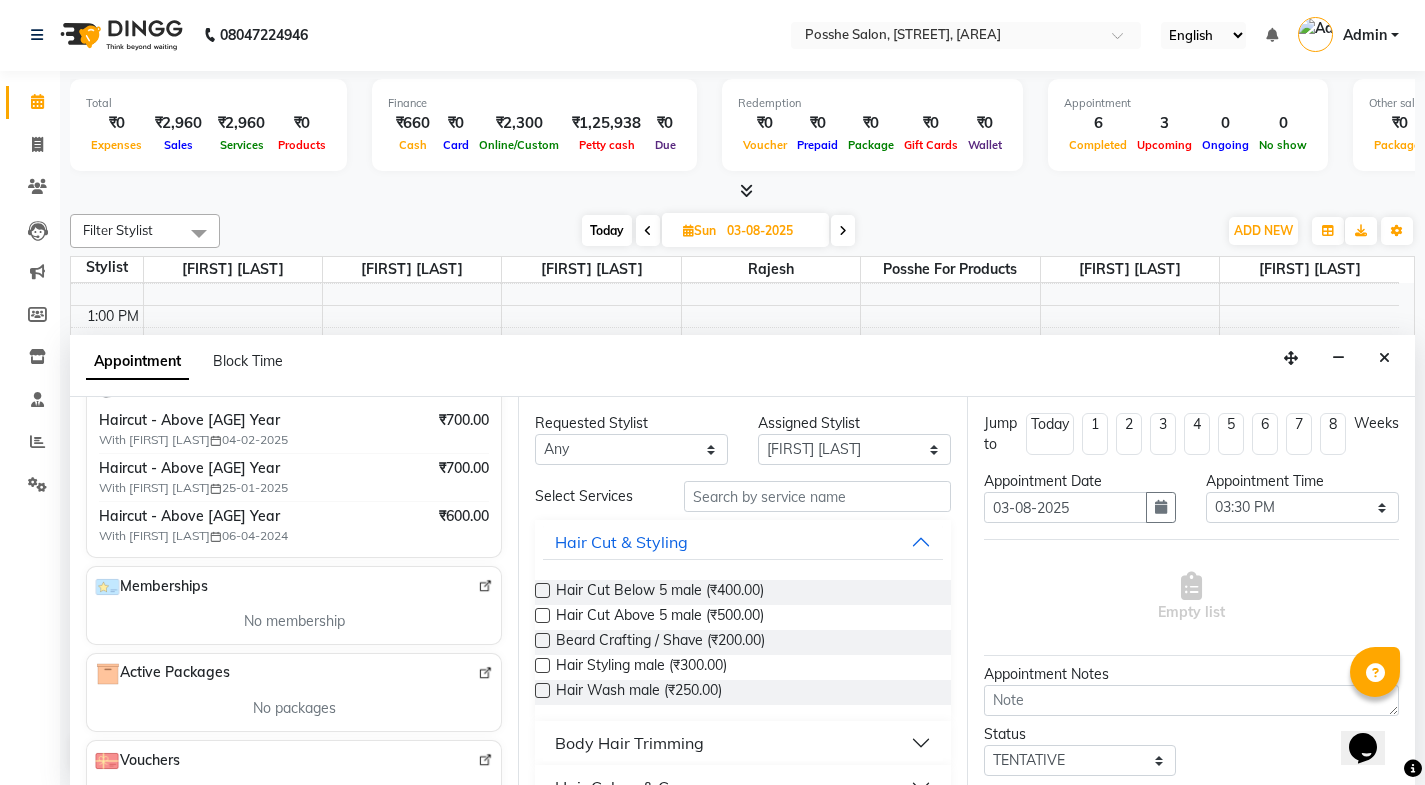 type on "[PHONE]" 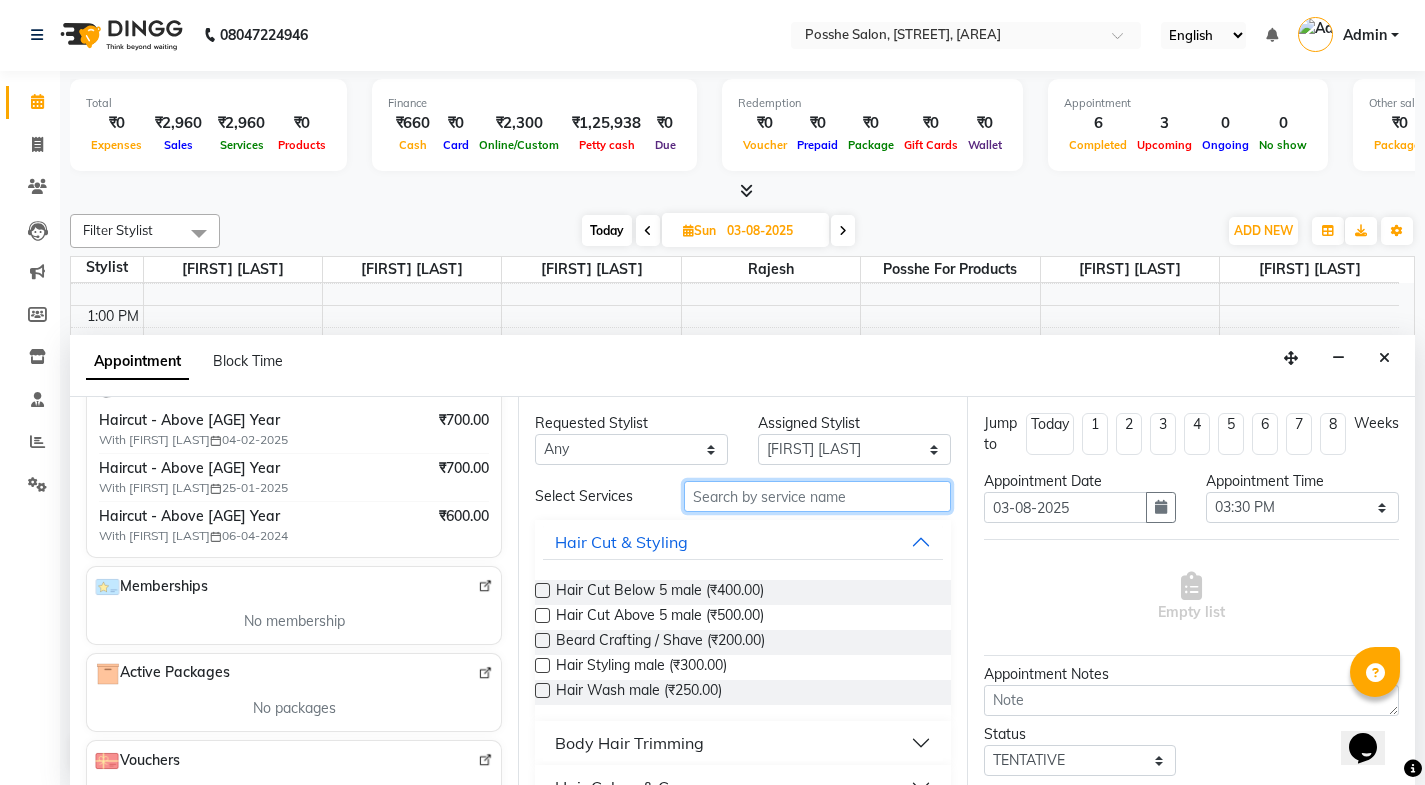 click at bounding box center [817, 496] 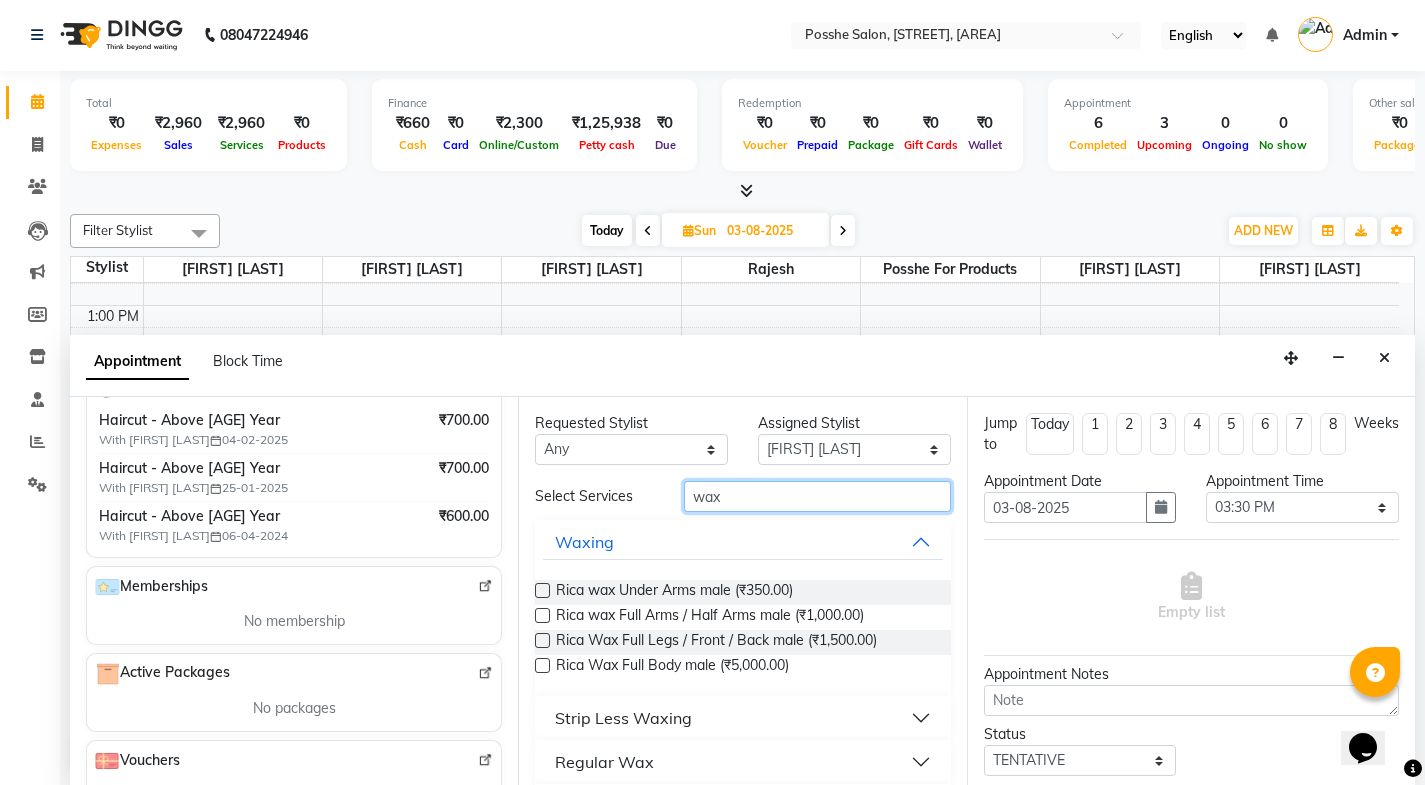 type on "wax" 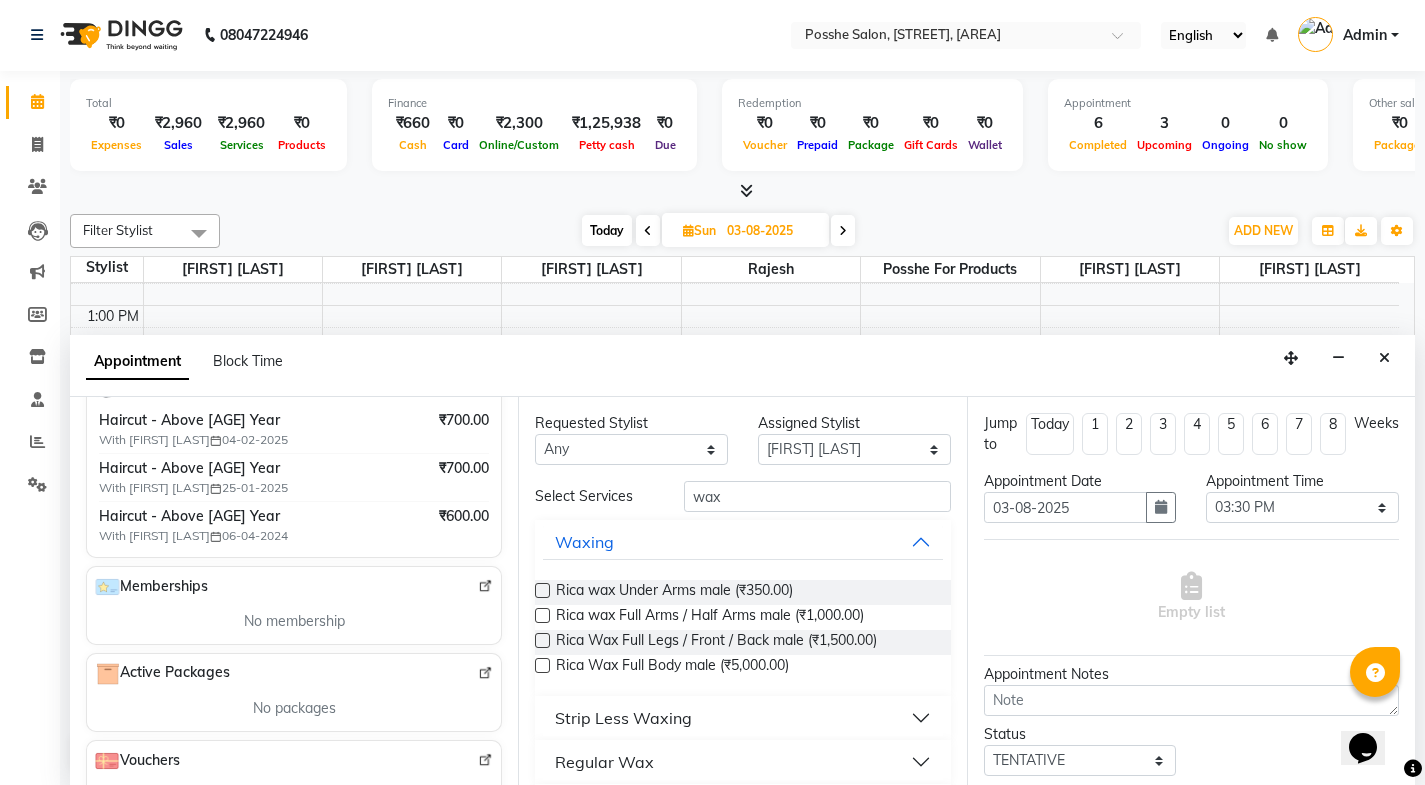 click at bounding box center (542, 590) 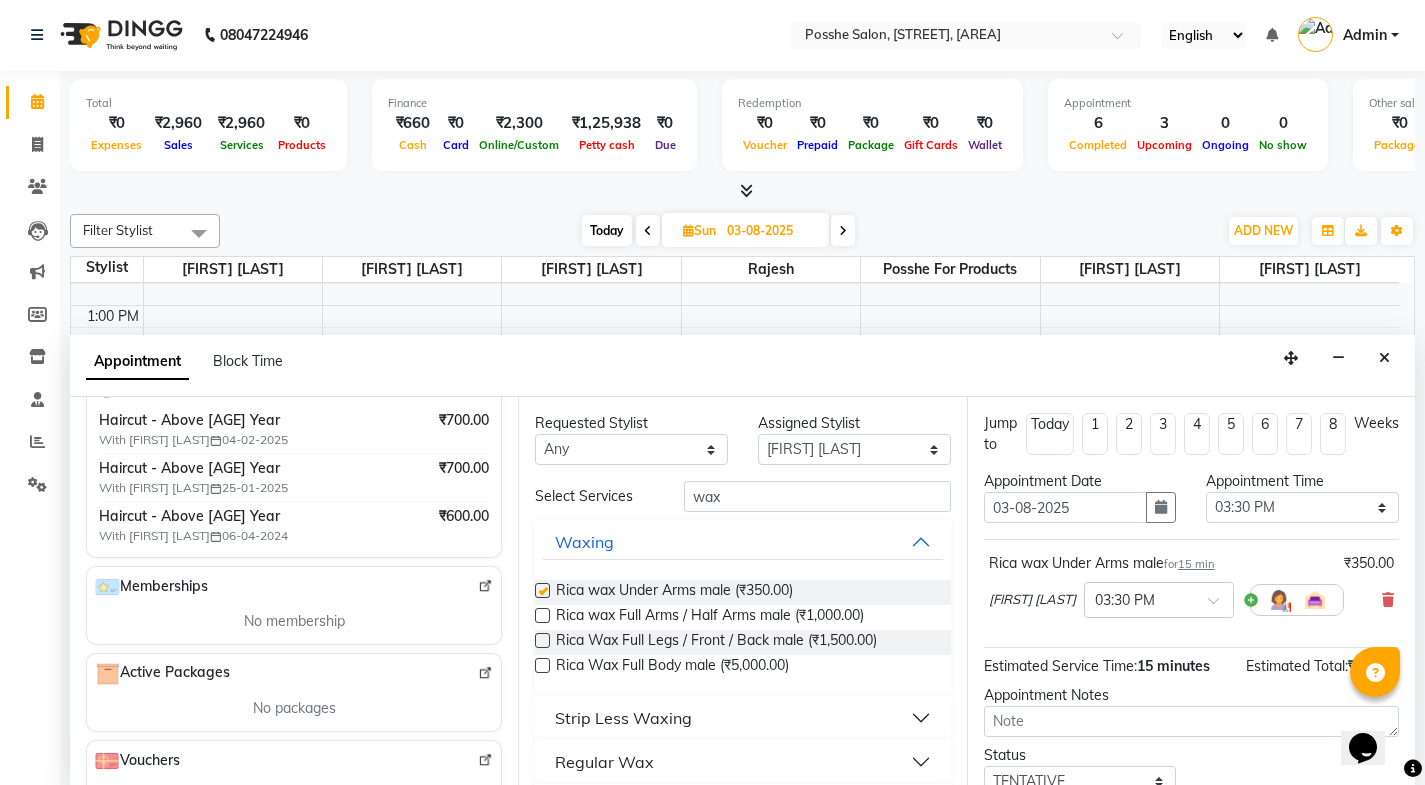checkbox on "false" 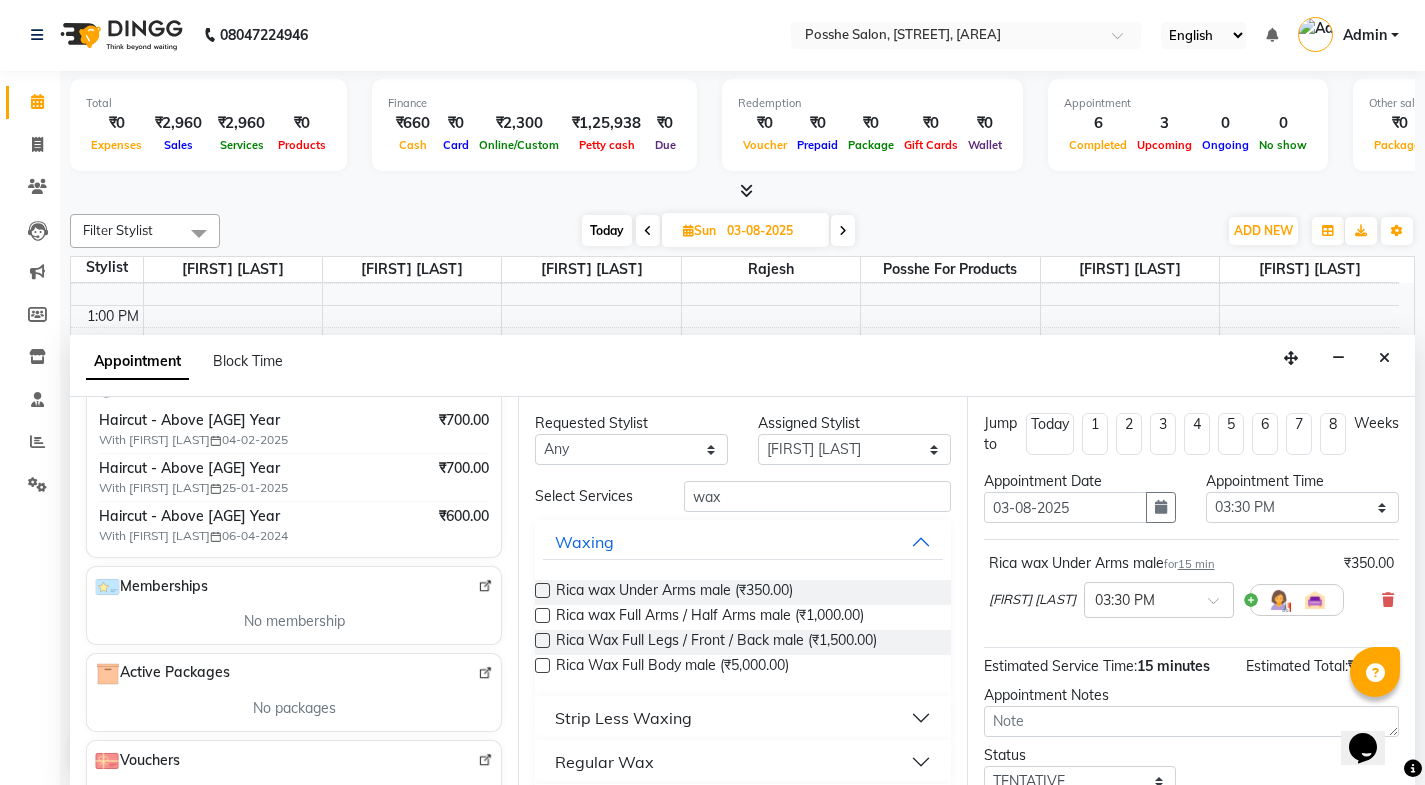 scroll, scrollTop: 59, scrollLeft: 0, axis: vertical 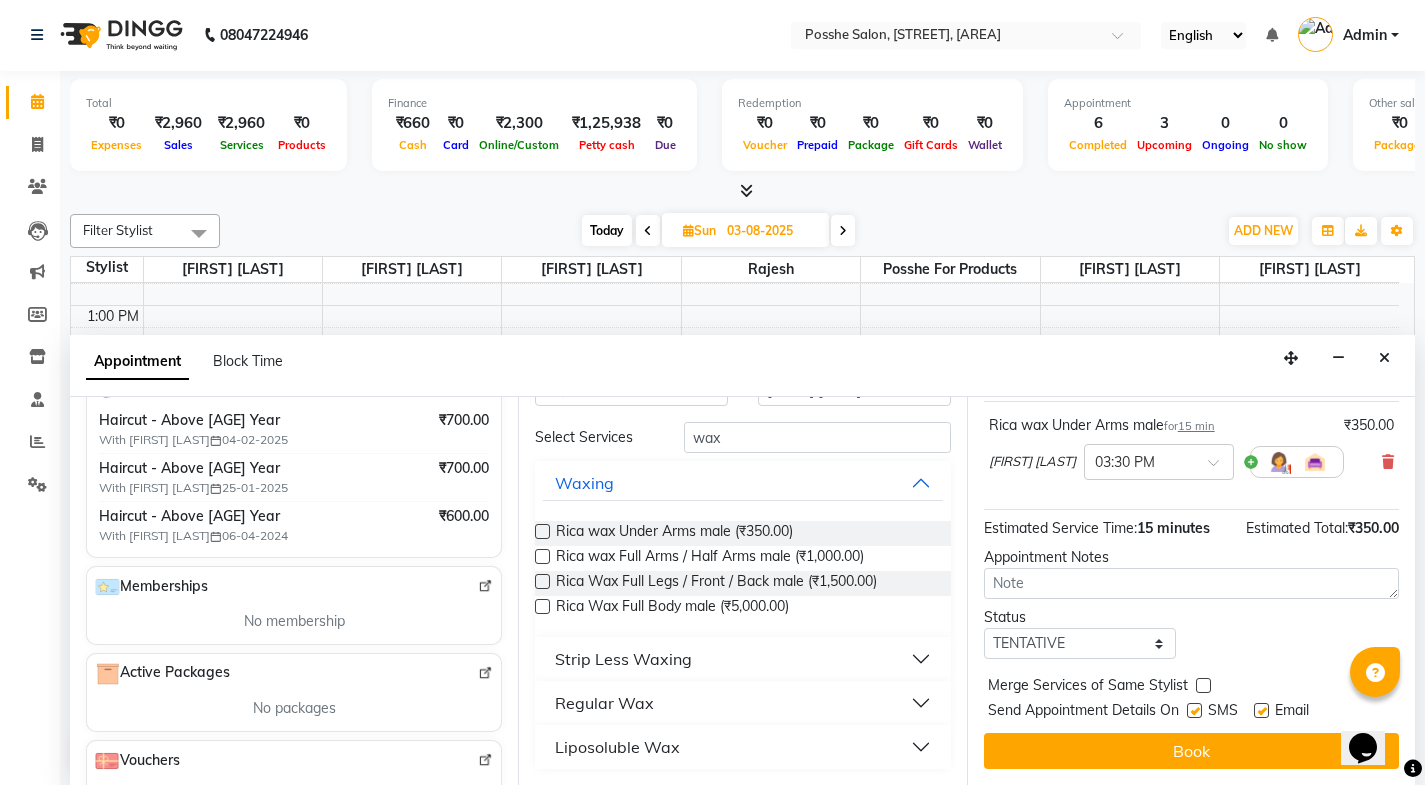 click at bounding box center (1194, 710) 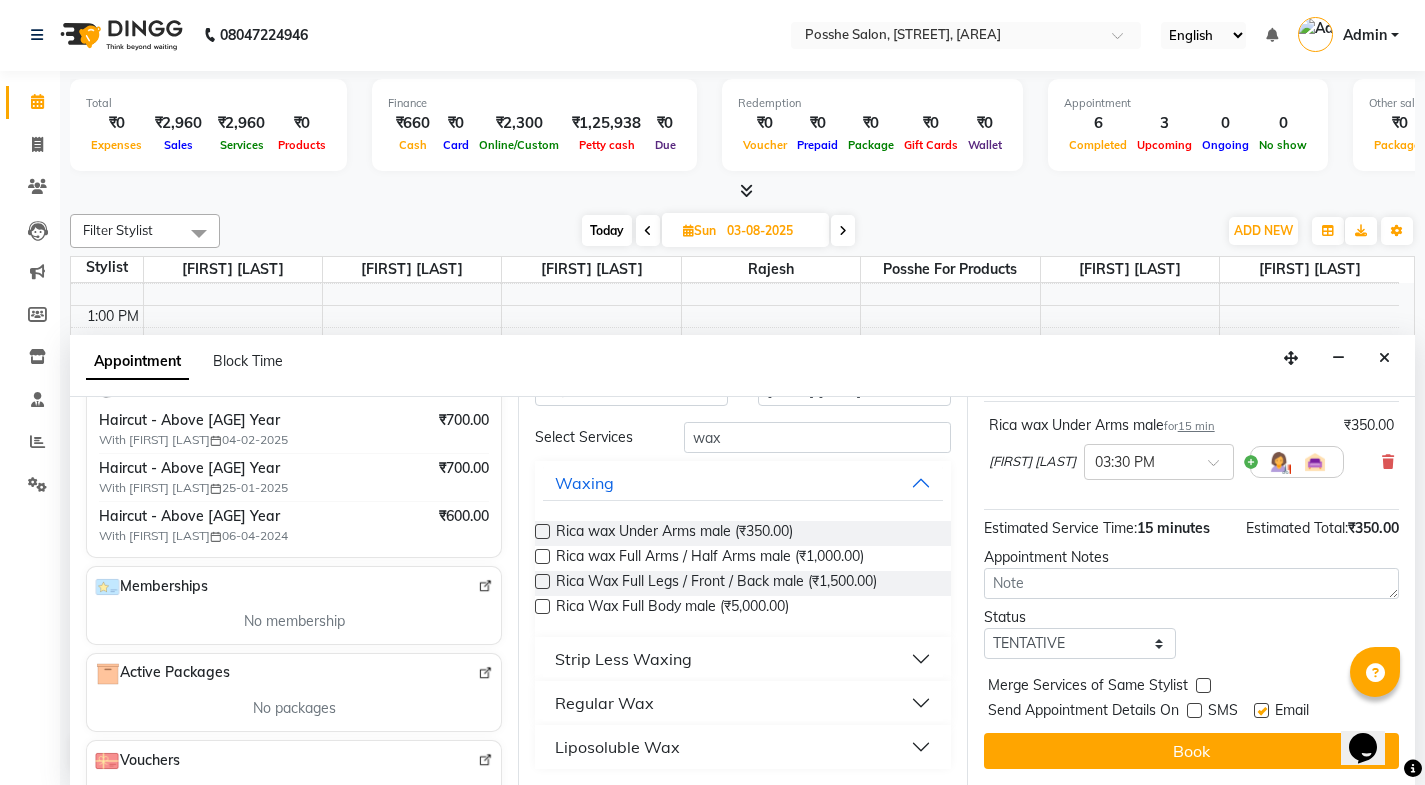 click at bounding box center (1261, 710) 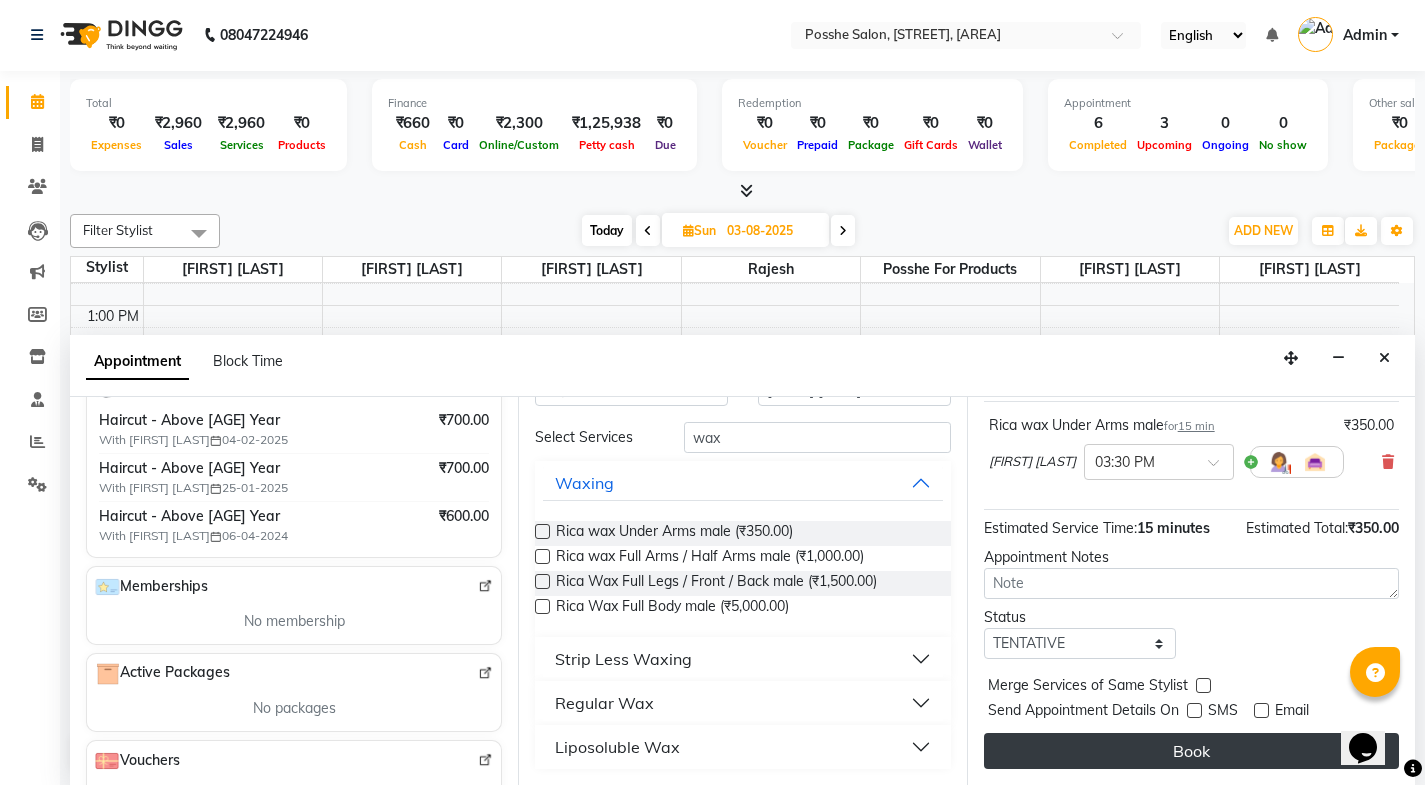 click on "Book" at bounding box center (1191, 751) 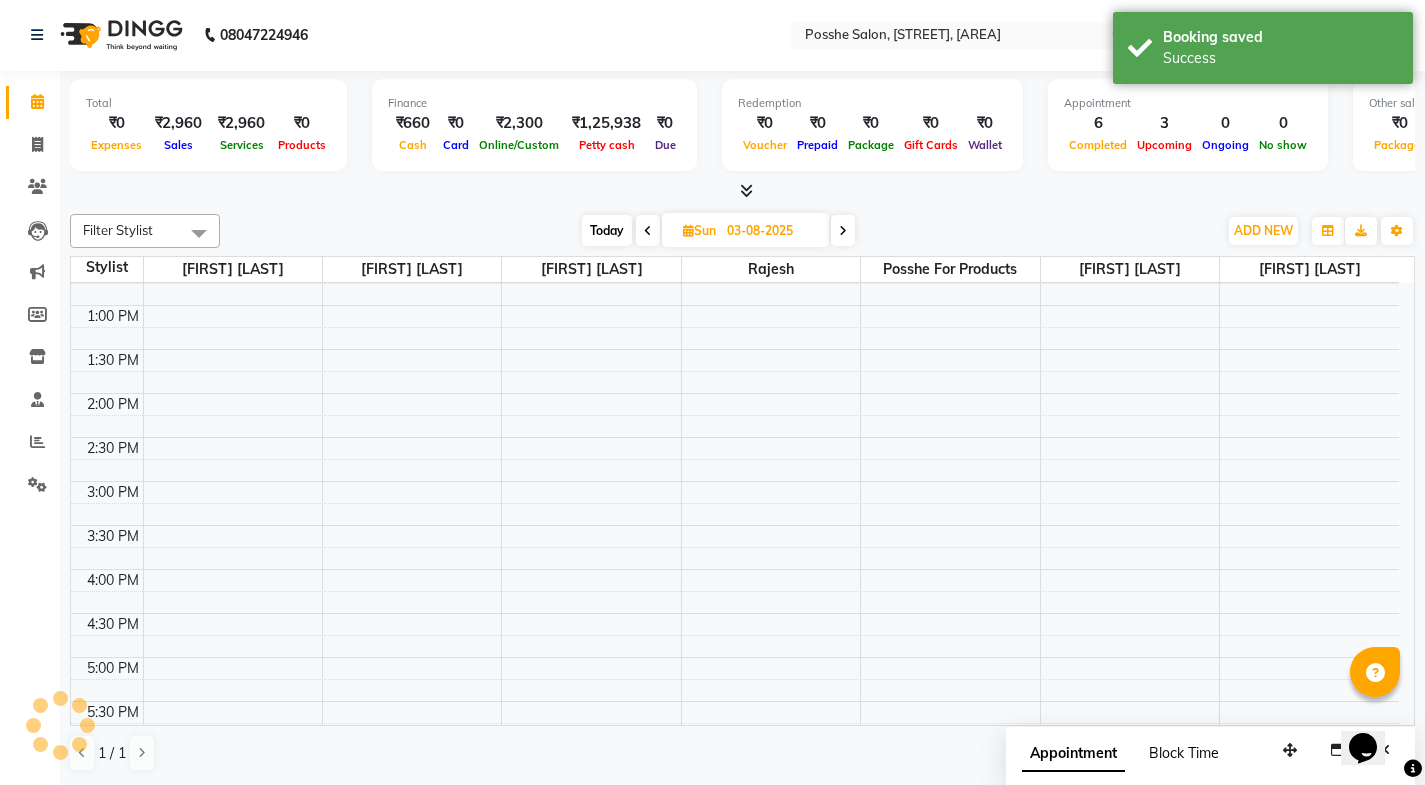 scroll, scrollTop: 0, scrollLeft: 0, axis: both 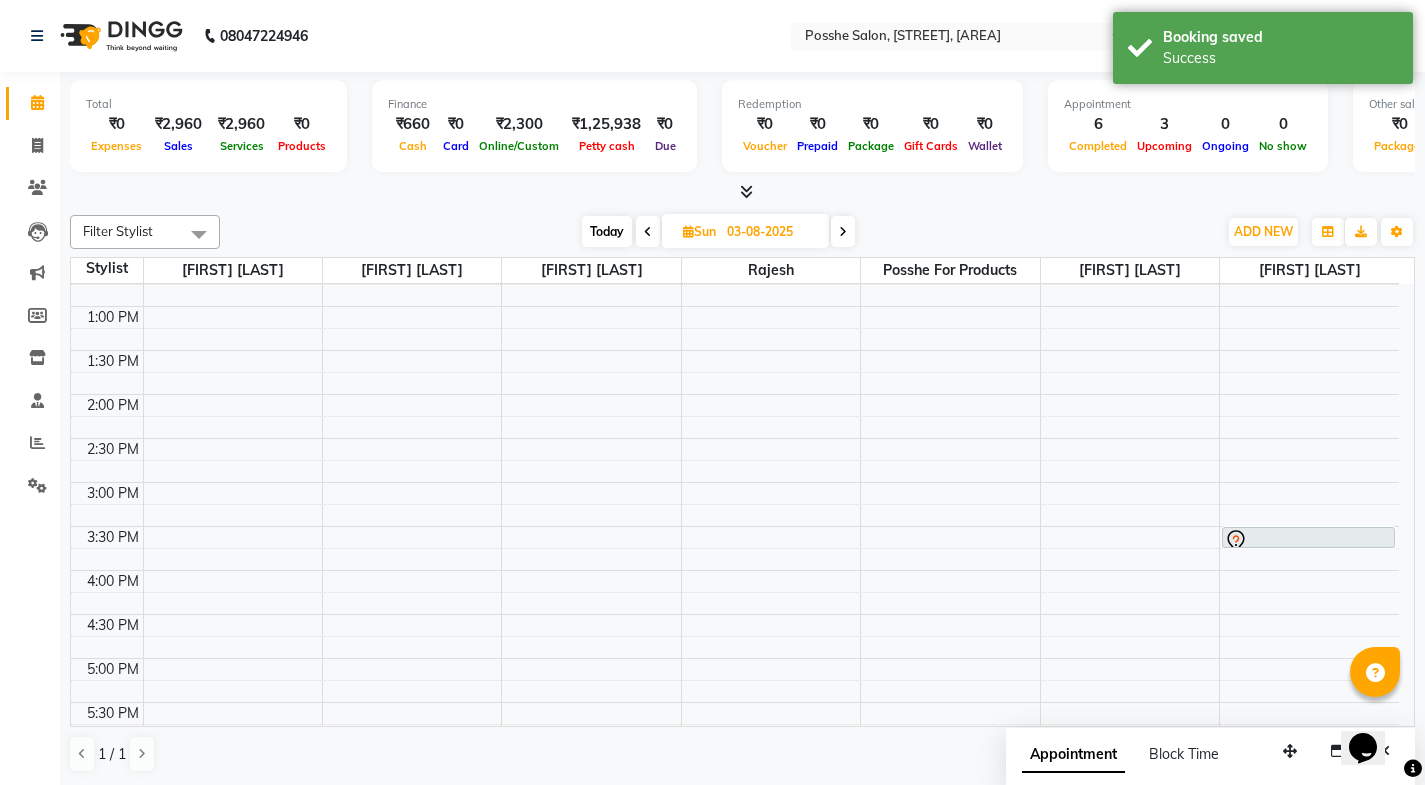 click at bounding box center [648, 232] 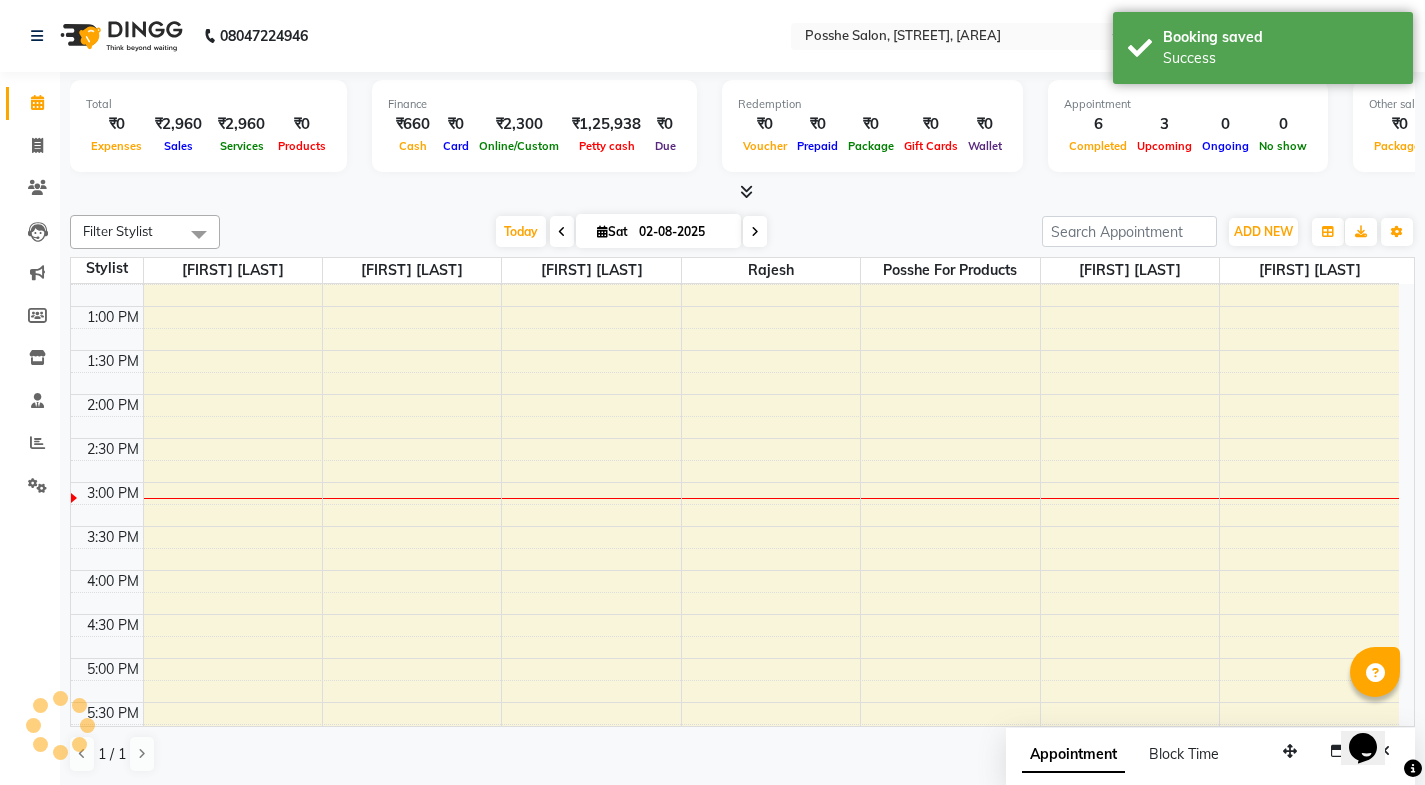 scroll, scrollTop: 617, scrollLeft: 0, axis: vertical 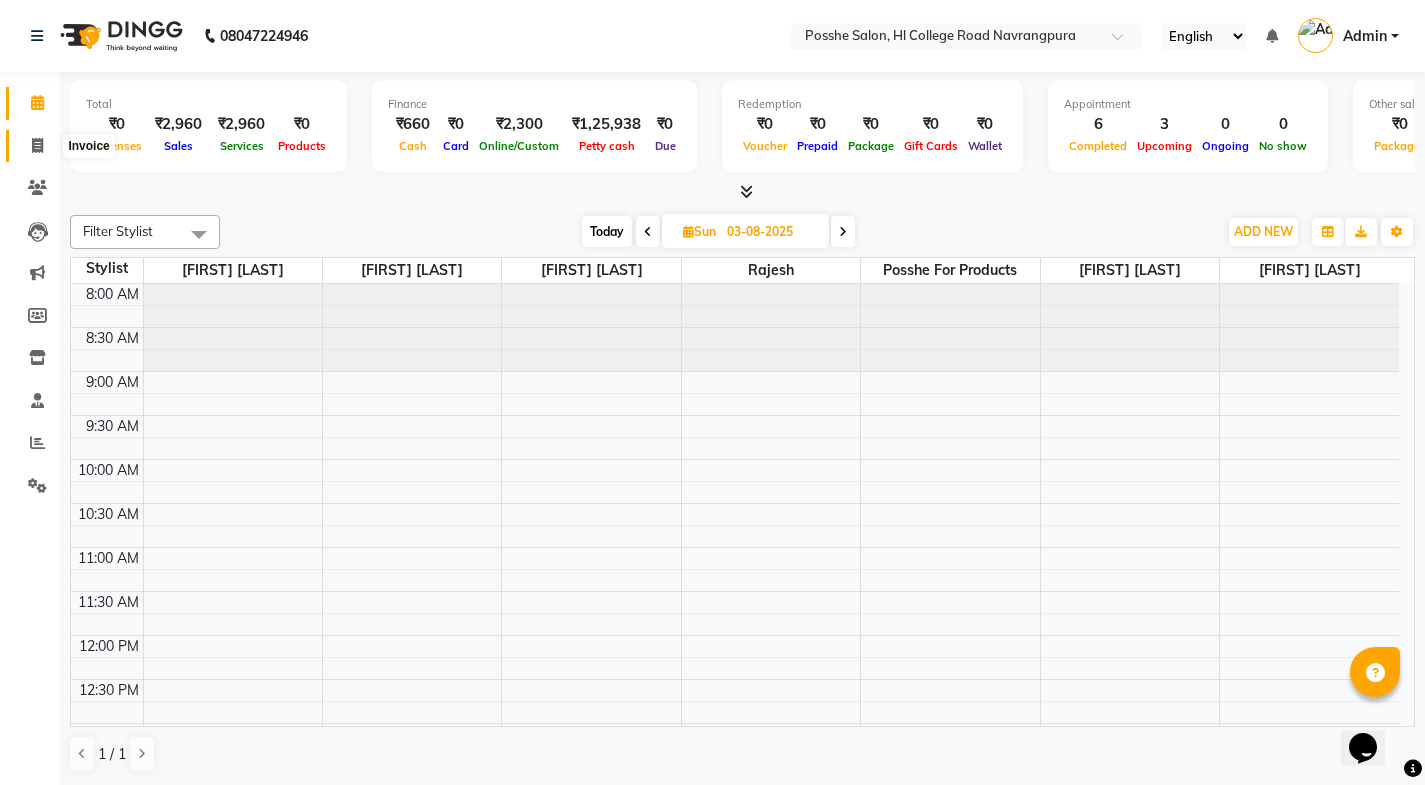 click 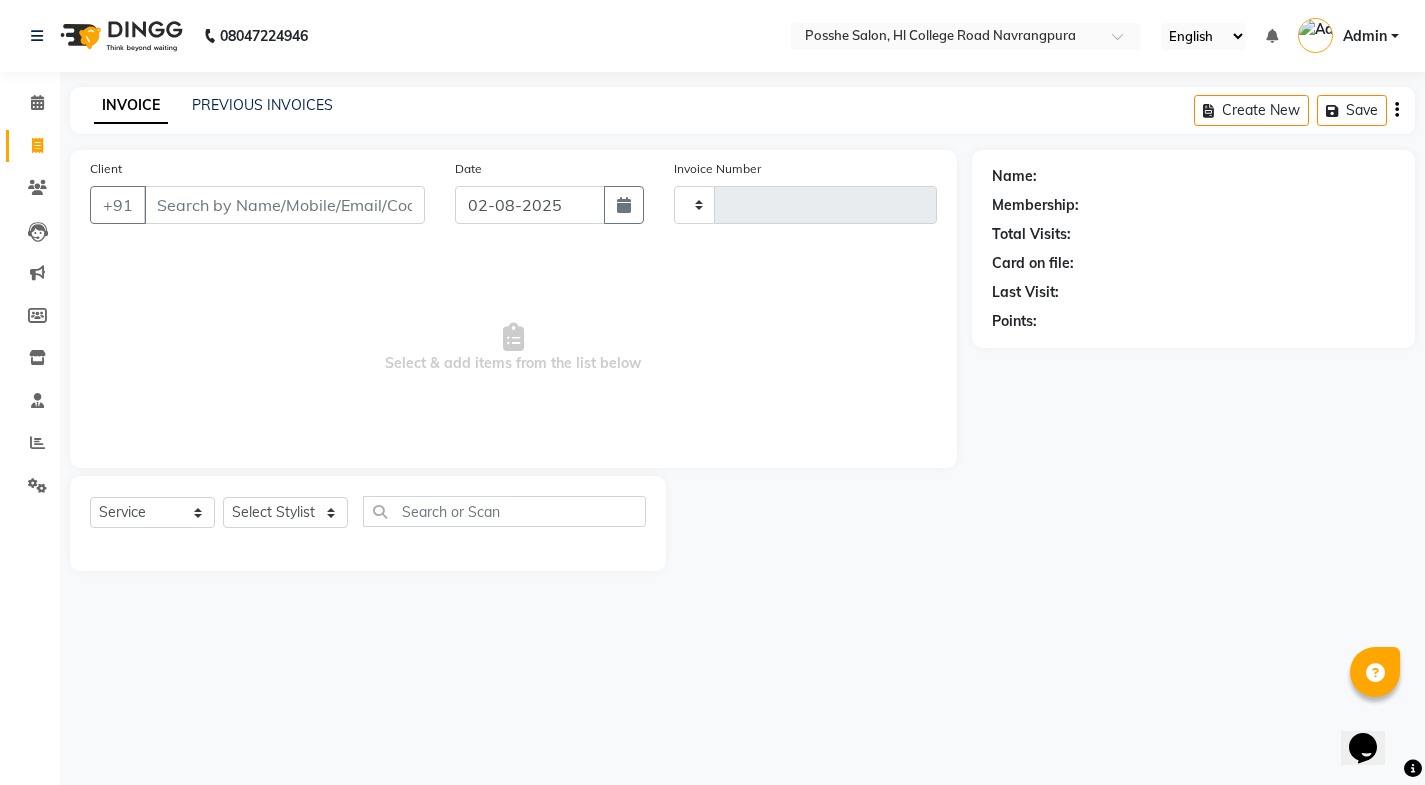 scroll, scrollTop: 0, scrollLeft: 0, axis: both 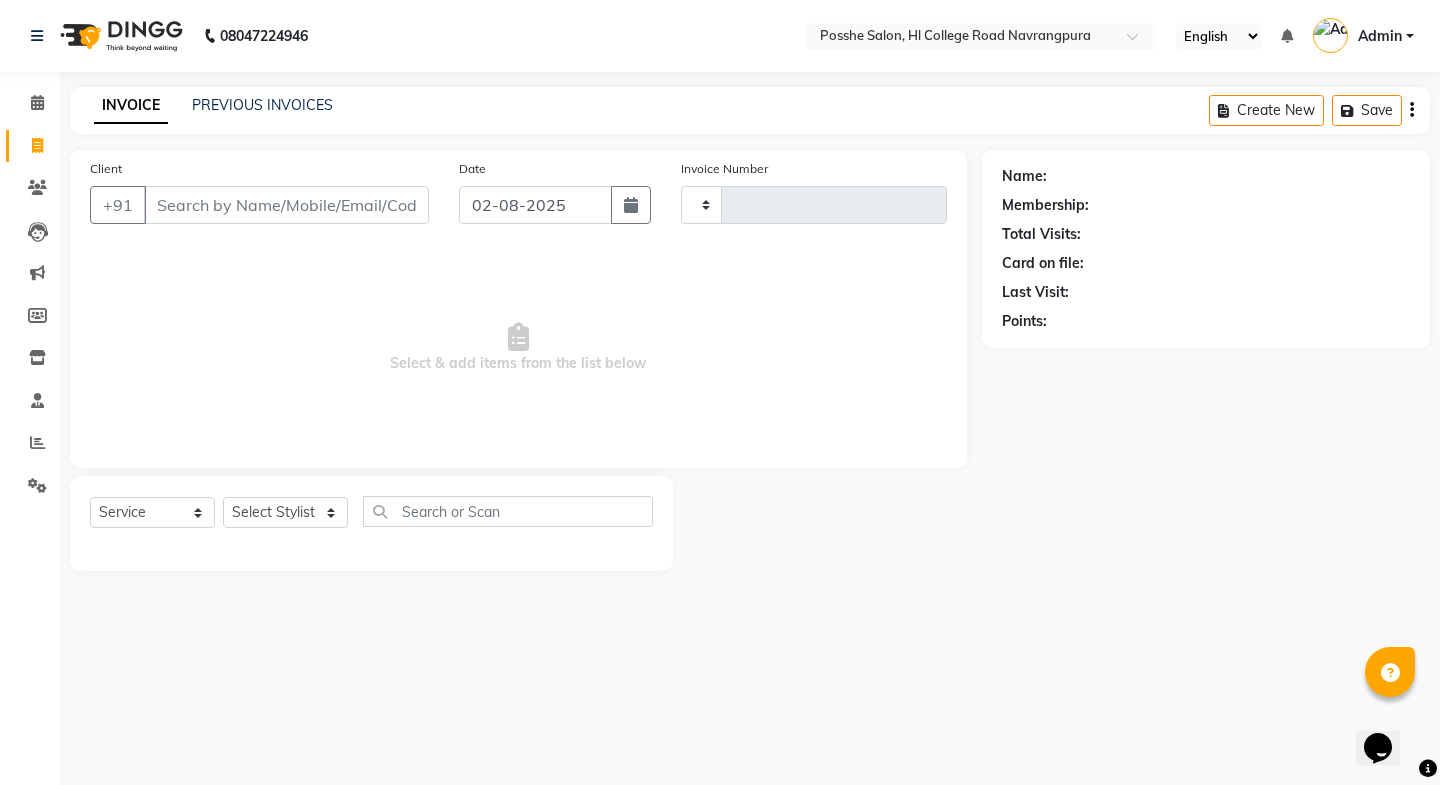 type on "1746" 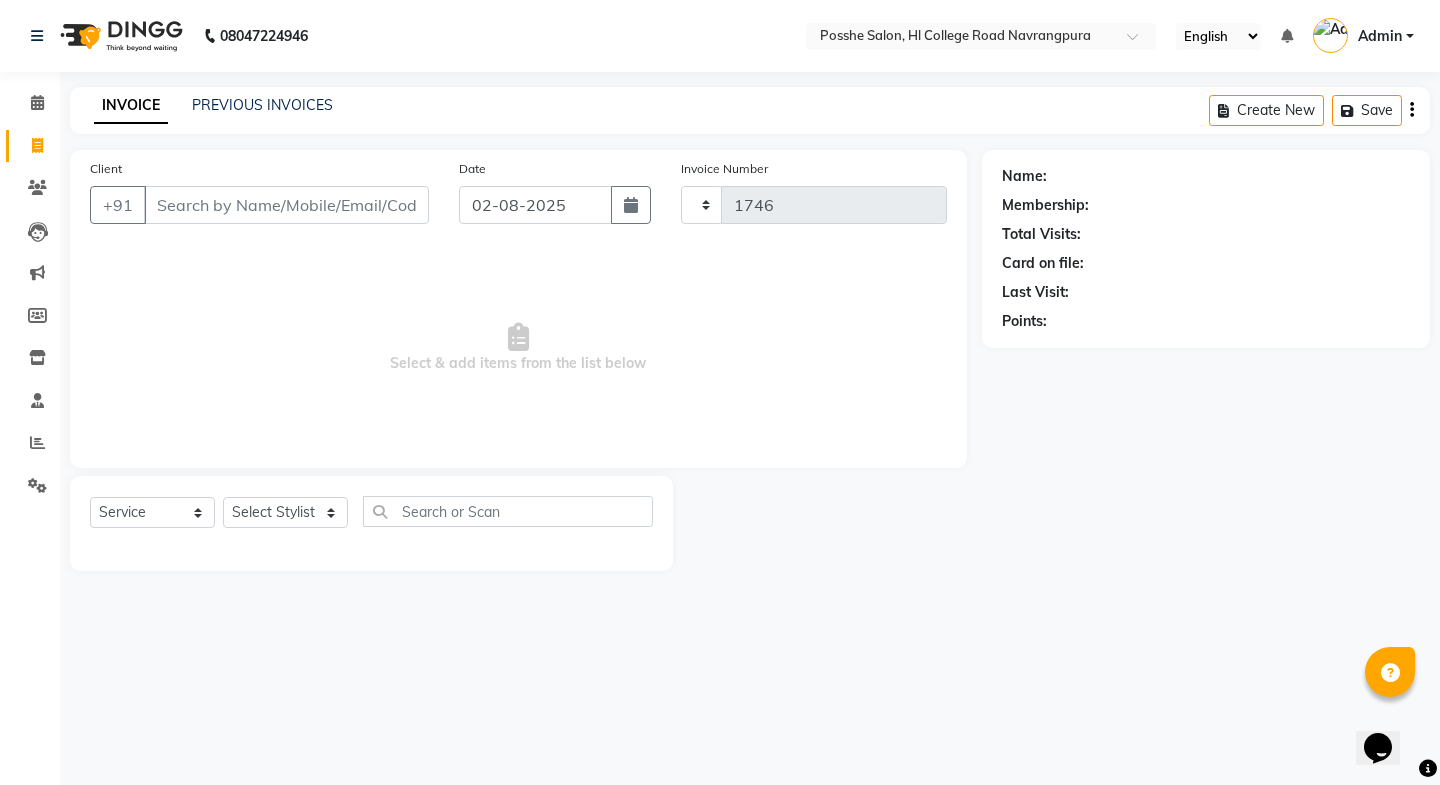 select on "6052" 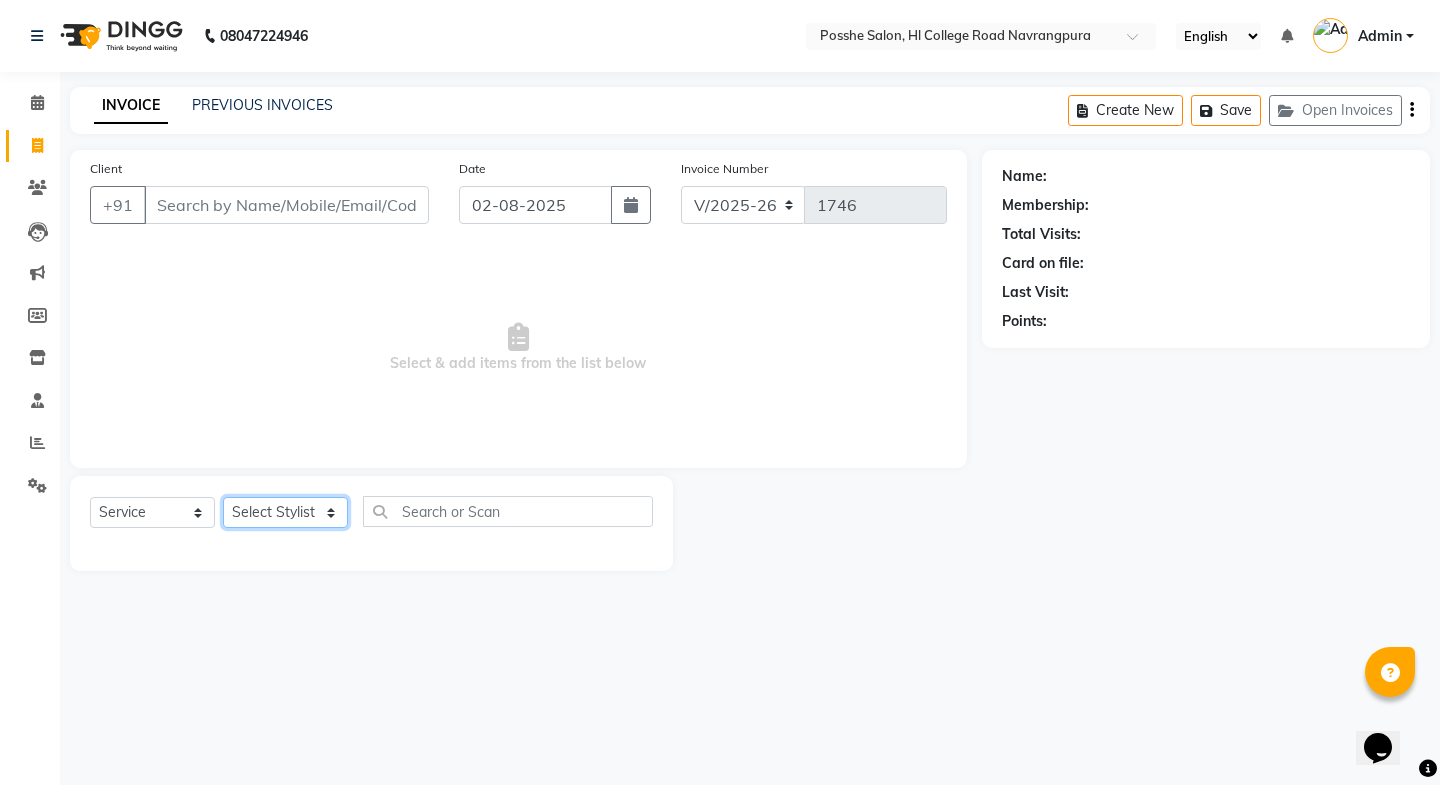 click on "Select Stylist Faheem Salmani Kajal Mali Kamal Chand Posshe for products Rajesh simran bhatiya Sonu Verma" 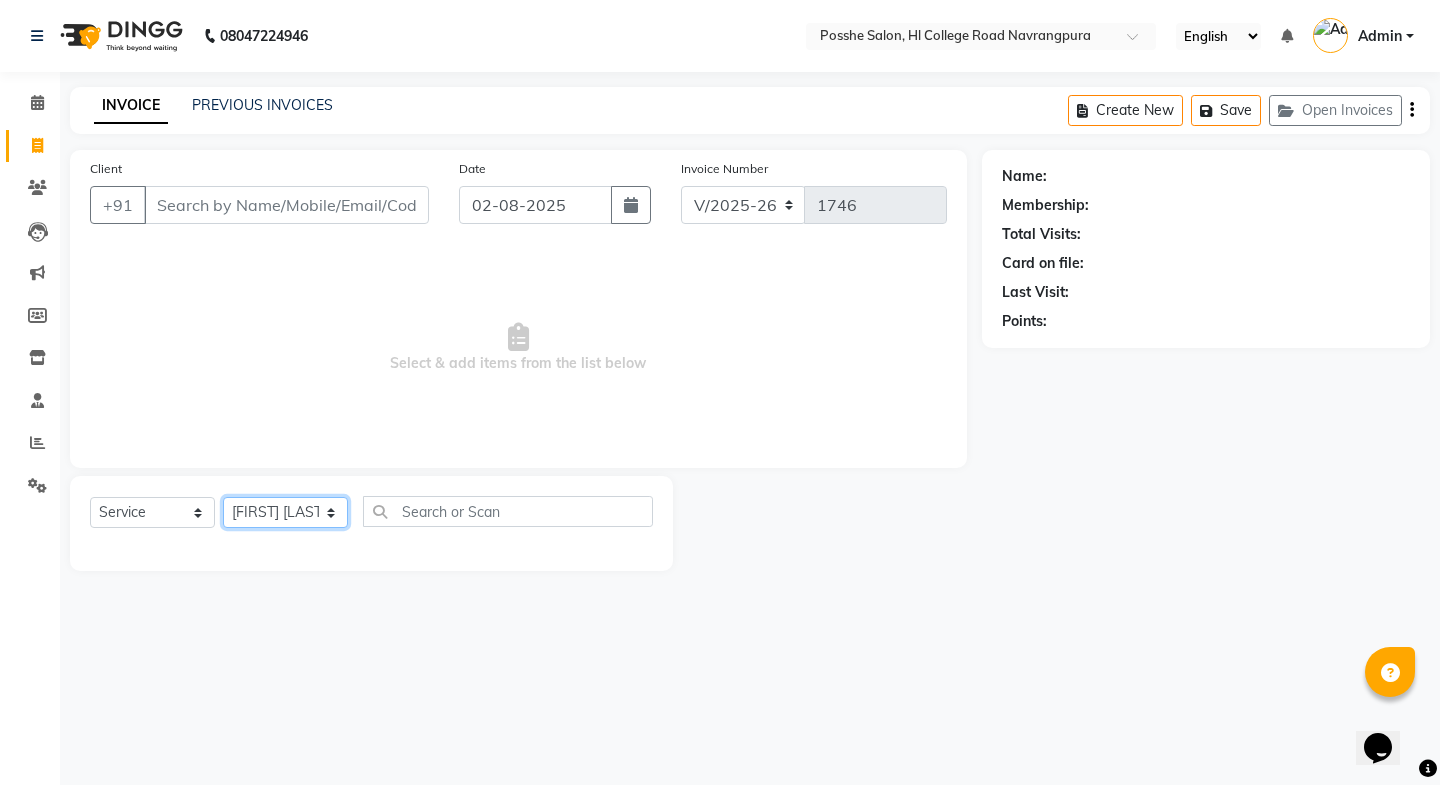 click on "Select Stylist Faheem Salmani Kajal Mali Kamal Chand Posshe for products Rajesh simran bhatiya Sonu Verma" 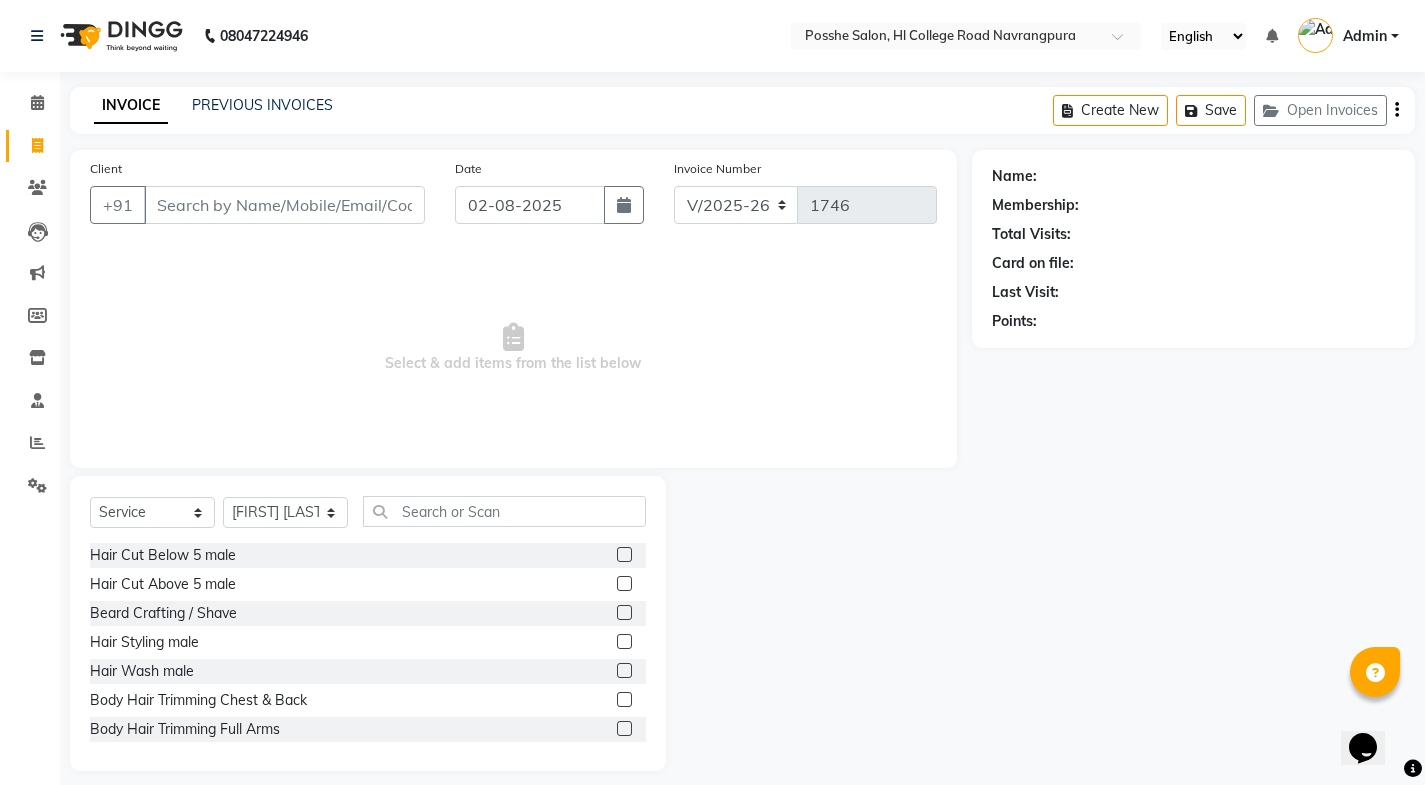 click on "Select  Service  Product  Membership  Package Voucher Prepaid Gift Card  Select Stylist Faheem Salmani Kajal Mali Kamal Chand Posshe for products Rajesh simran bhatiya Sonu Verma  Hair Cut Below 5 male   Hair Cut Above 5 male  Beard Crafting / Shave  Hair Styling male   Hair Wash male  Body Hair Trimming Chest & Back   Body Hair Trimming Full Arms   Hair Trimming Full Legs  Hair Trimming Under Arms  Hair Trimming Full Body   Global Colour (Ammonia Base)male   Global Highlight (Ammonia Base)male  Per Streak Colour (Ammonia Base)male   Beard & Moustache (Ammonia Base)male  Global Colour (Ammonia Free)male   Global Highlight (Ammonia Free)male  Per Streak Colour (Ammonia Free)male  Beard & Moustache (Ammonia Free)male  Dry Head Massage (Hair Wash Excluded)male   Oil Head Massage (Hair Wash Excluded)male  Hair Spa Nourishing male  Hair Spa Purifying male  Hair Spa Scalp Care & D-Tox male  Hair Spa Plex Treatment male  Hair Spa Purifying & Detox Female  Hair Spa Plex Treatment Female  Hair Spa Nourishing Female" 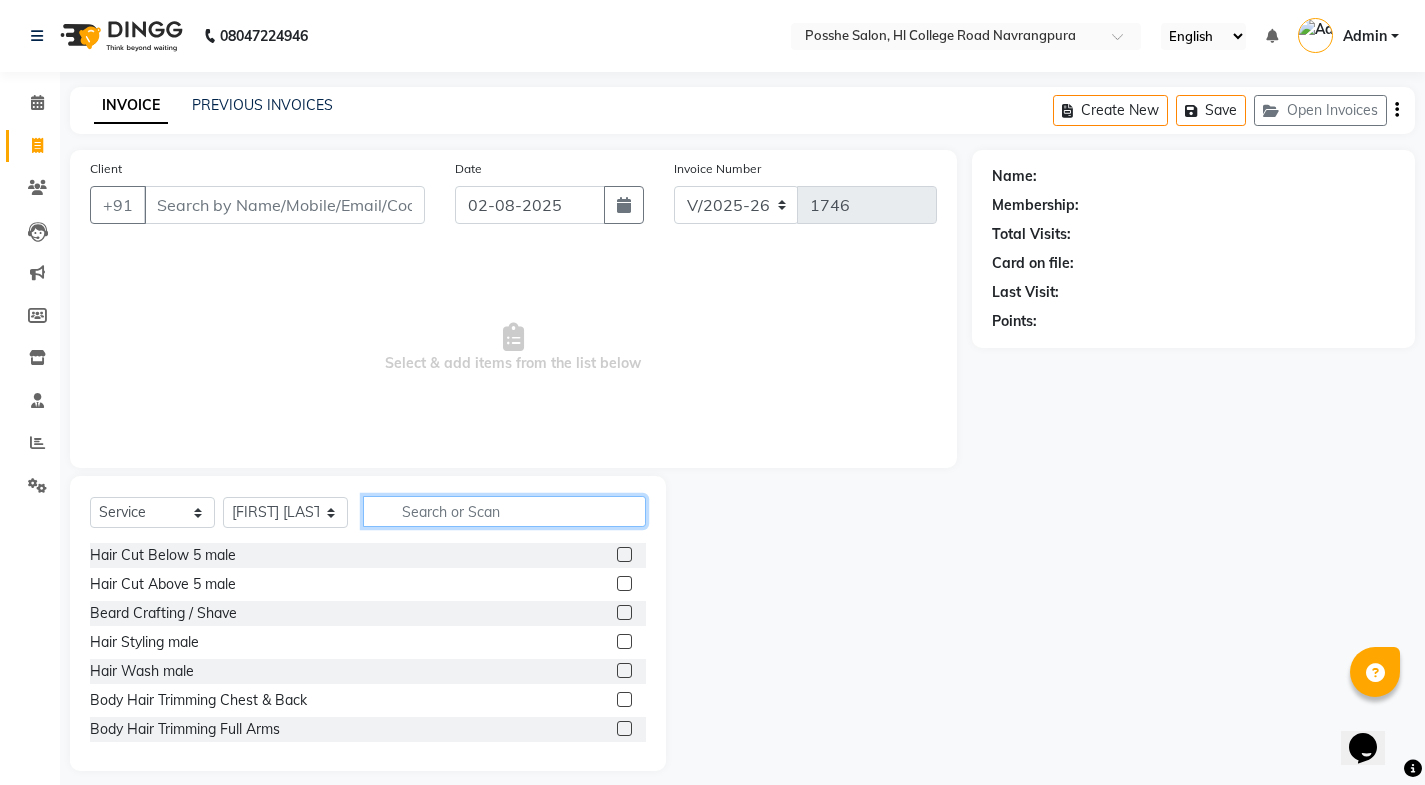 click 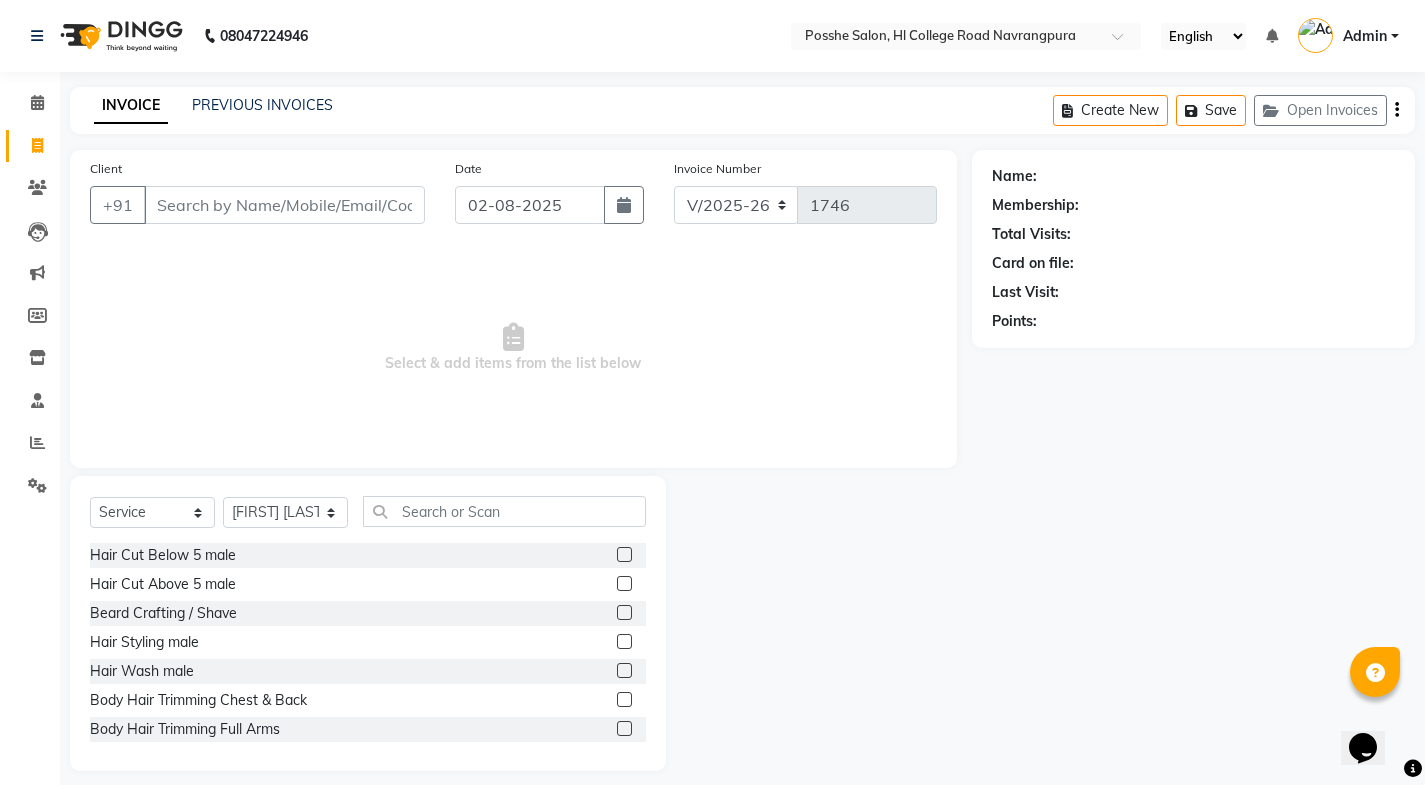 click 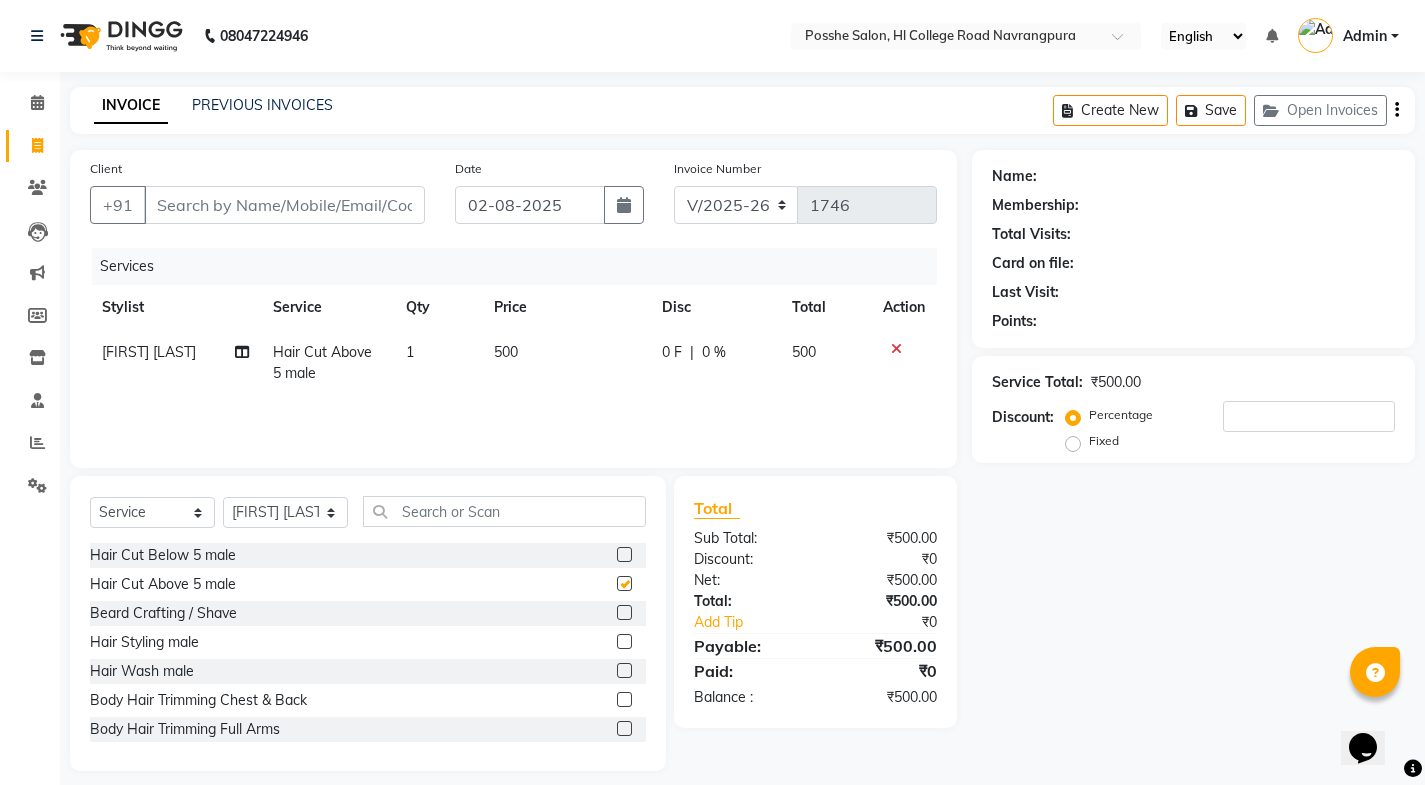 checkbox on "false" 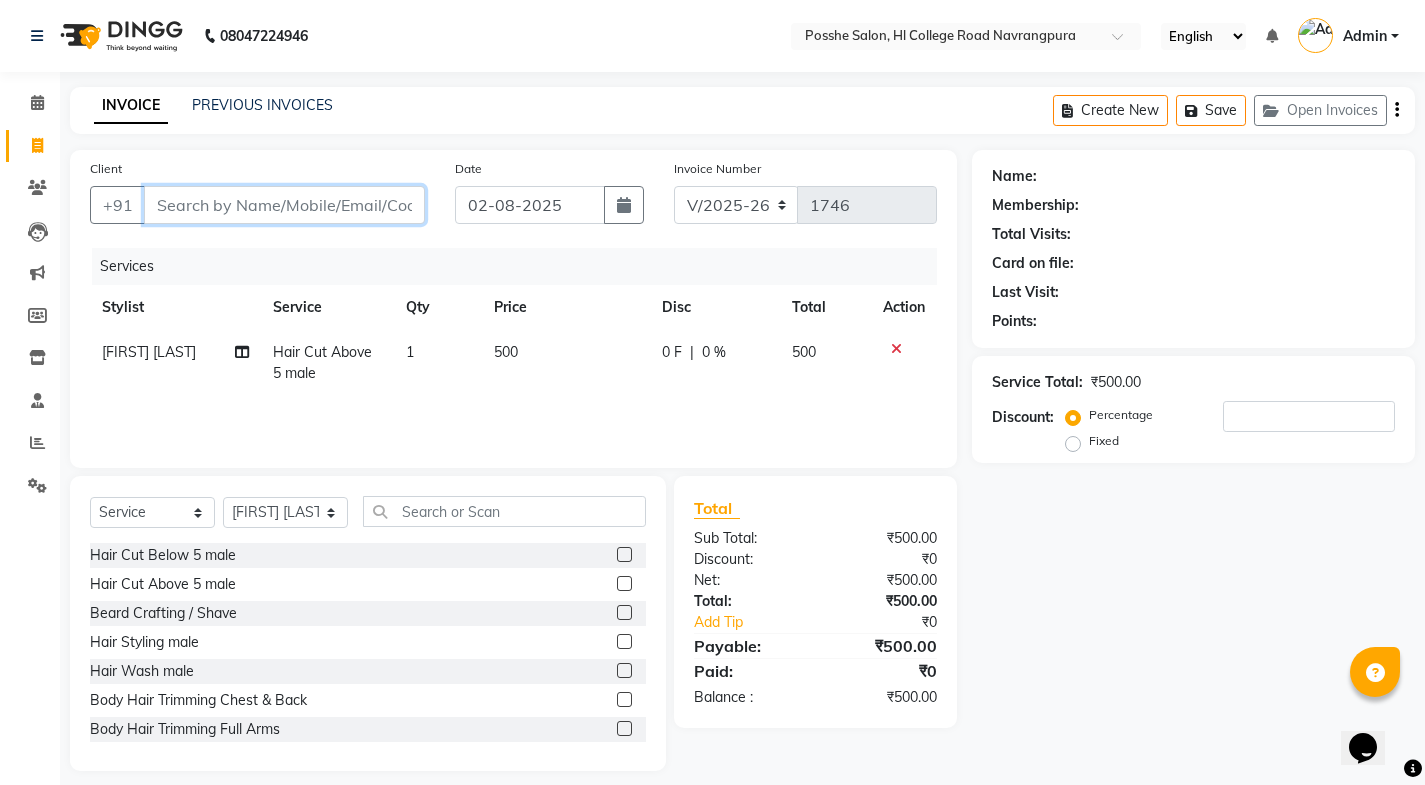 click on "Client" at bounding box center (284, 205) 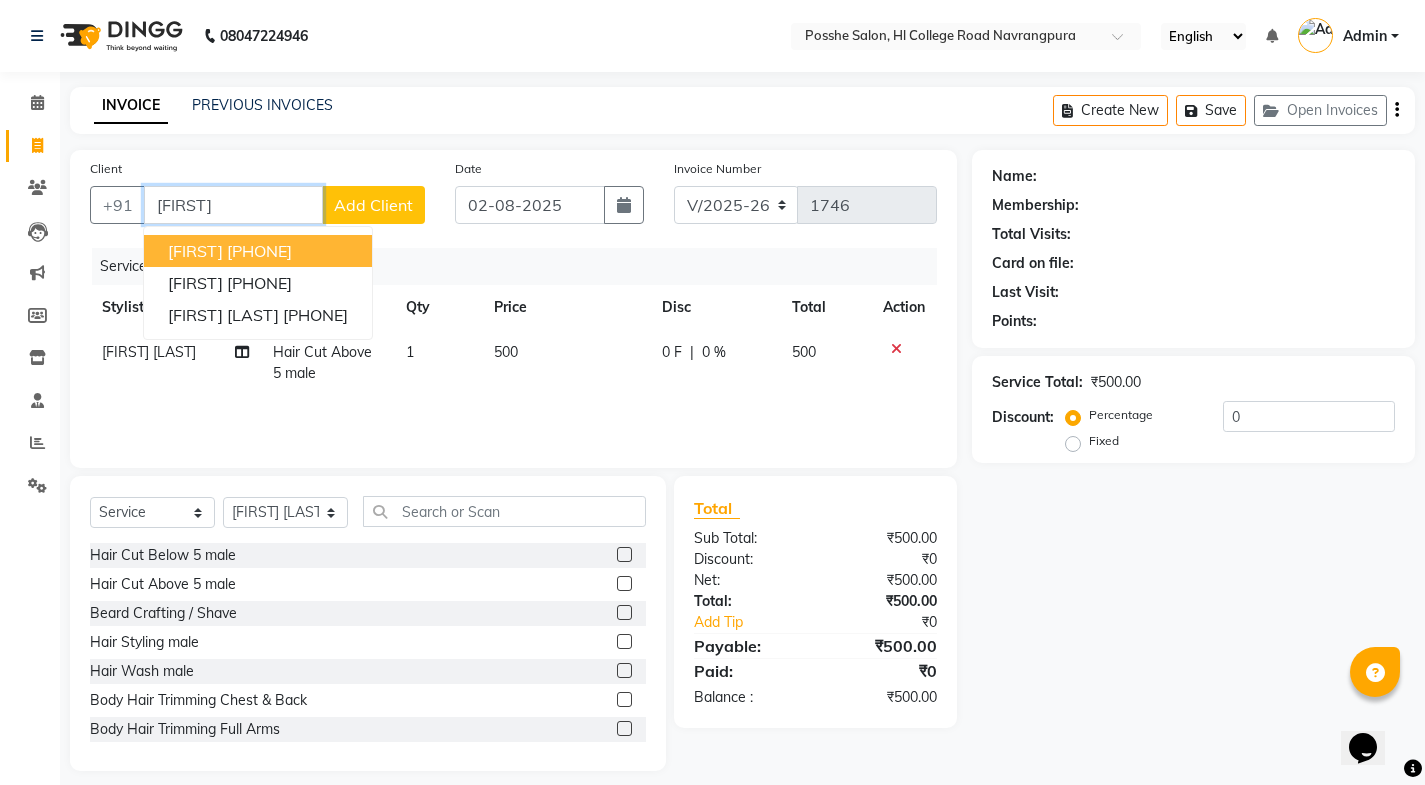 click on "9825727838" at bounding box center (259, 251) 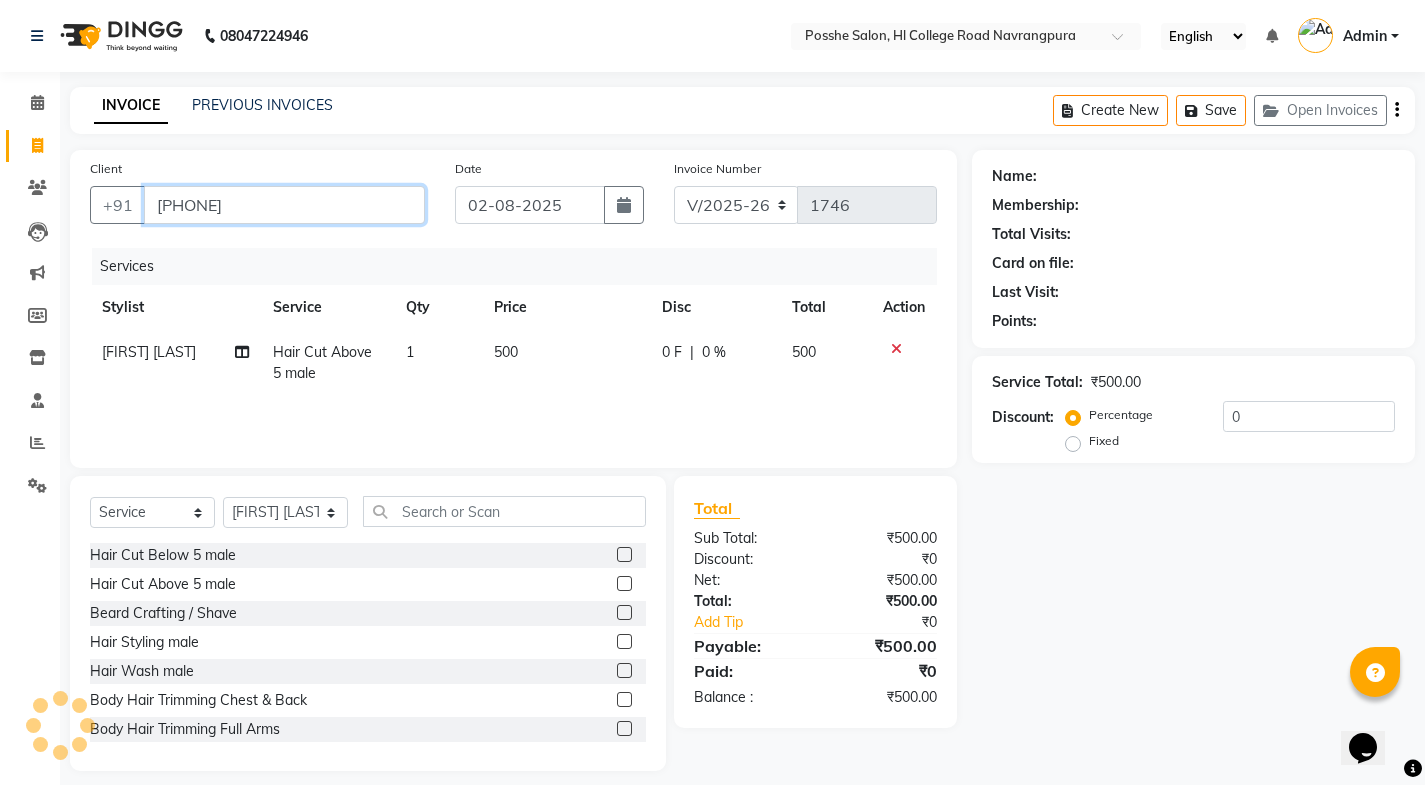 type on "9825727838" 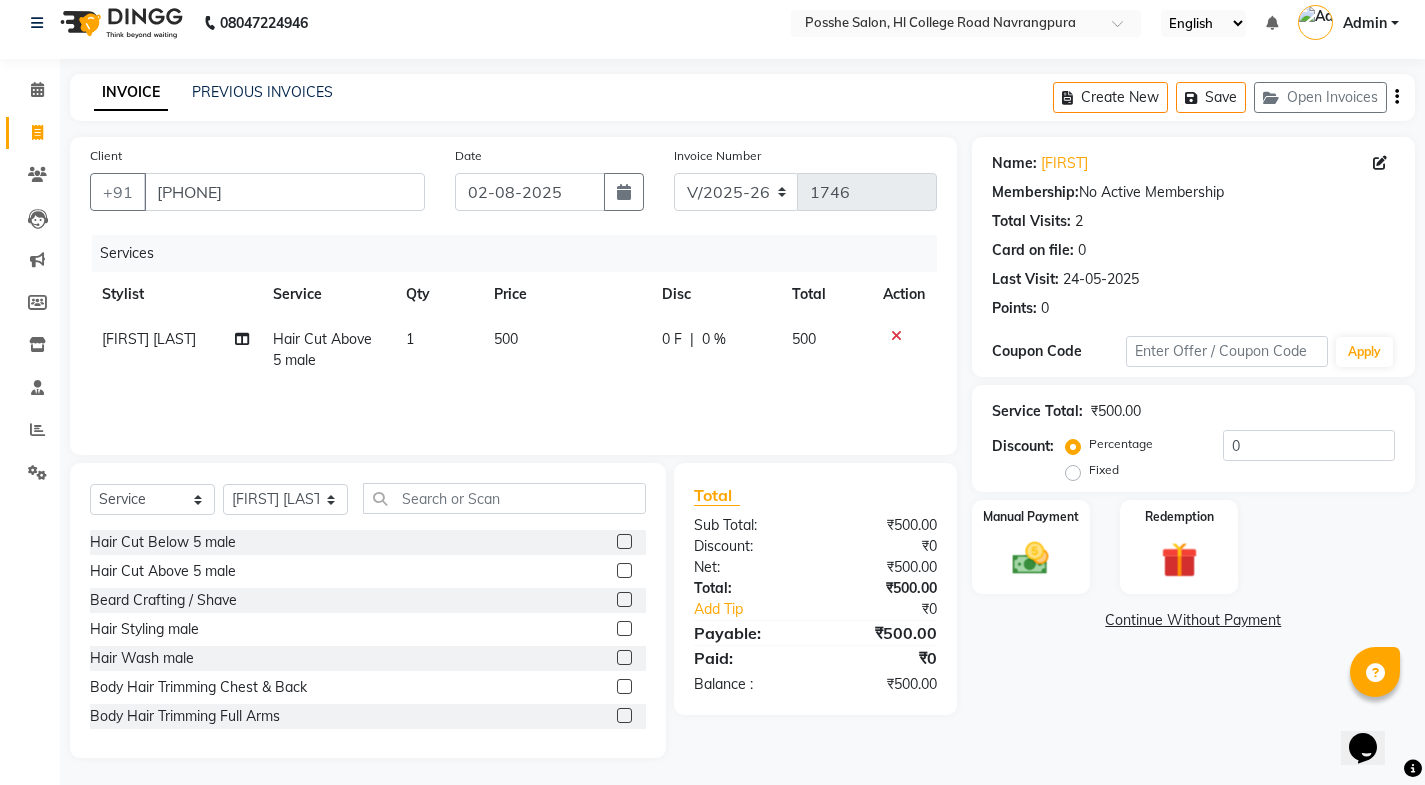 scroll, scrollTop: 16, scrollLeft: 0, axis: vertical 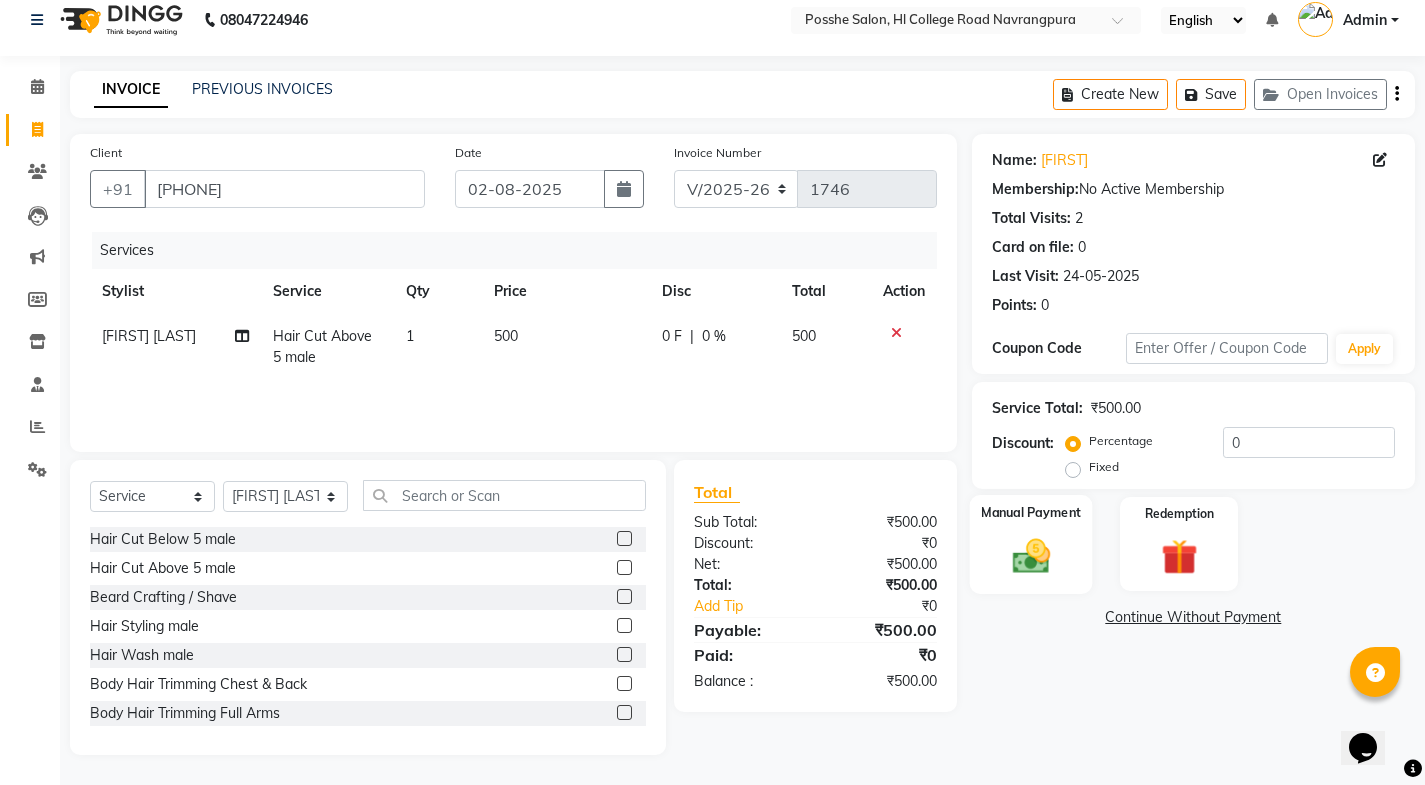 click on "Manual Payment" 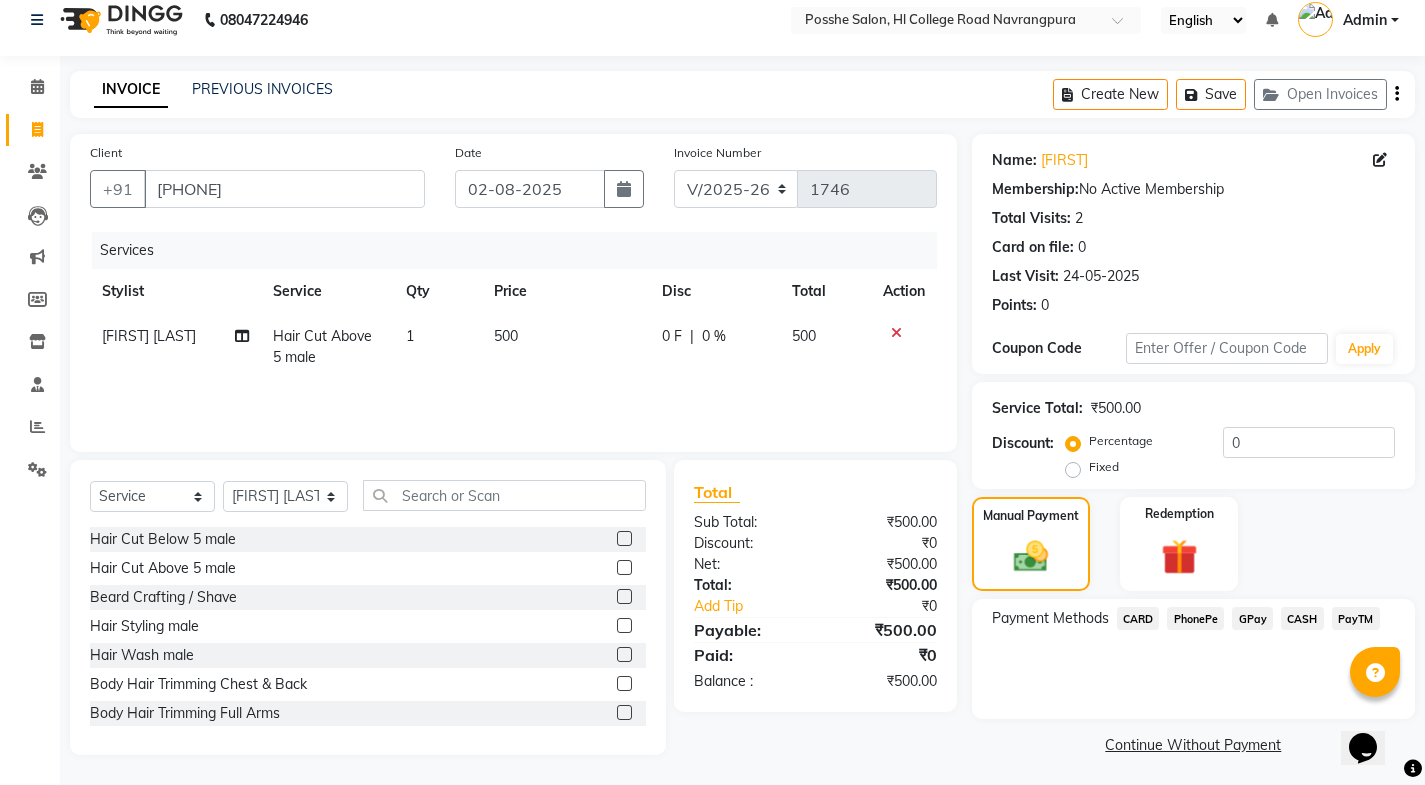 click on "CASH" 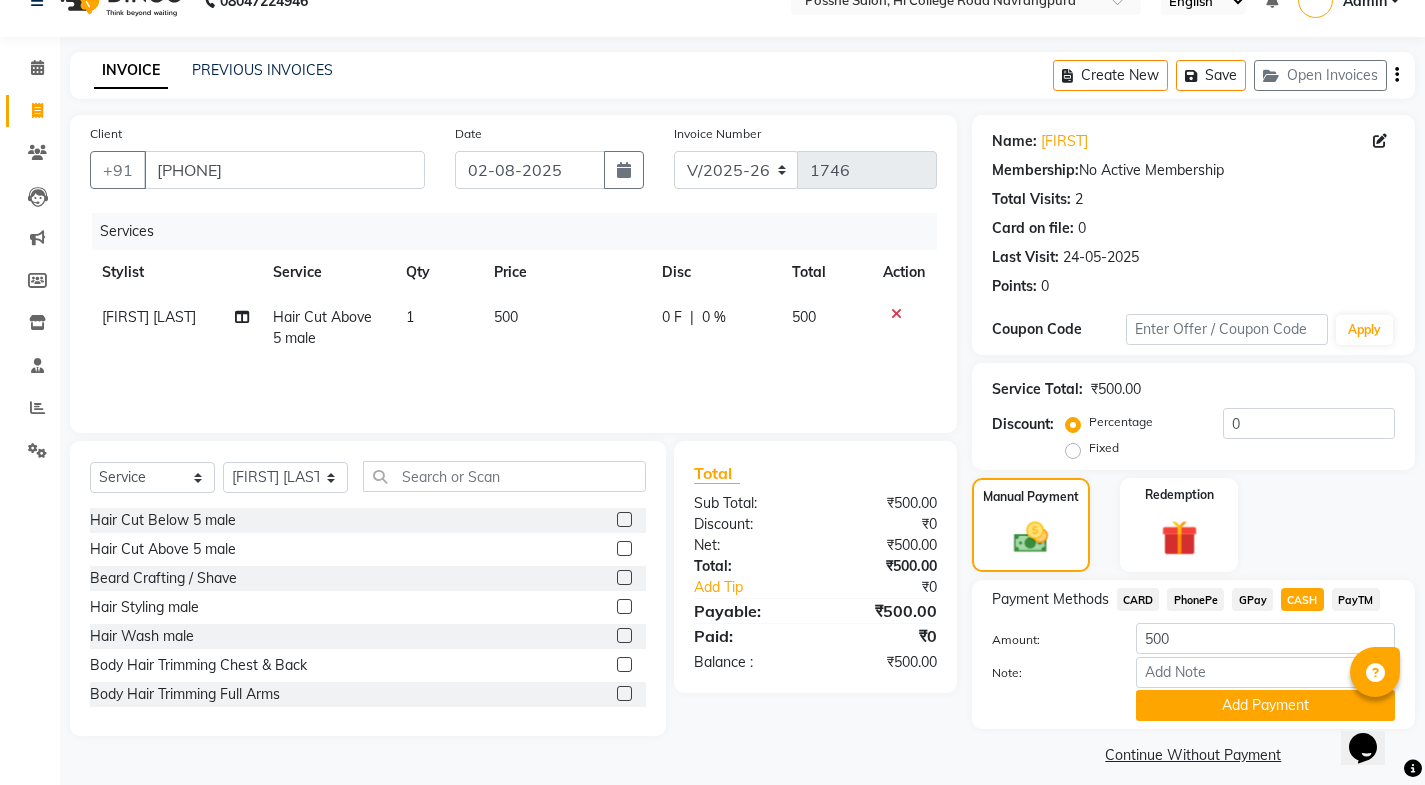 scroll, scrollTop: 50, scrollLeft: 0, axis: vertical 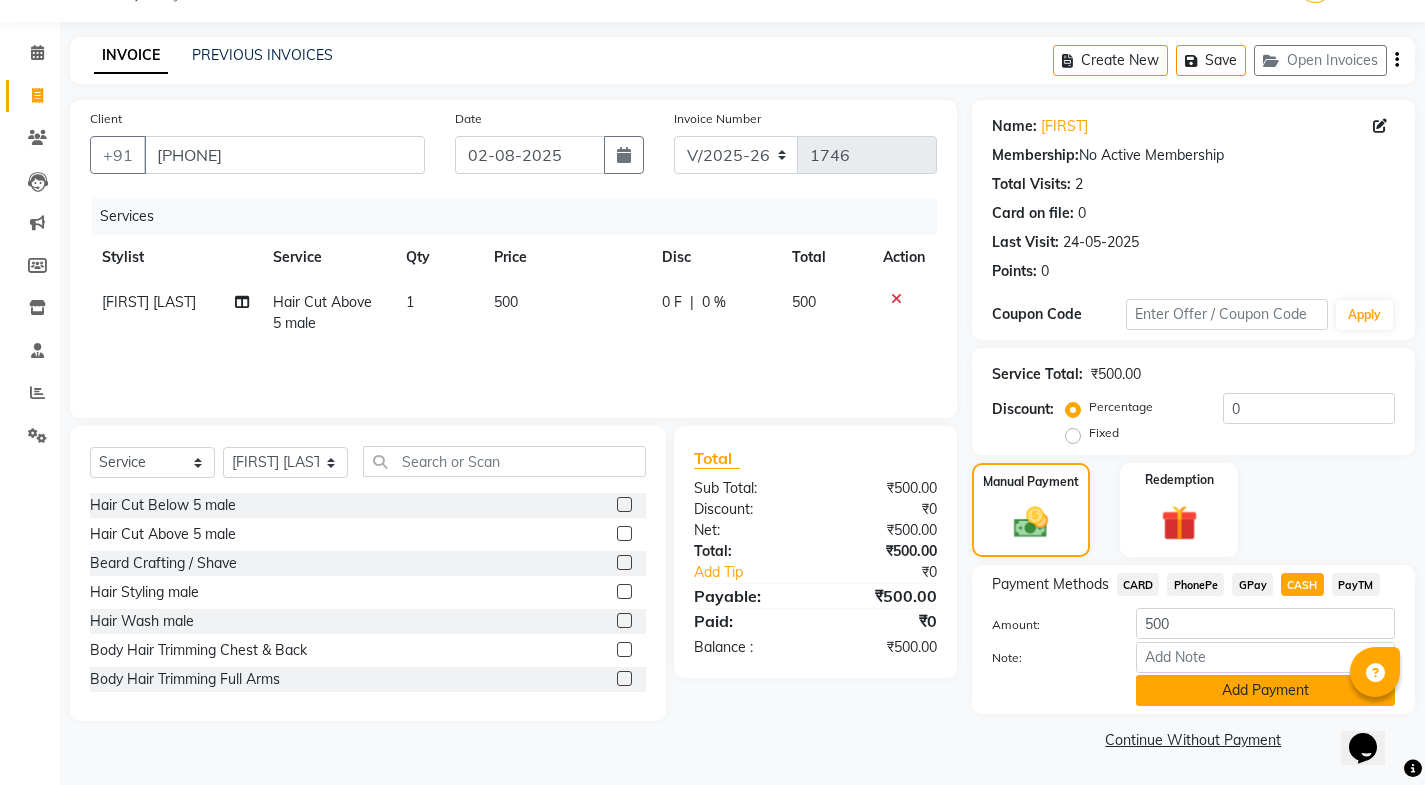 click on "Add Payment" 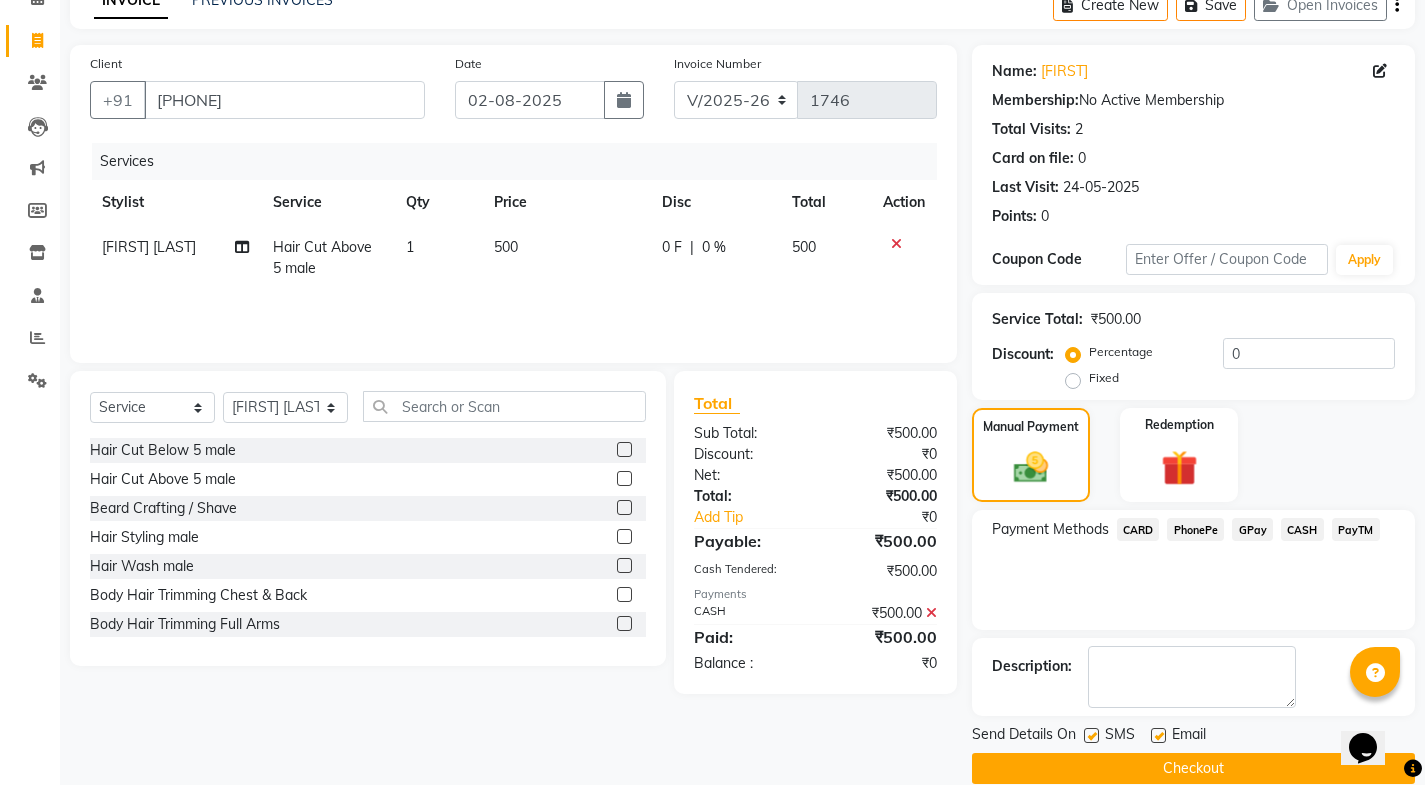 scroll, scrollTop: 134, scrollLeft: 0, axis: vertical 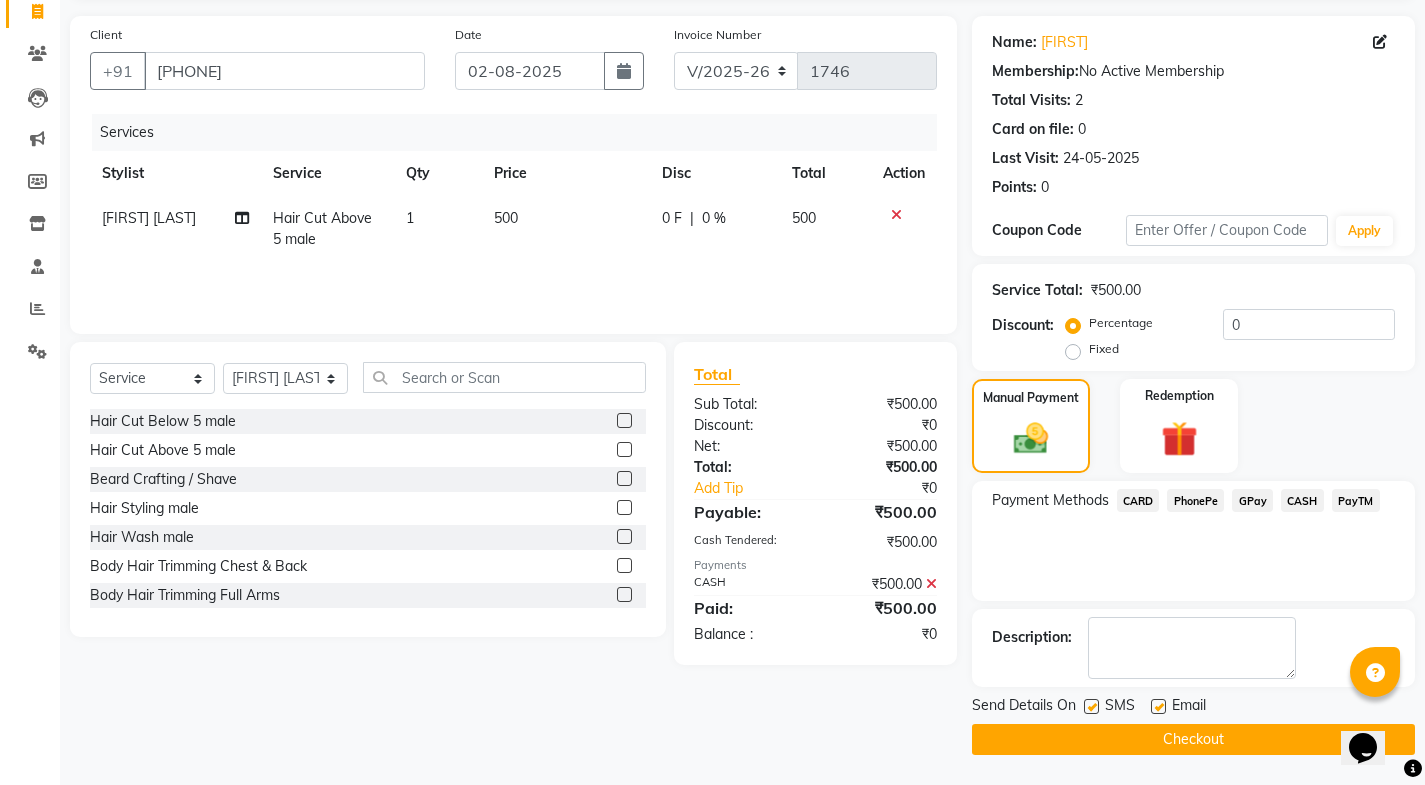 click 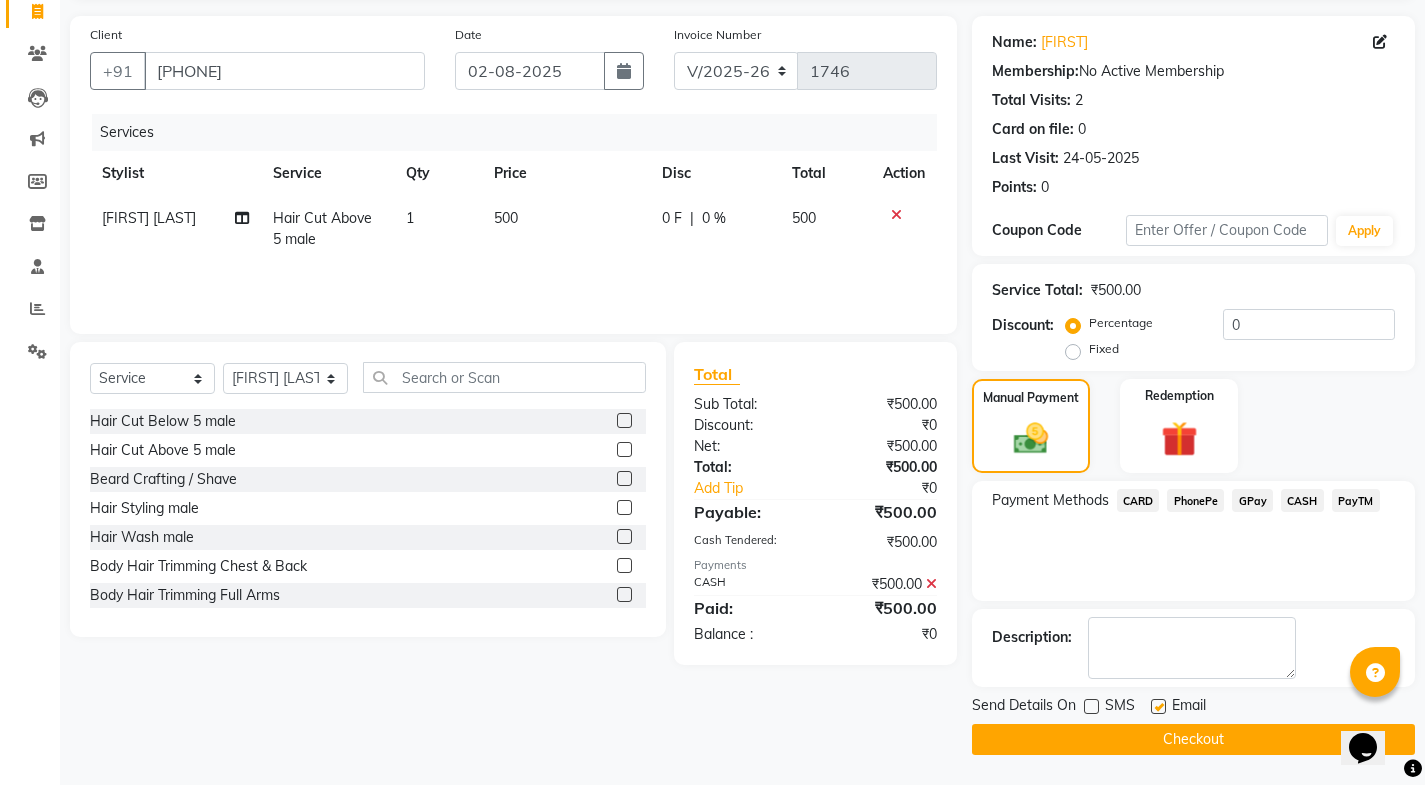 click 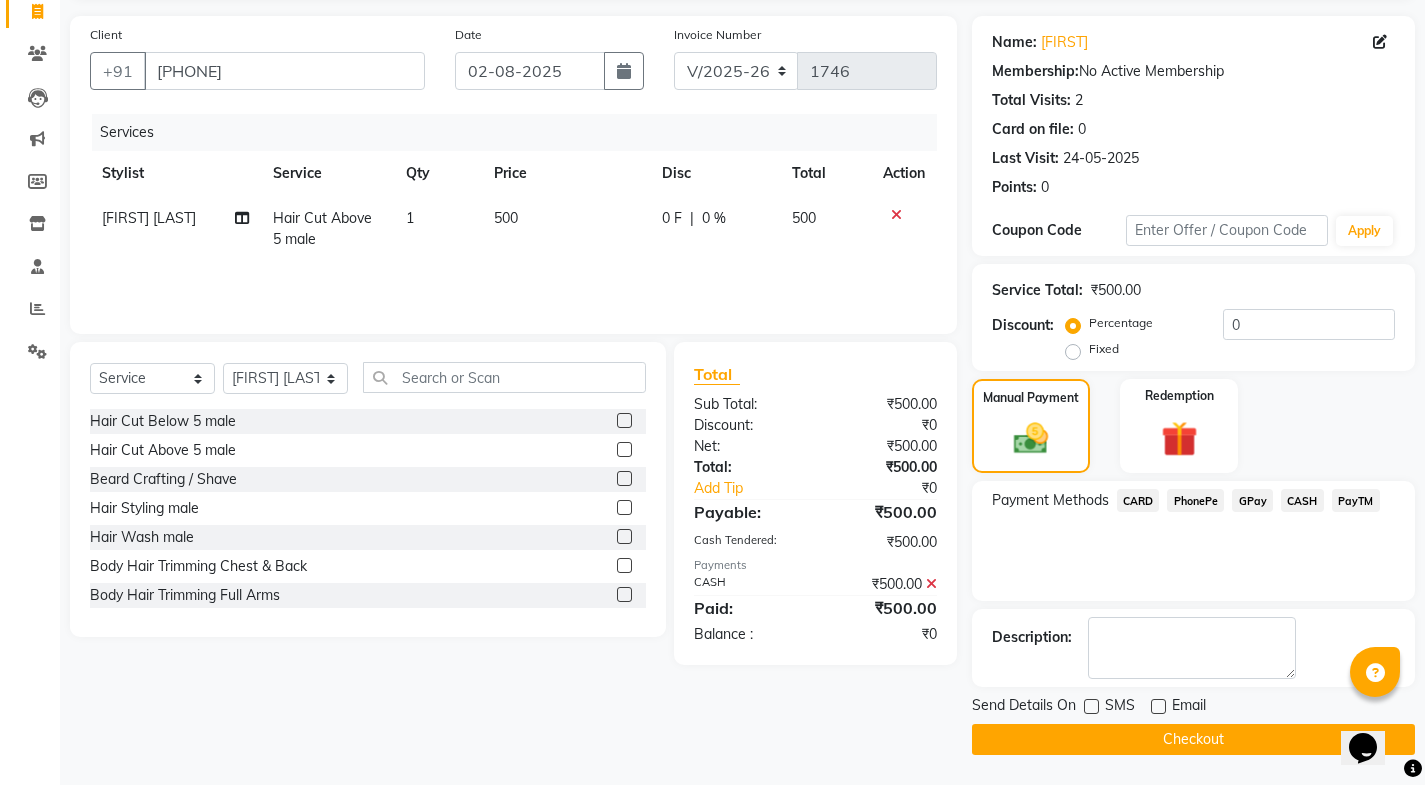 click on "Checkout" 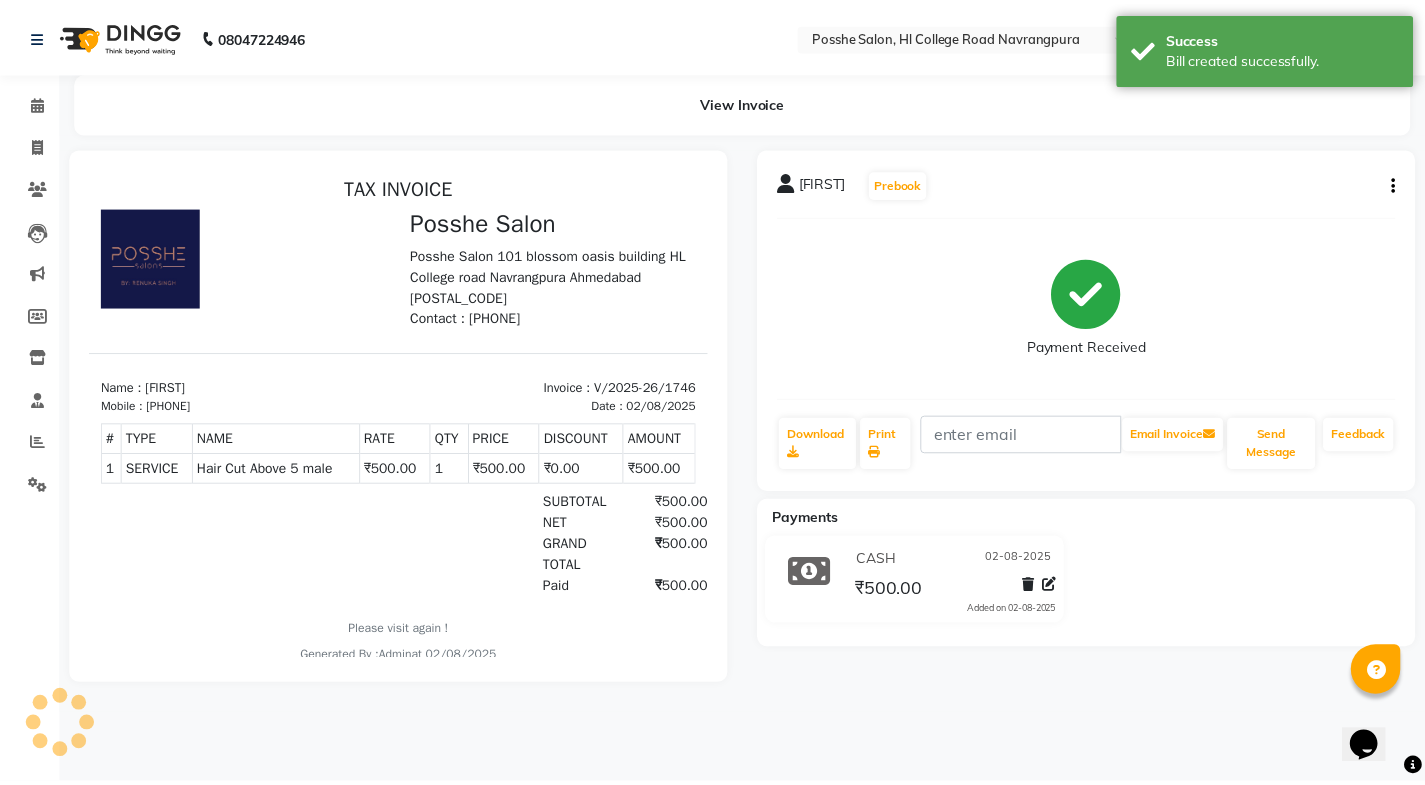 scroll, scrollTop: 0, scrollLeft: 0, axis: both 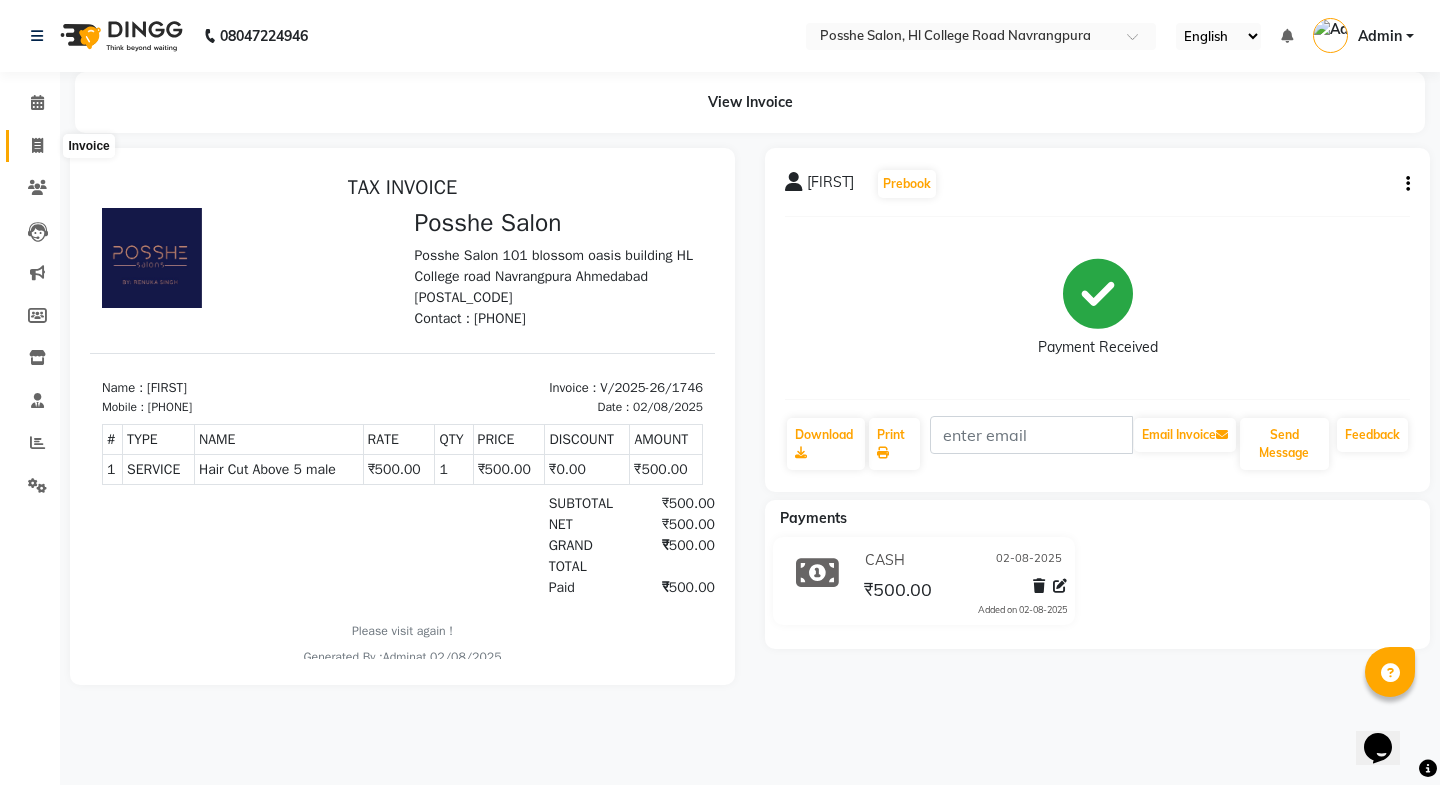 click 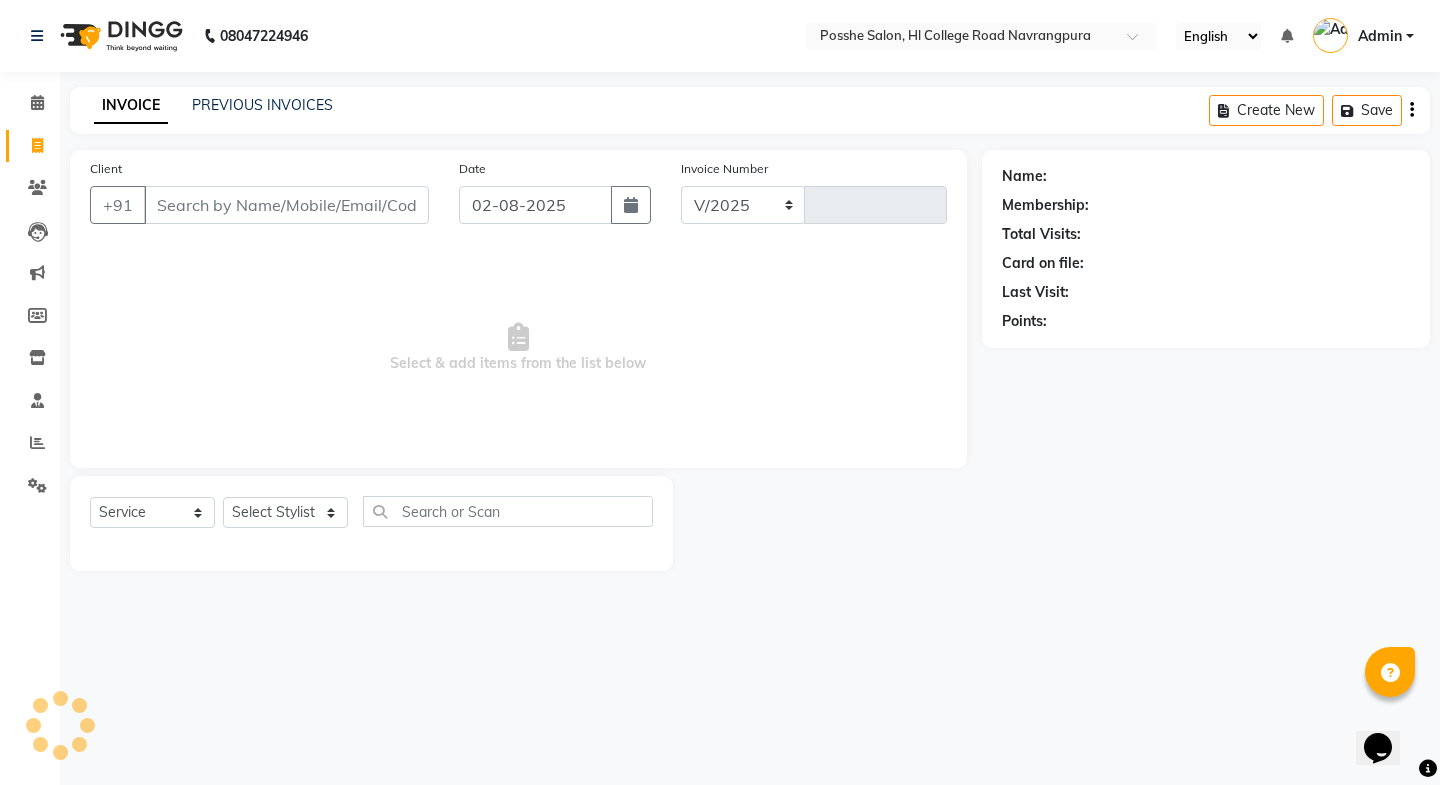 select on "6052" 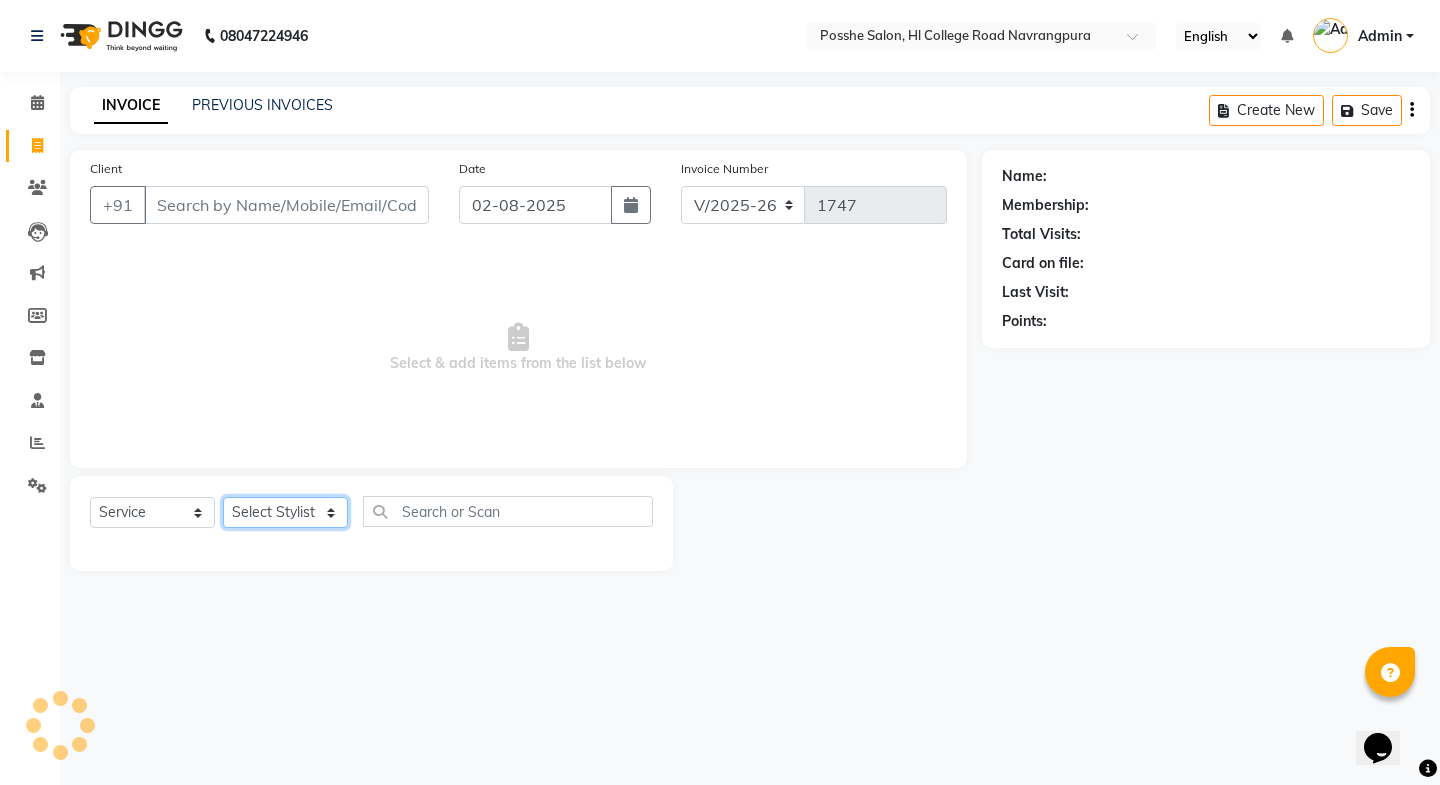 drag, startPoint x: 255, startPoint y: 506, endPoint x: 242, endPoint y: 528, distance: 25.553865 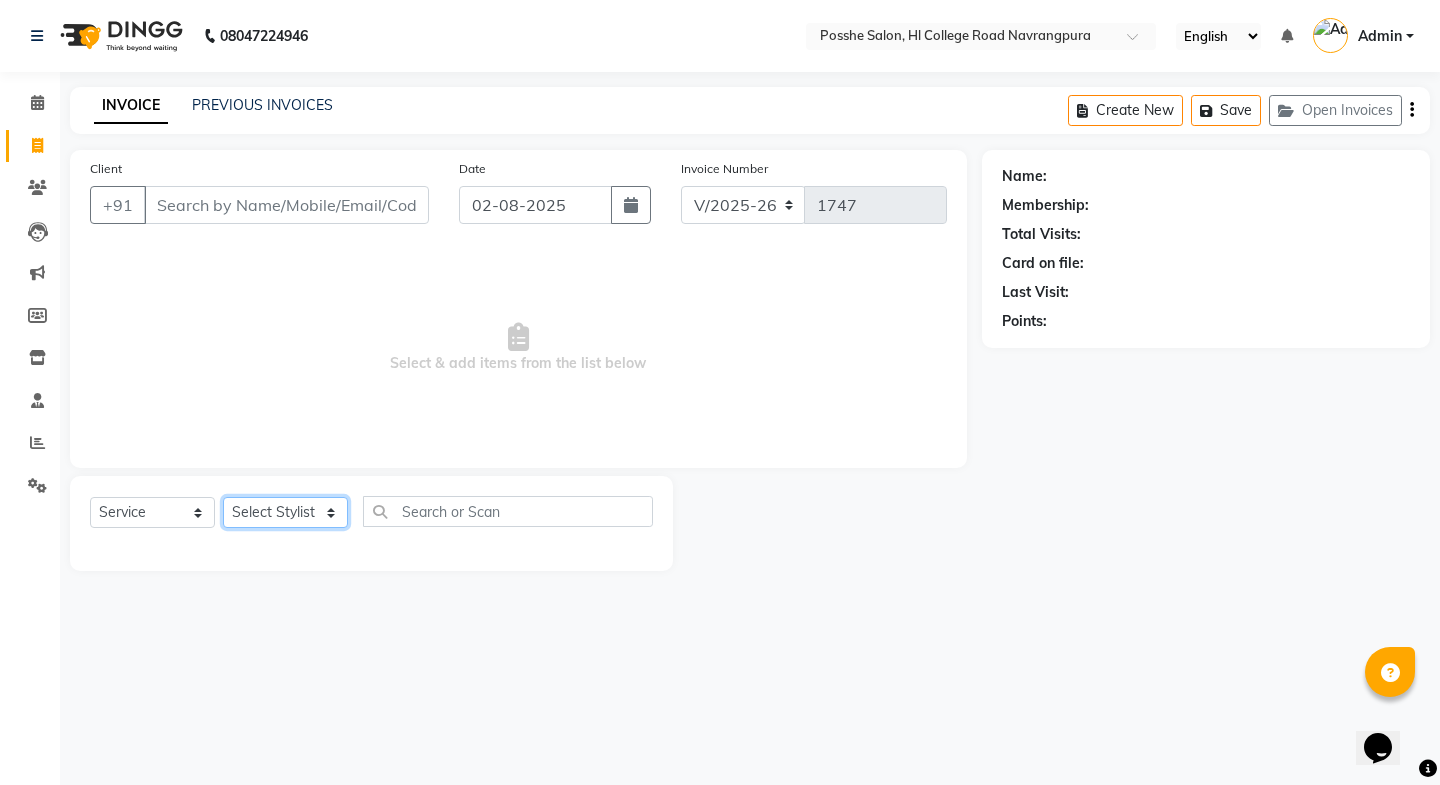select on "43692" 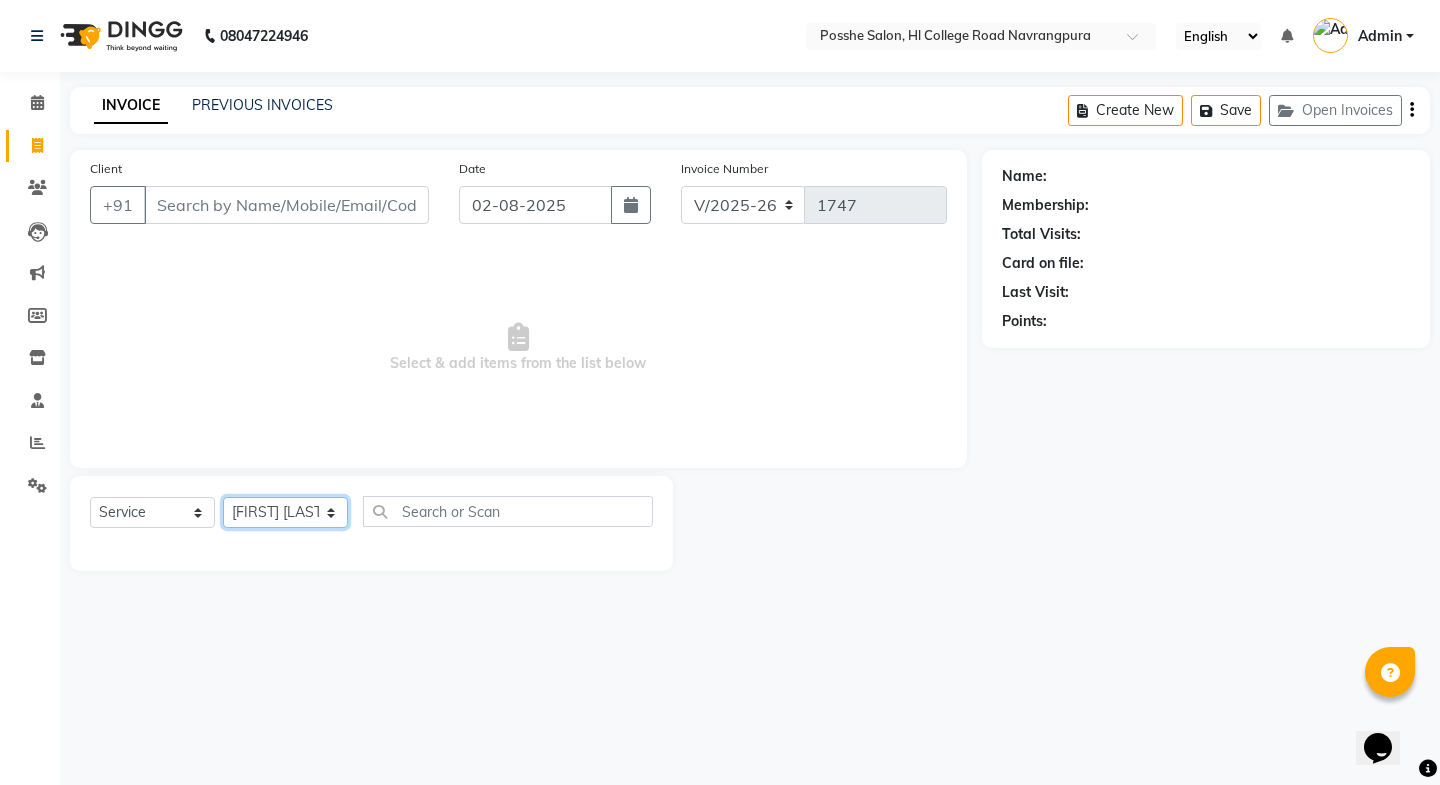 click on "Select Stylist Faheem Salmani Kajal Mali Kamal Chand Posshe for products Rajesh simran bhatiya Sonu Verma" 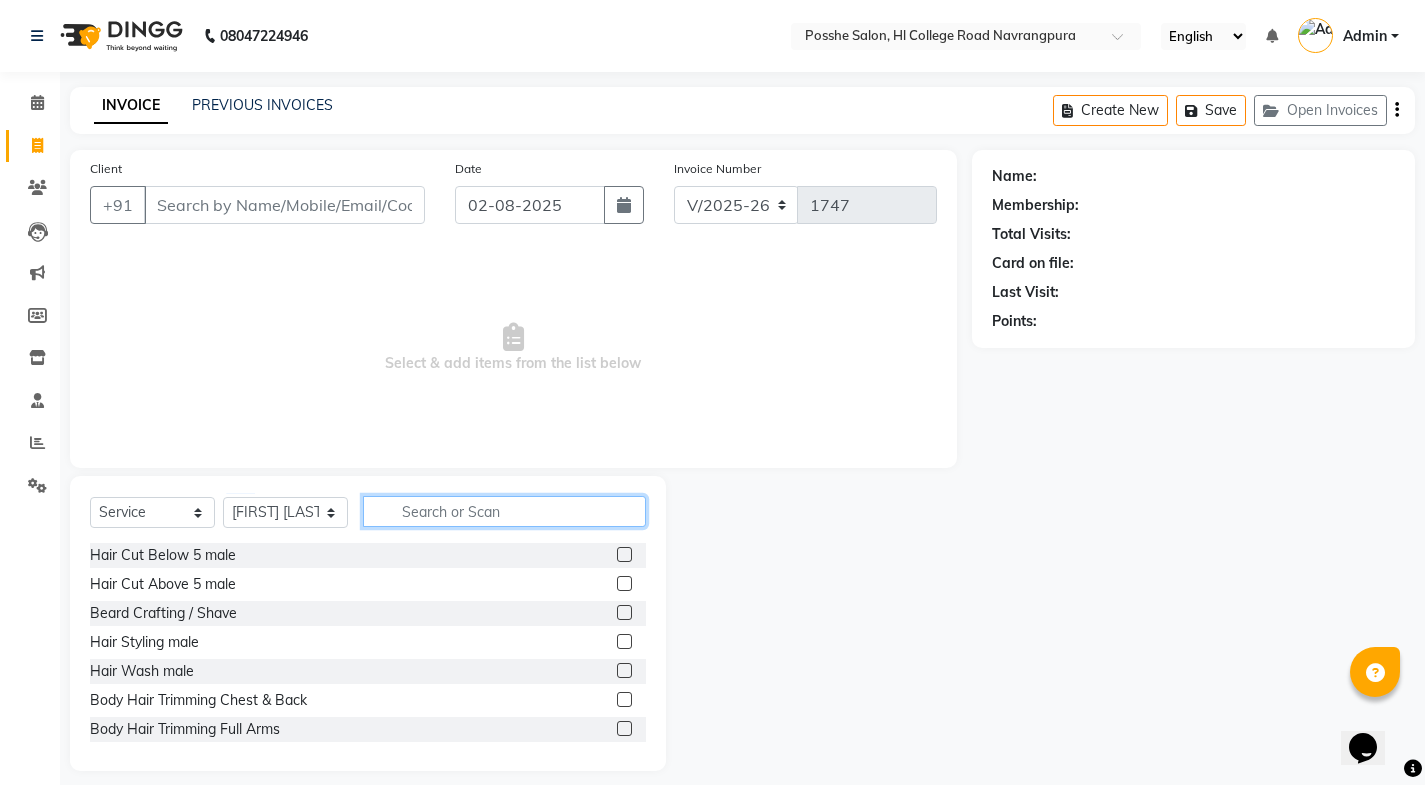 click 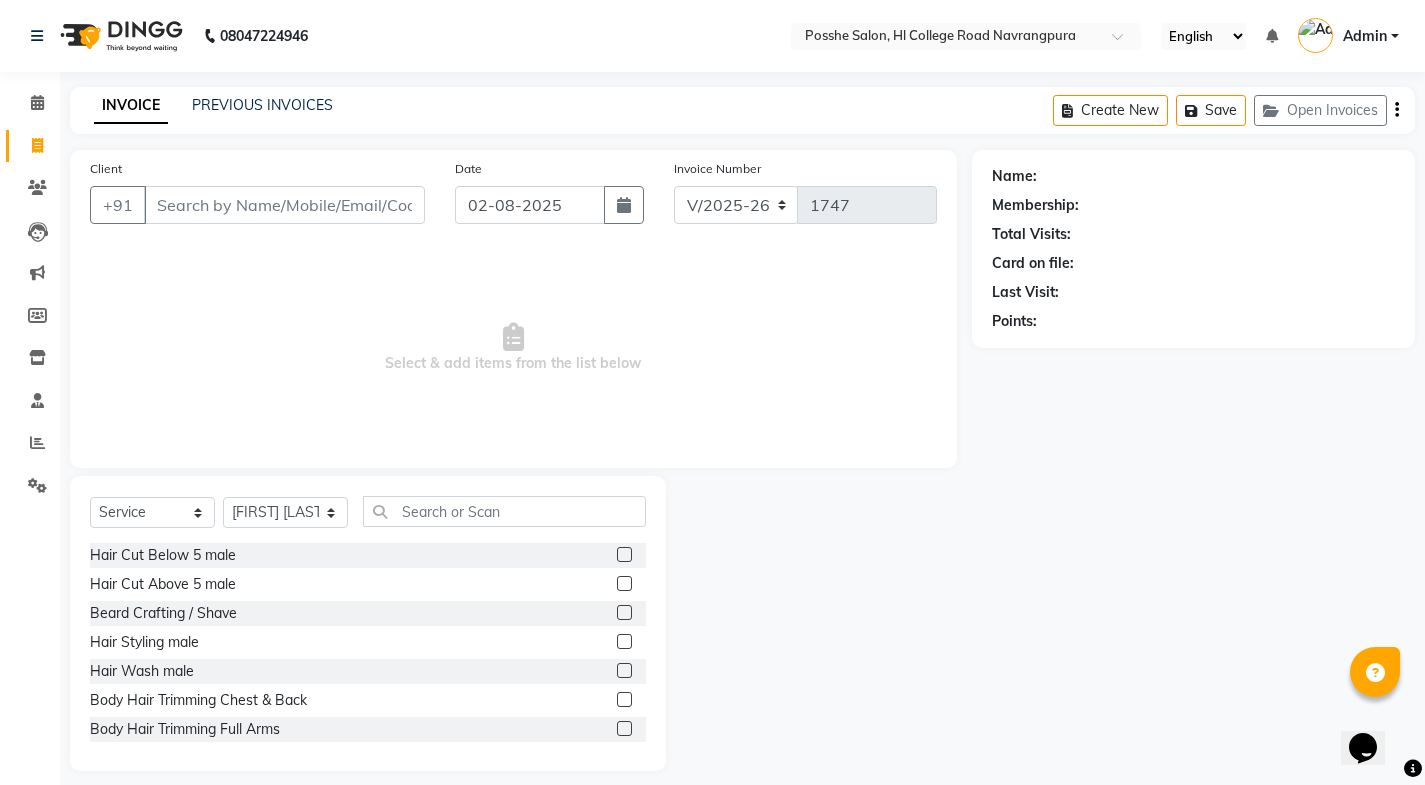click 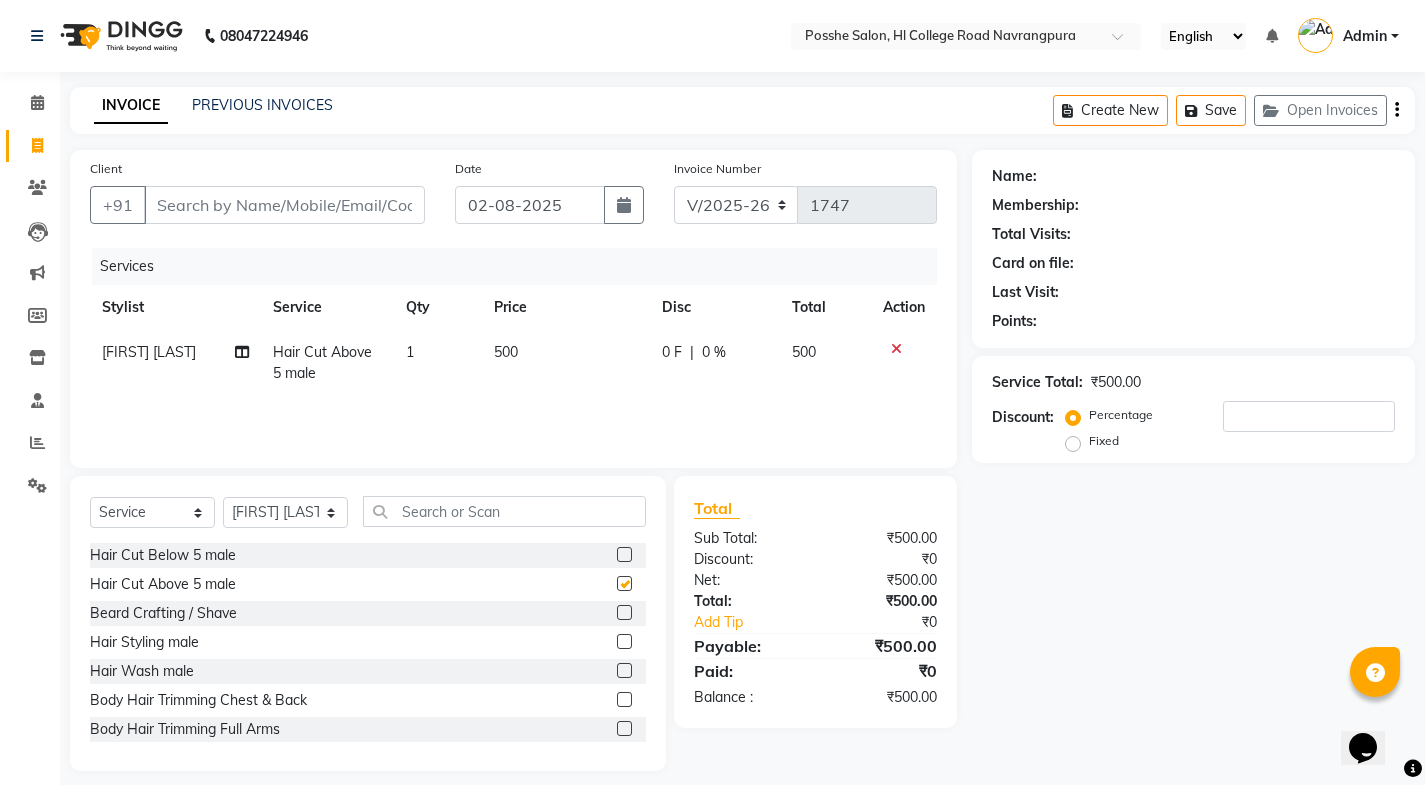 checkbox on "false" 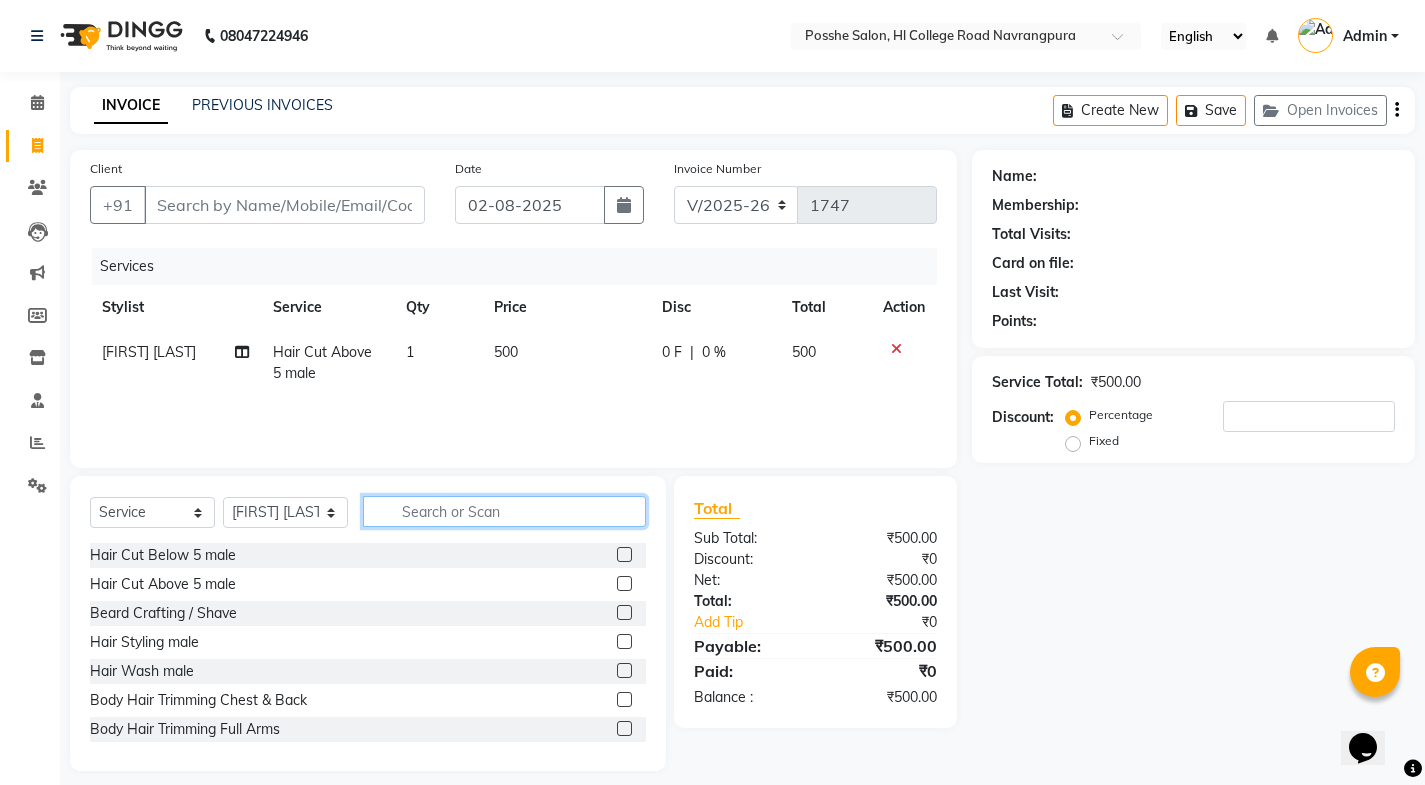 click 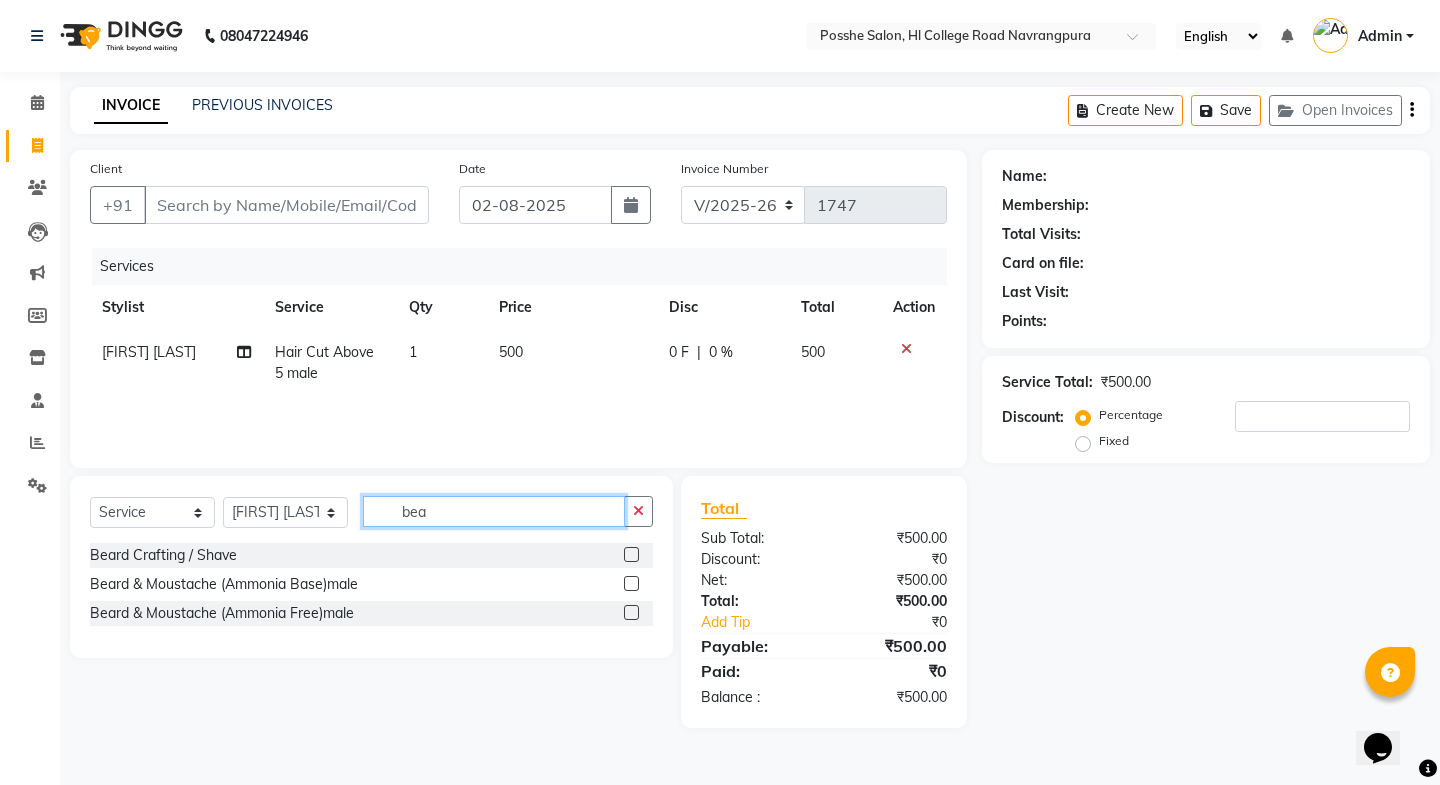 type on "bea" 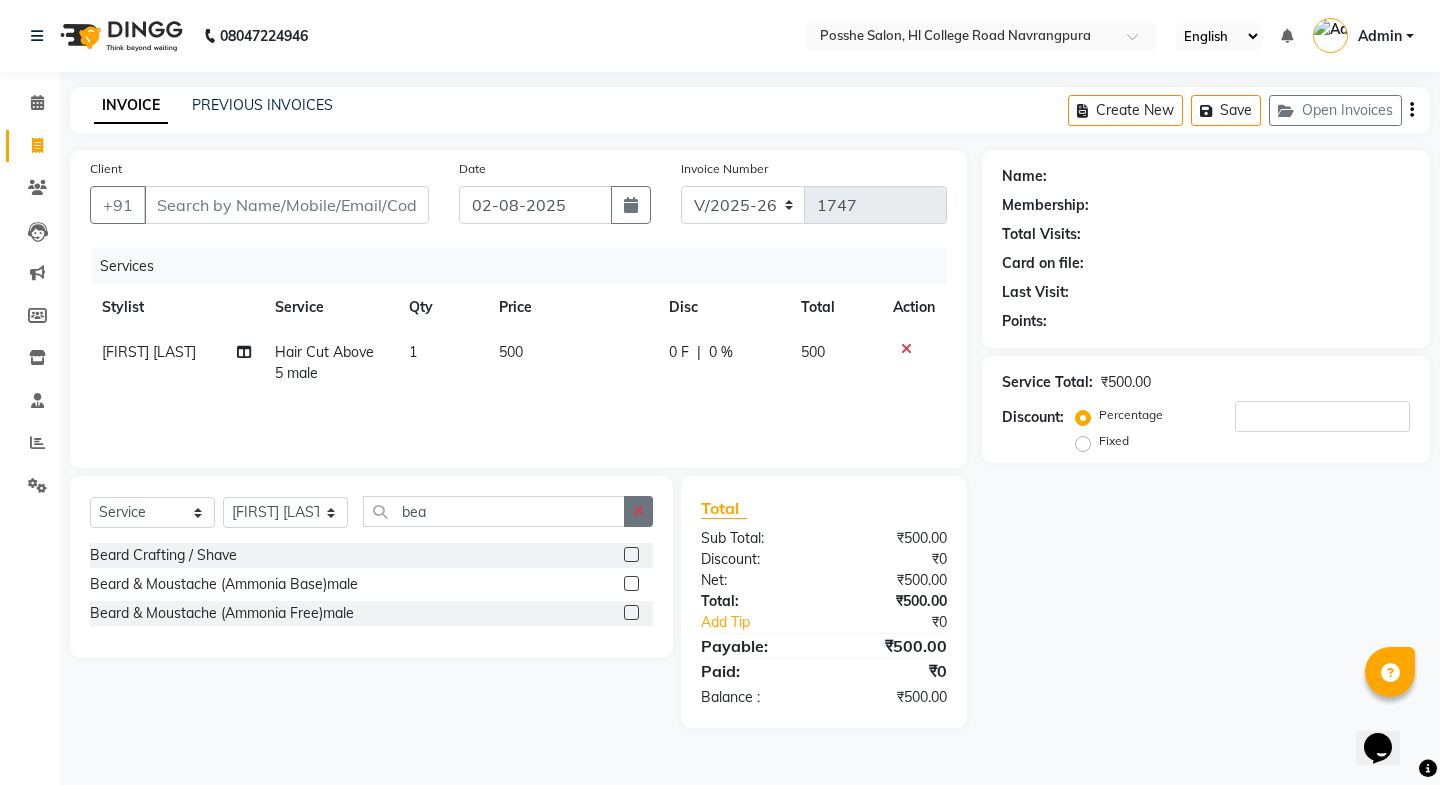 click 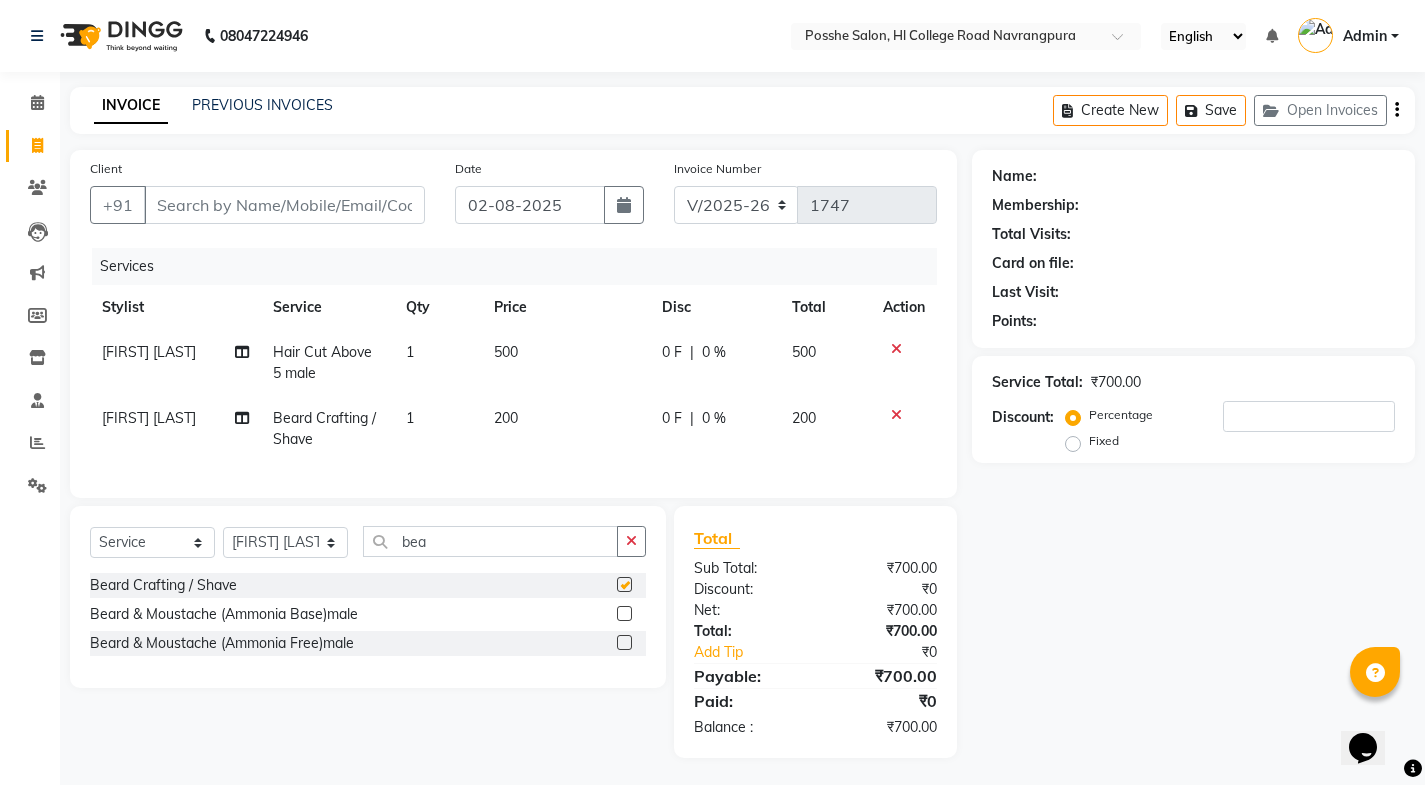 checkbox on "false" 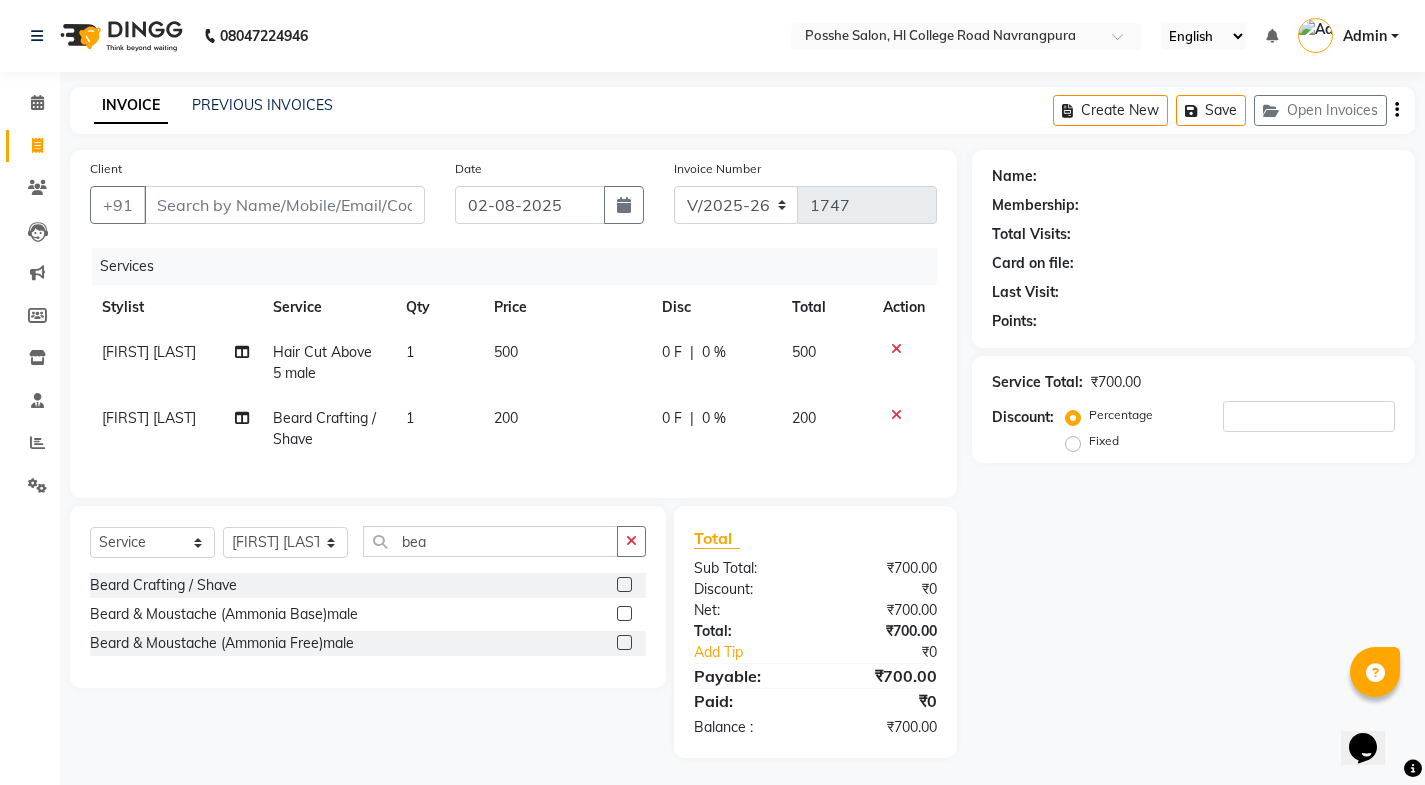 click 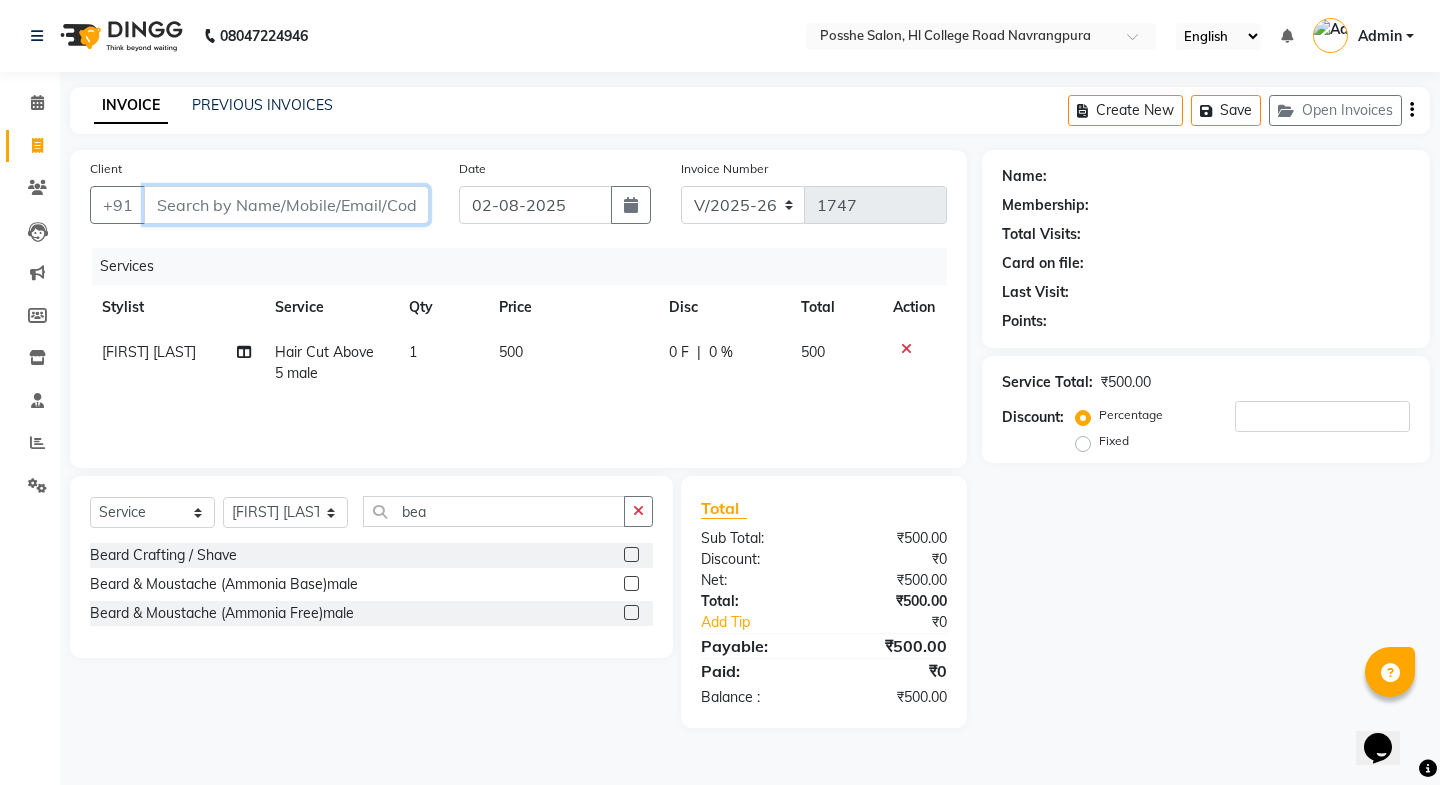 drag, startPoint x: 266, startPoint y: 192, endPoint x: 269, endPoint y: 202, distance: 10.440307 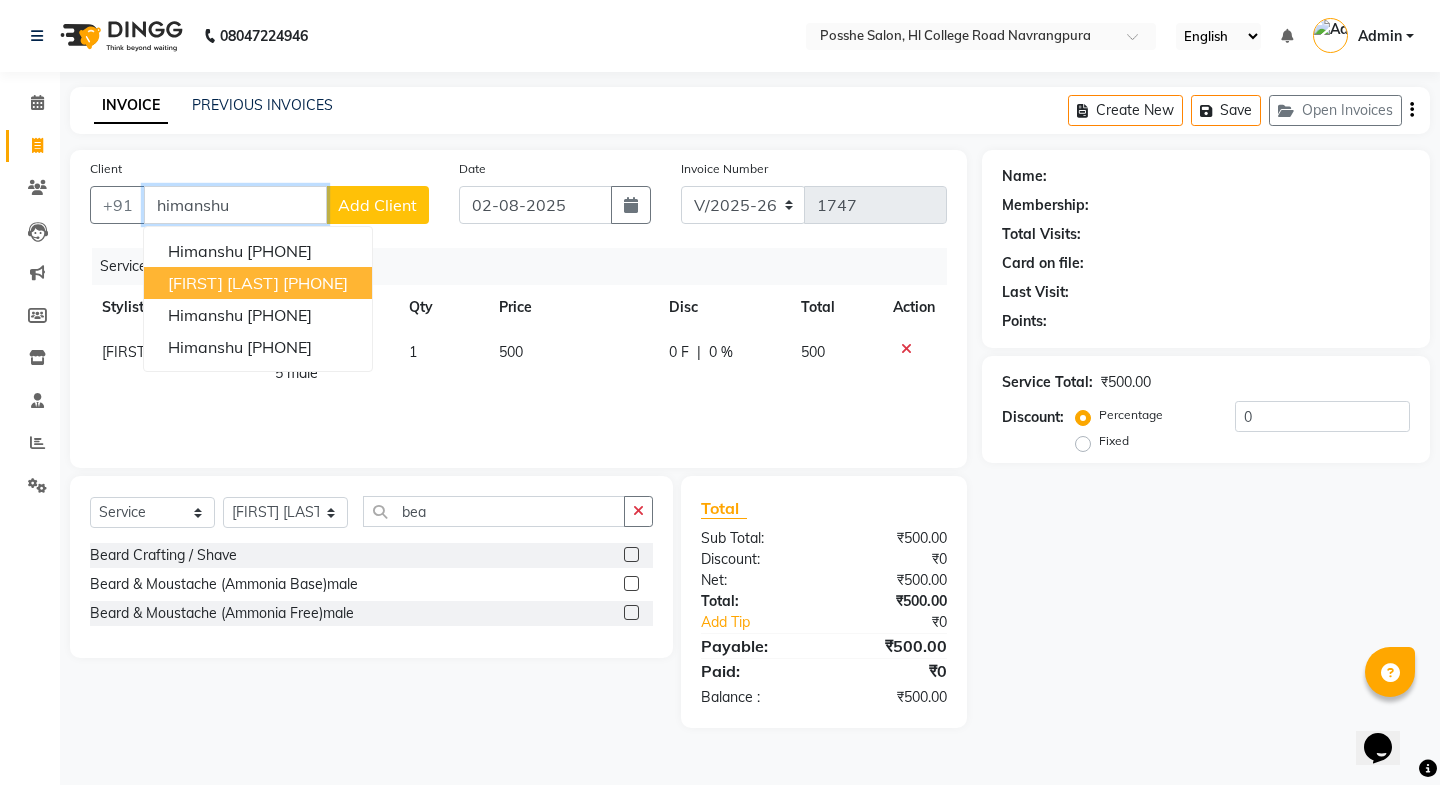 click on "HImanshu Gandhi" at bounding box center [223, 283] 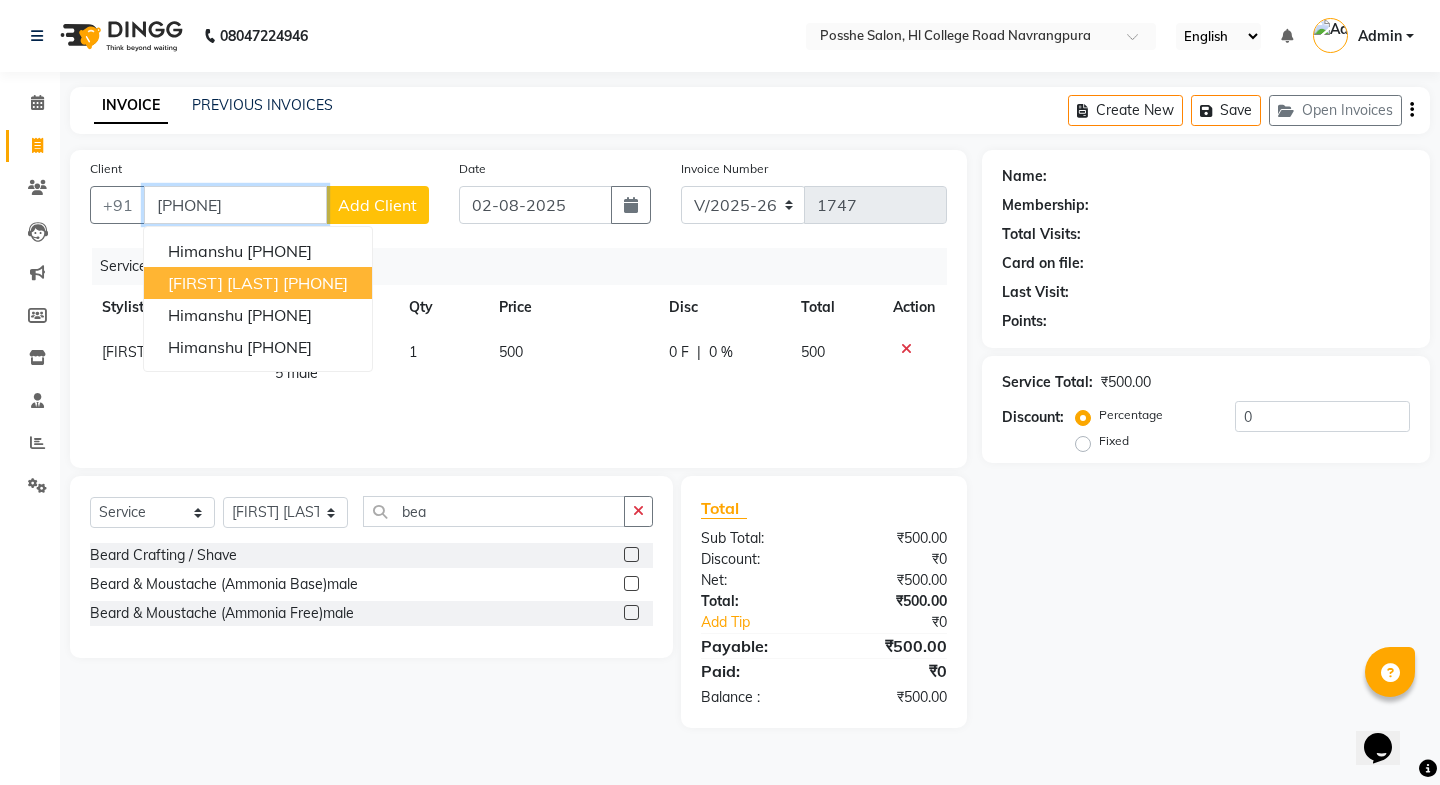type on "9924493668" 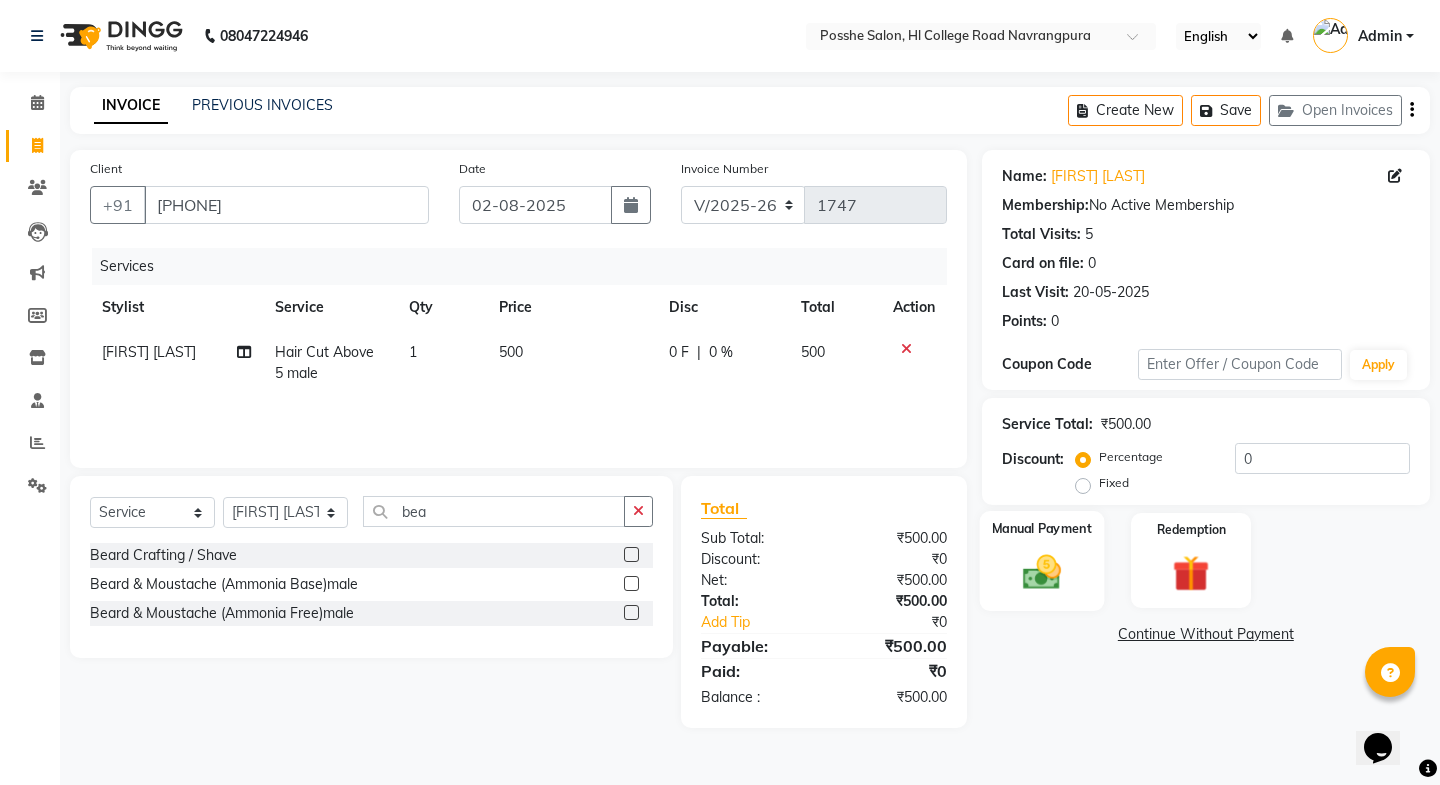 click on "Manual Payment" 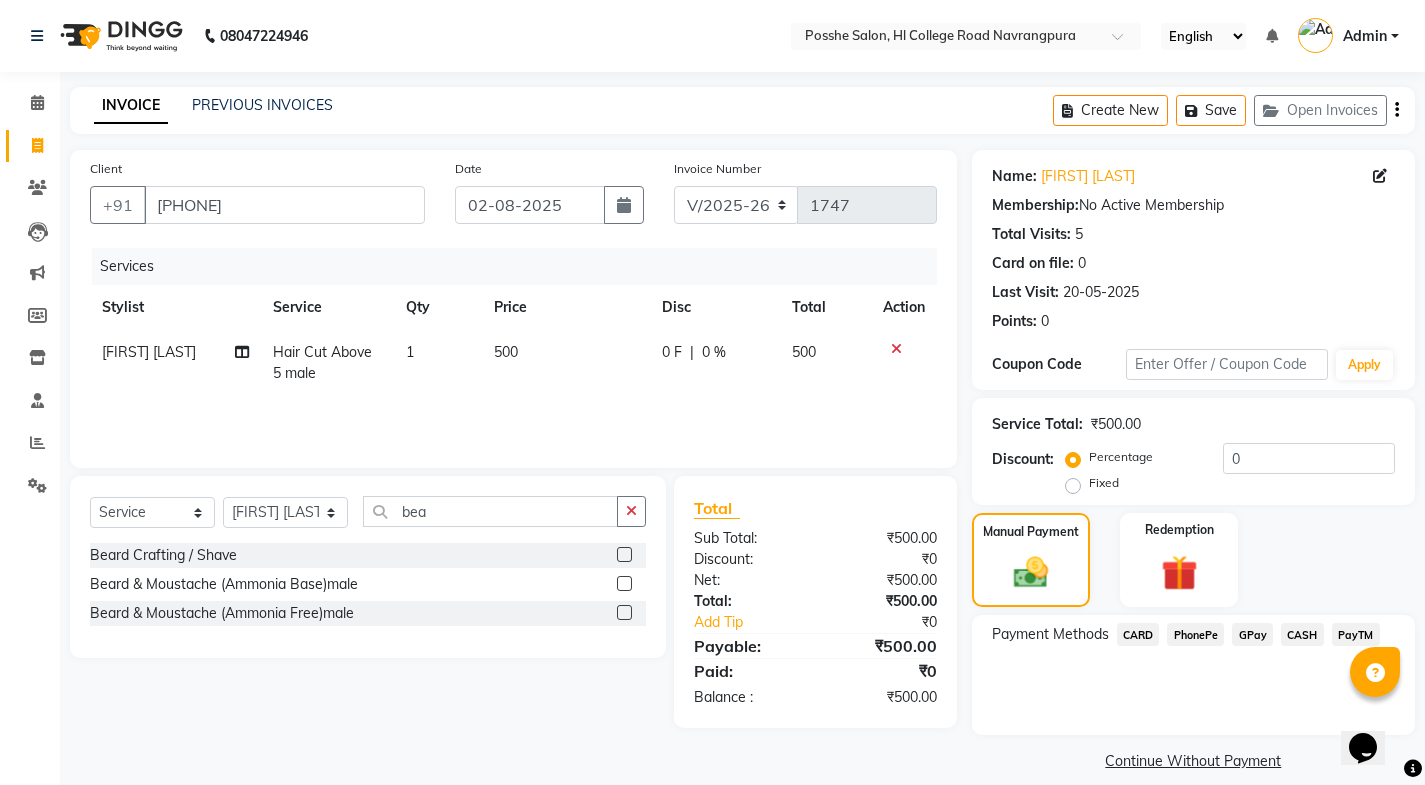 click on "CASH" 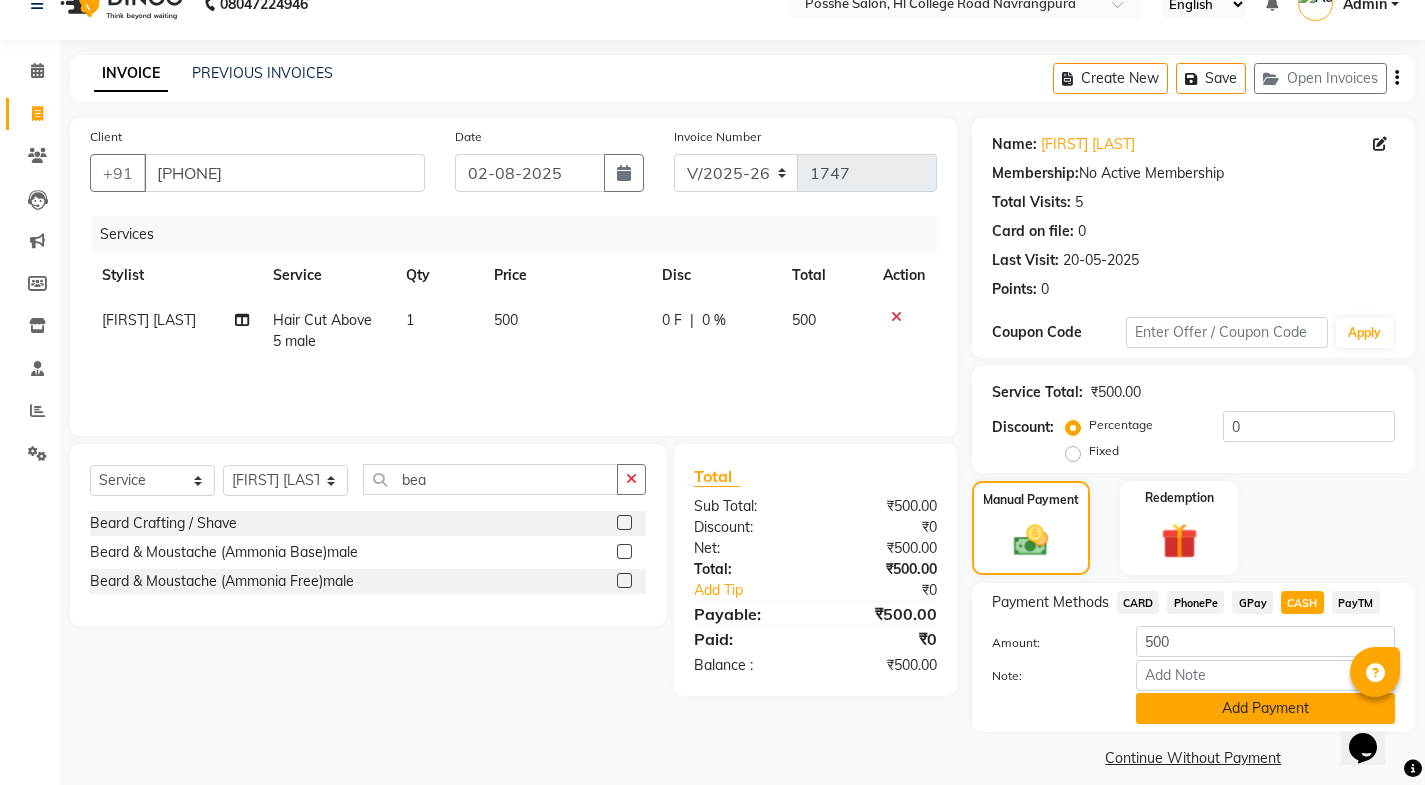 scroll, scrollTop: 50, scrollLeft: 0, axis: vertical 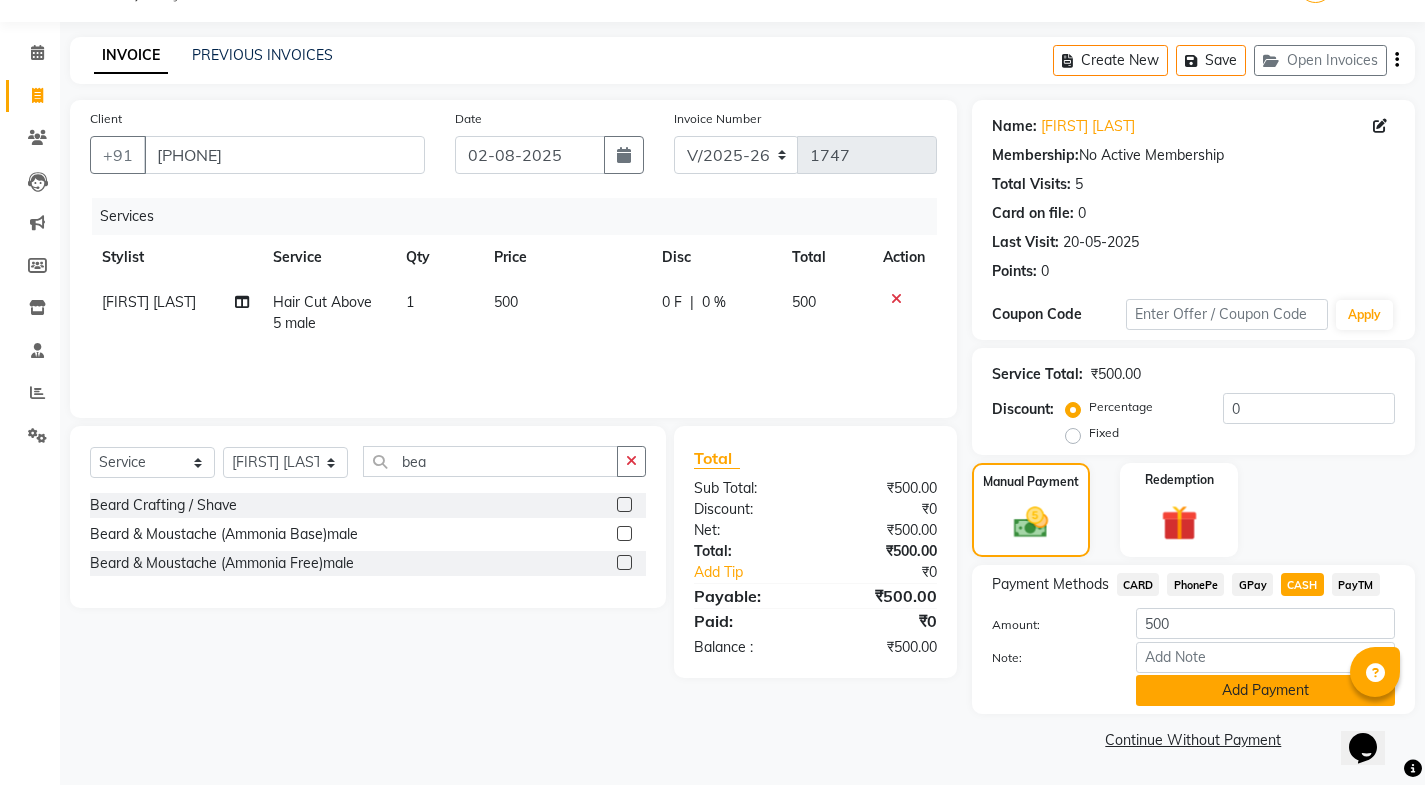 click on "Add Payment" 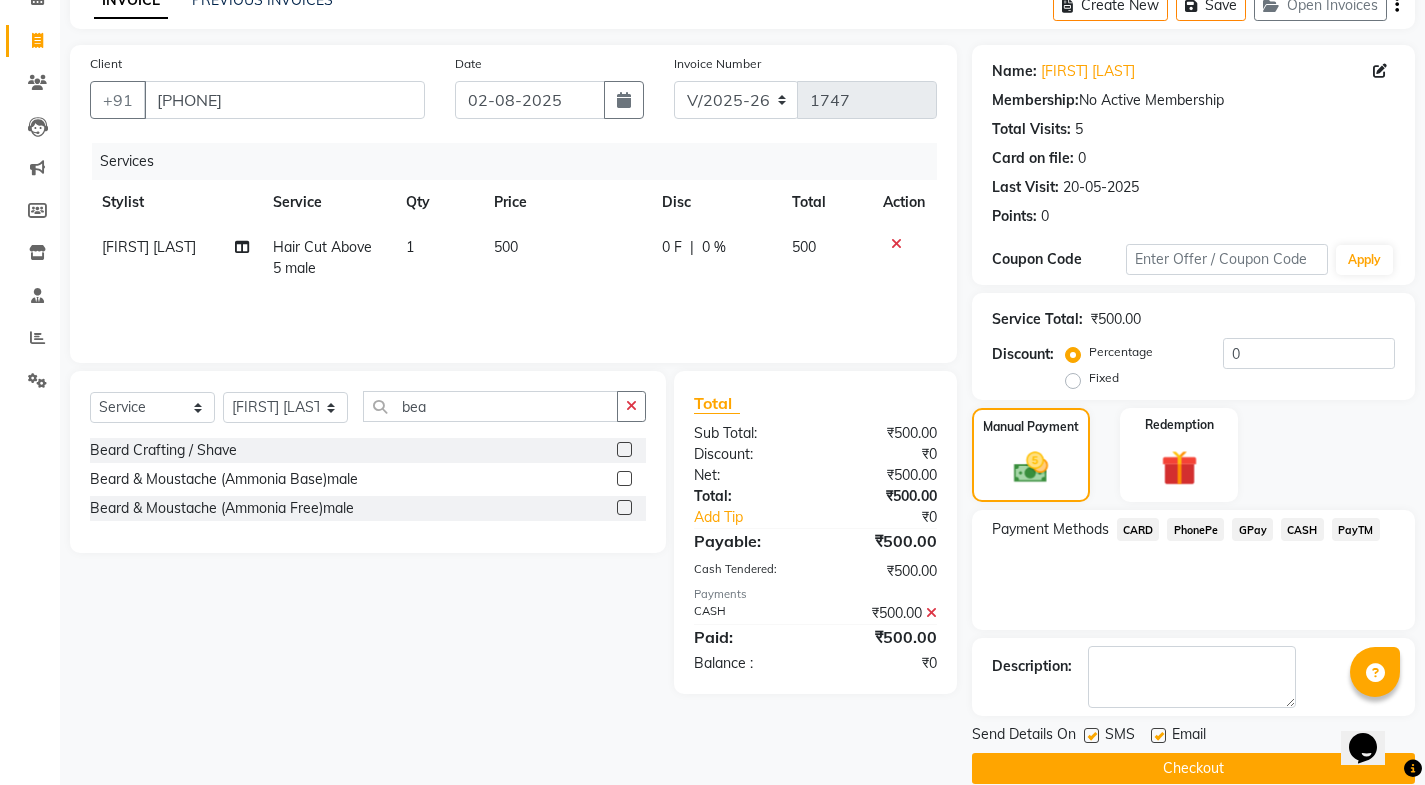 scroll, scrollTop: 134, scrollLeft: 0, axis: vertical 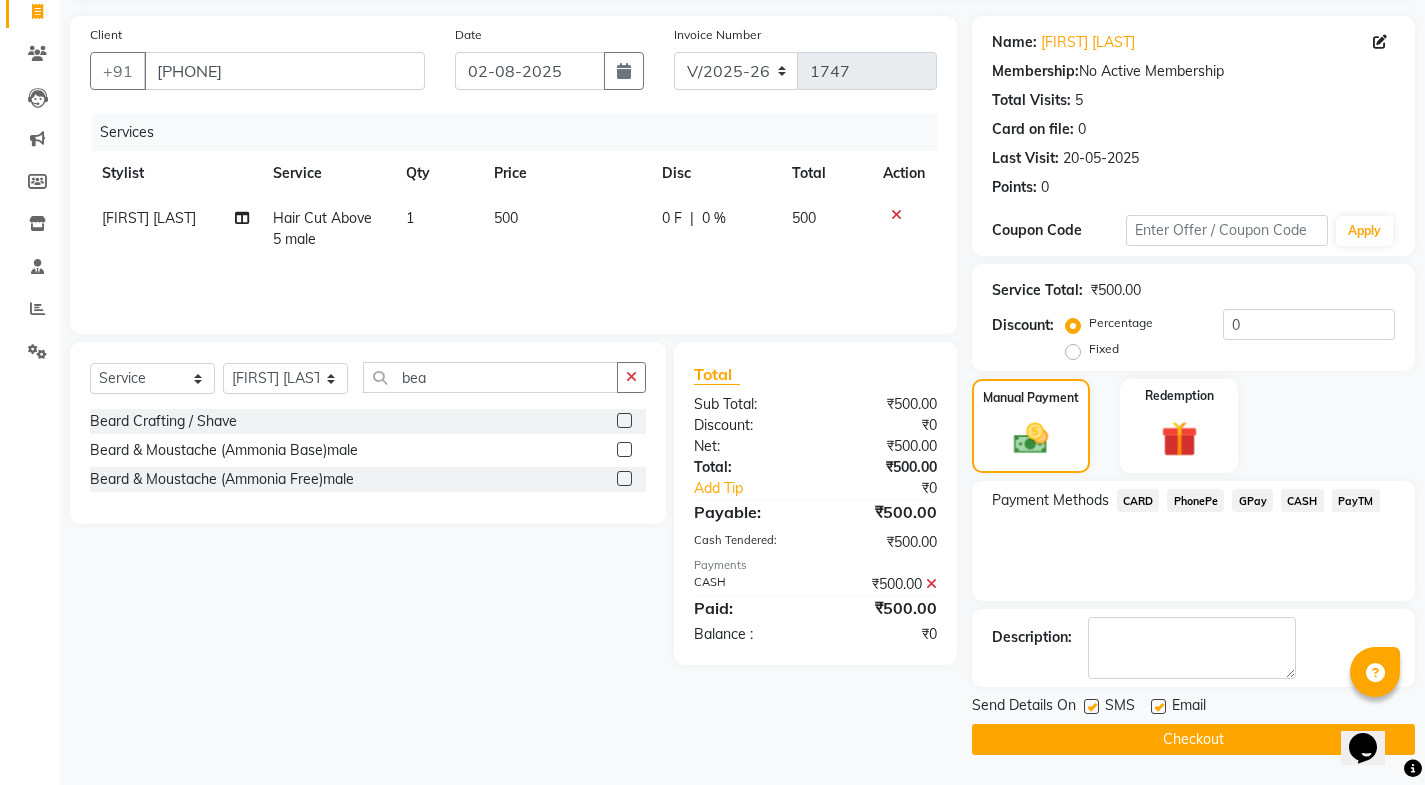 click 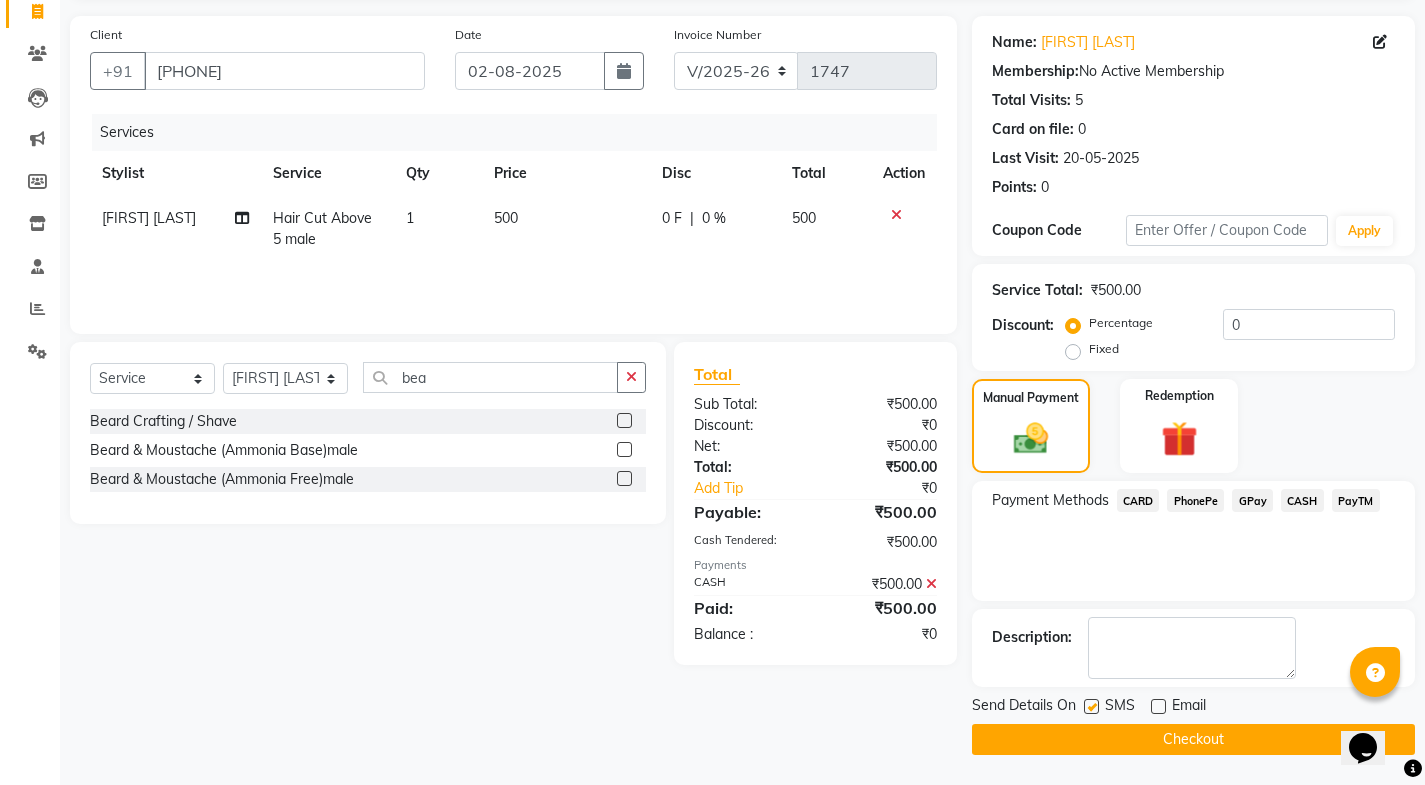 click 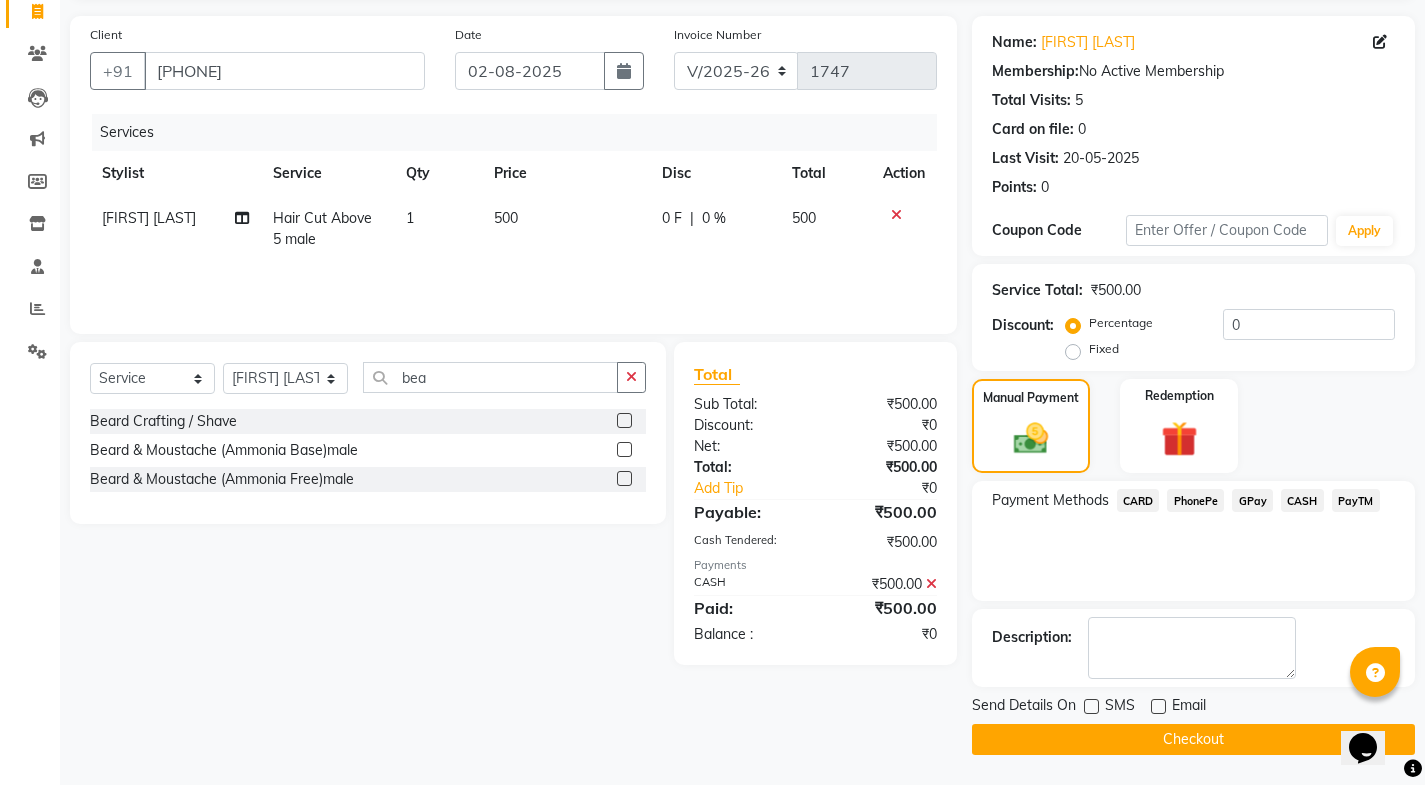 click on "Checkout" 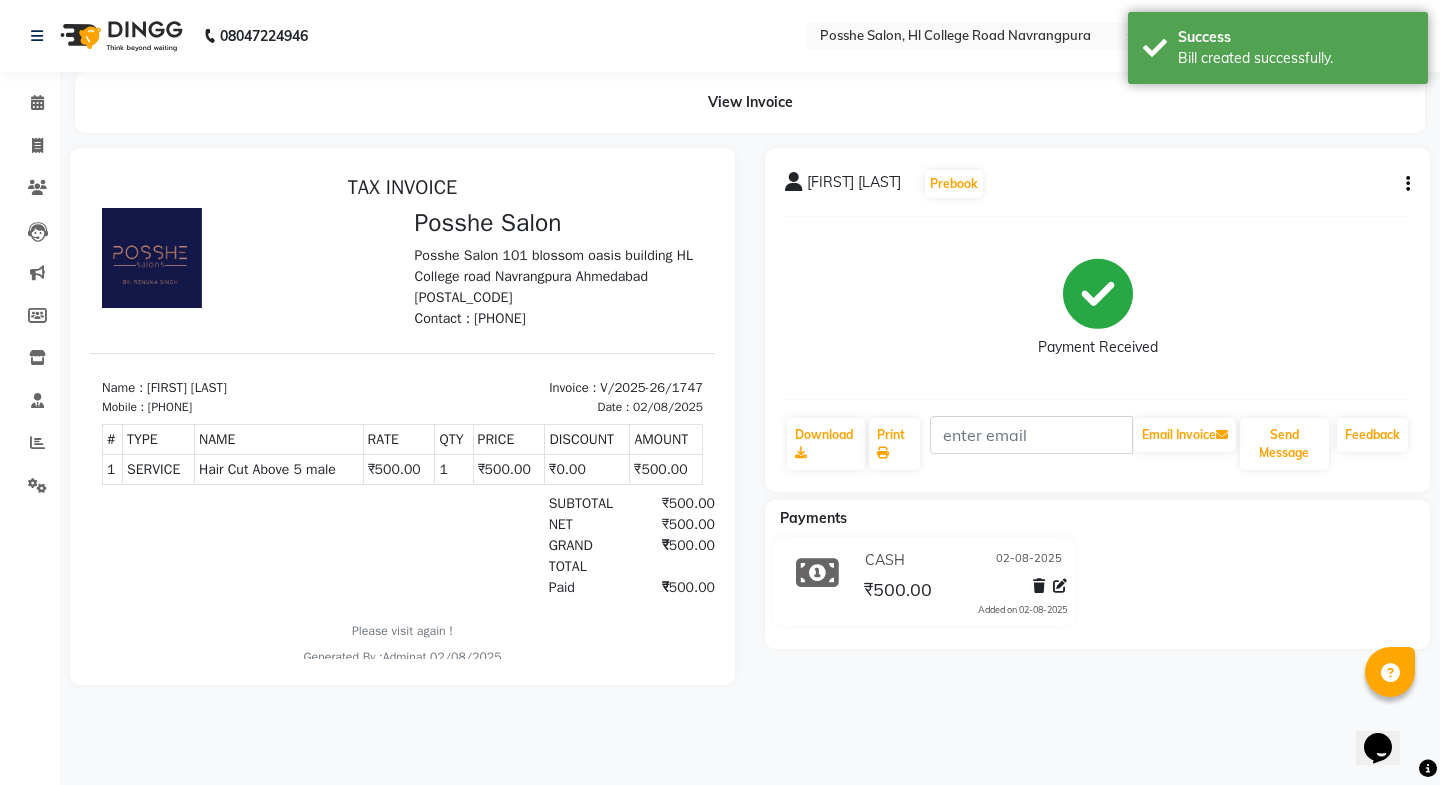 scroll, scrollTop: 0, scrollLeft: 0, axis: both 